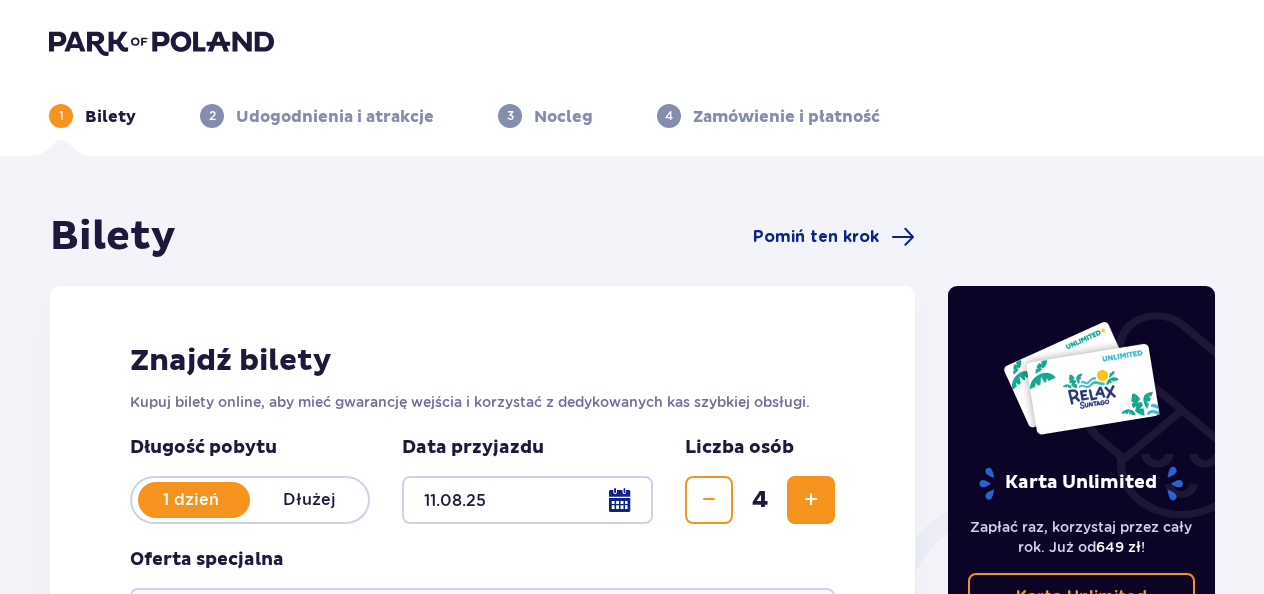 scroll, scrollTop: 0, scrollLeft: 0, axis: both 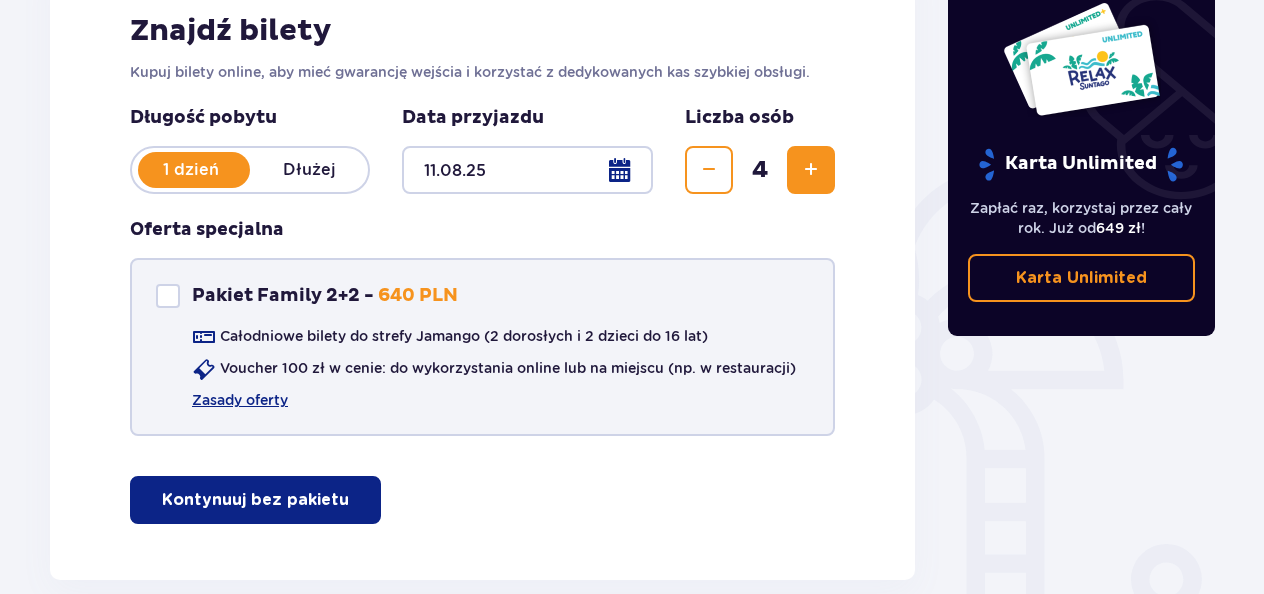 click on "Pakiet Family 2+2    -  640 PLN Całodniowe bilety do strefy Jamango (2 dorosłych i 2 dzieci do 16 lat) Voucher 100 zł w cenie: do wykorzystania online lub na miejscu (np. w restauracji) Zasady oferty" at bounding box center (482, 347) 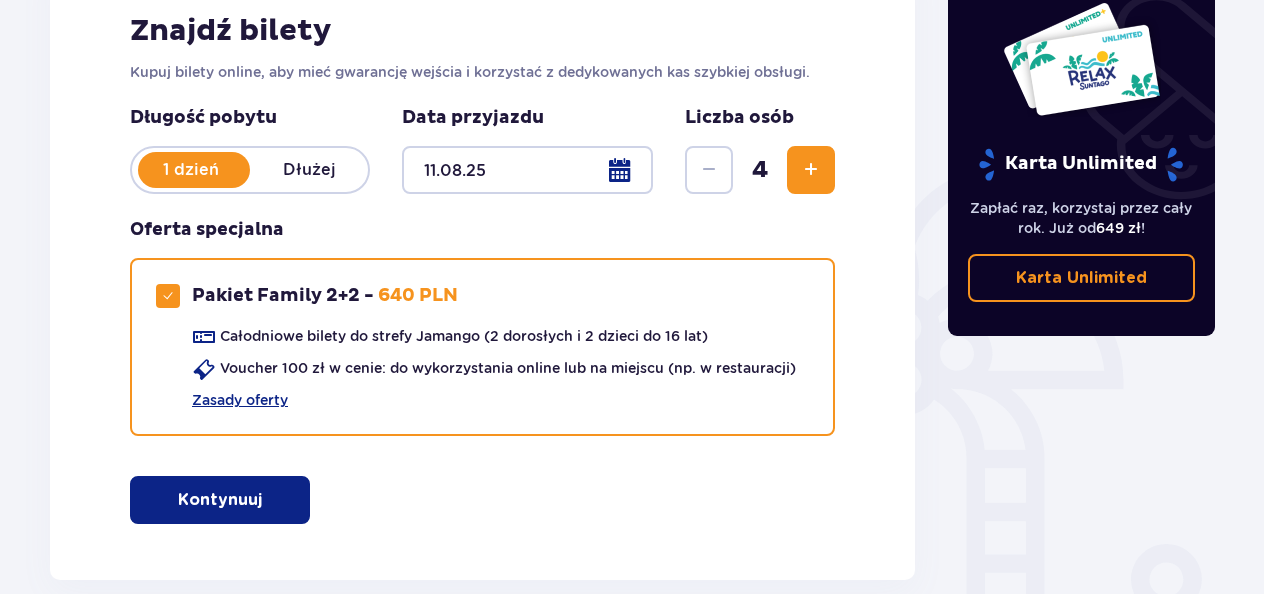 click at bounding box center [266, 500] 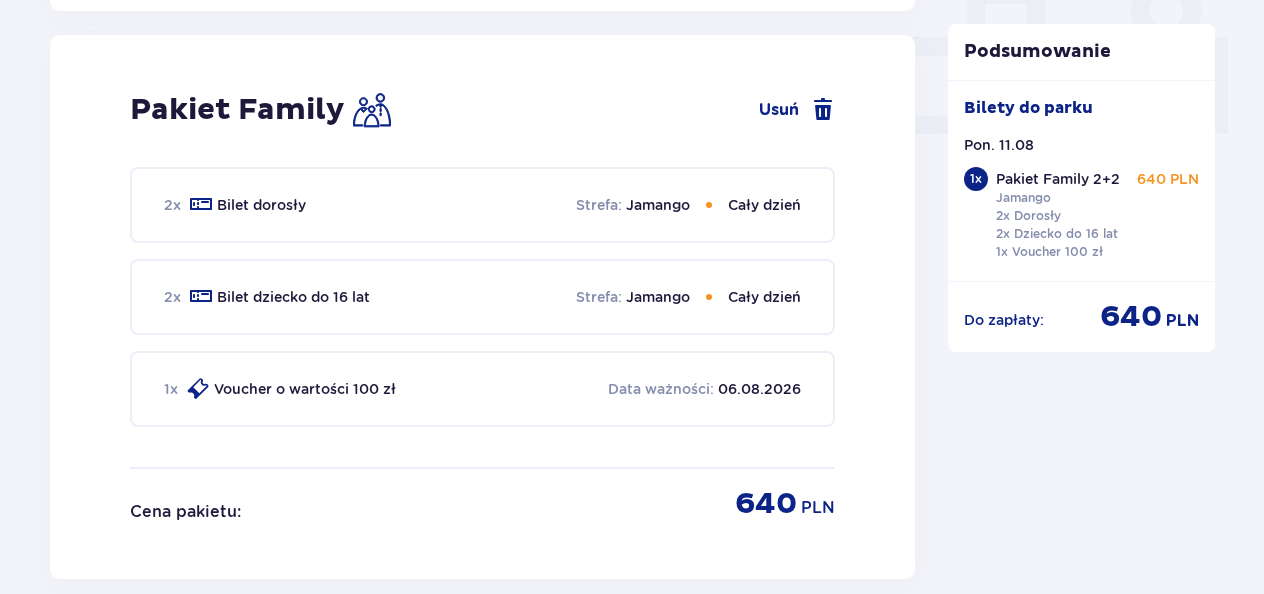 scroll, scrollTop: 910, scrollLeft: 0, axis: vertical 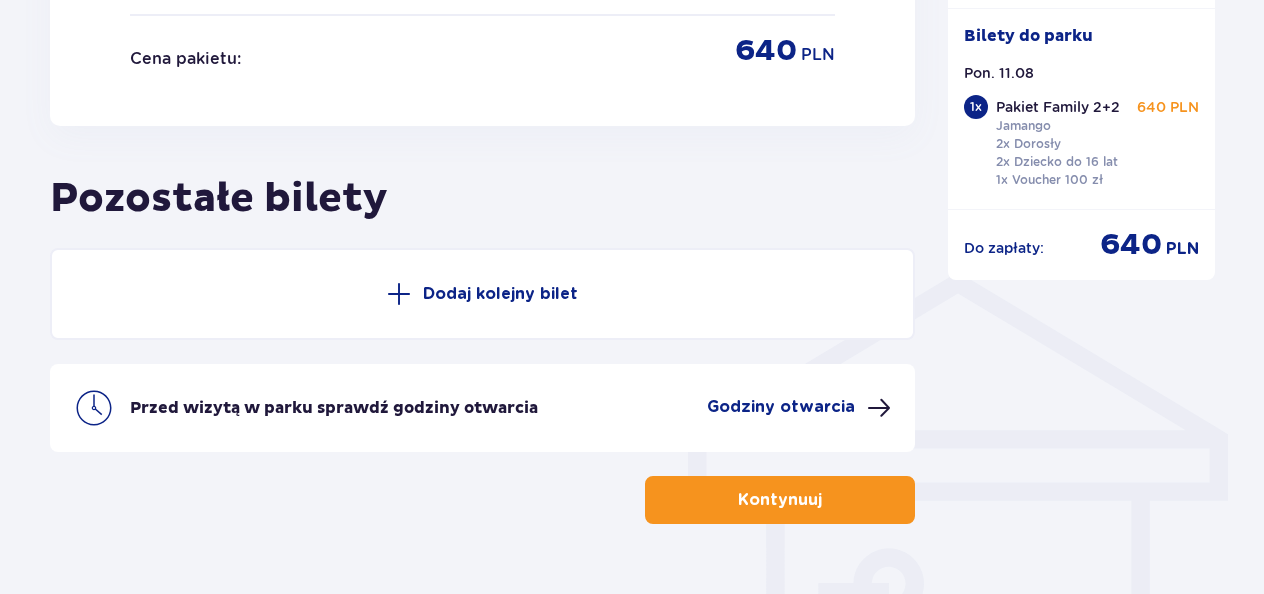 click on "Kontynuuj" at bounding box center (780, 500) 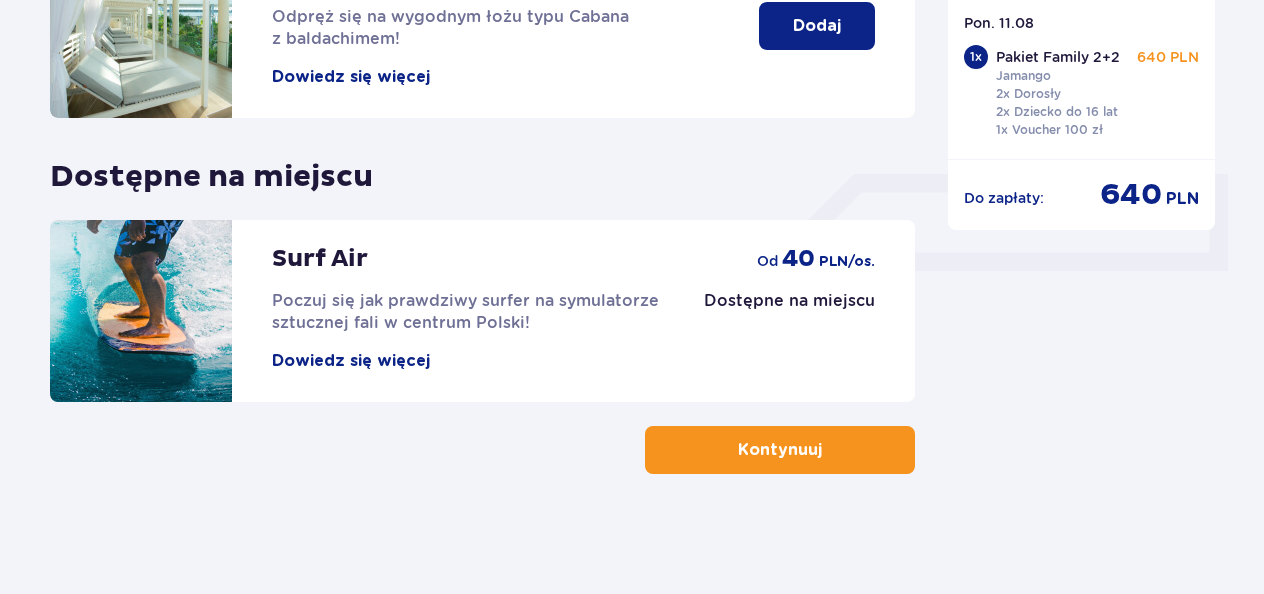 scroll, scrollTop: 0, scrollLeft: 0, axis: both 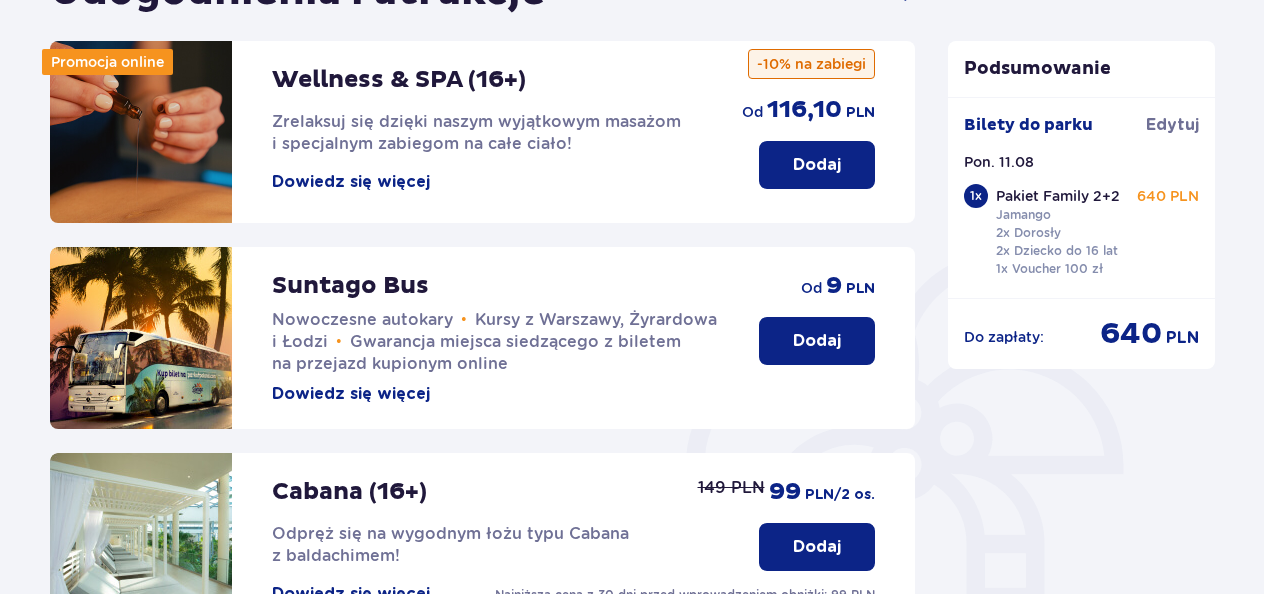 click on "Dodaj" at bounding box center [817, 341] 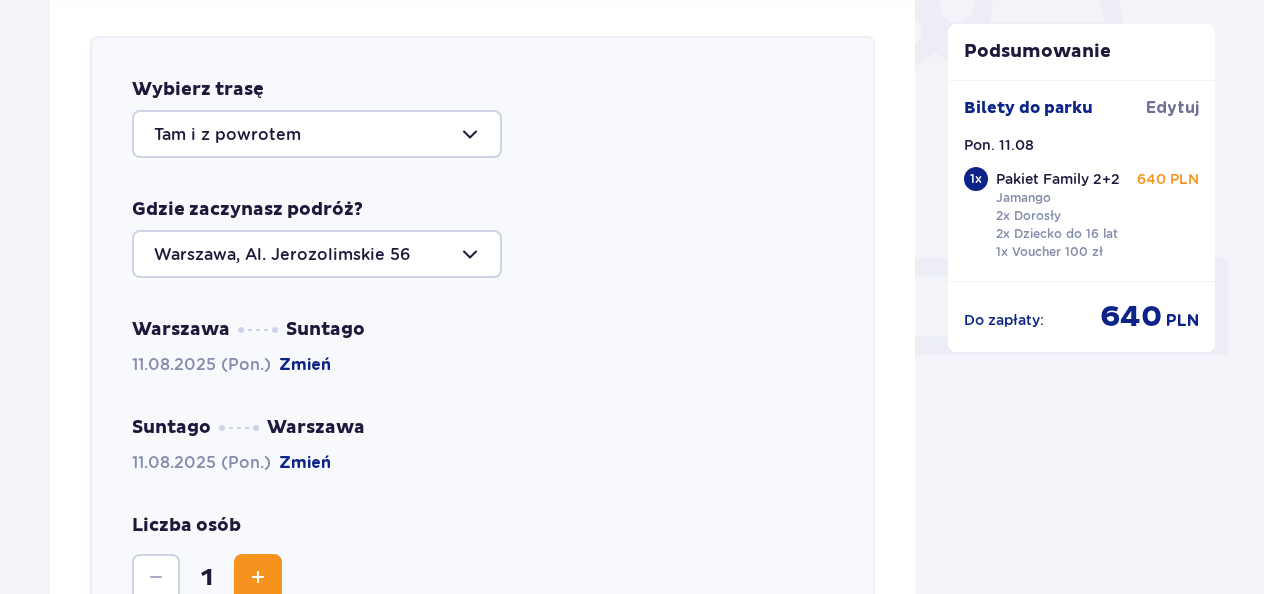 scroll, scrollTop: 690, scrollLeft: 0, axis: vertical 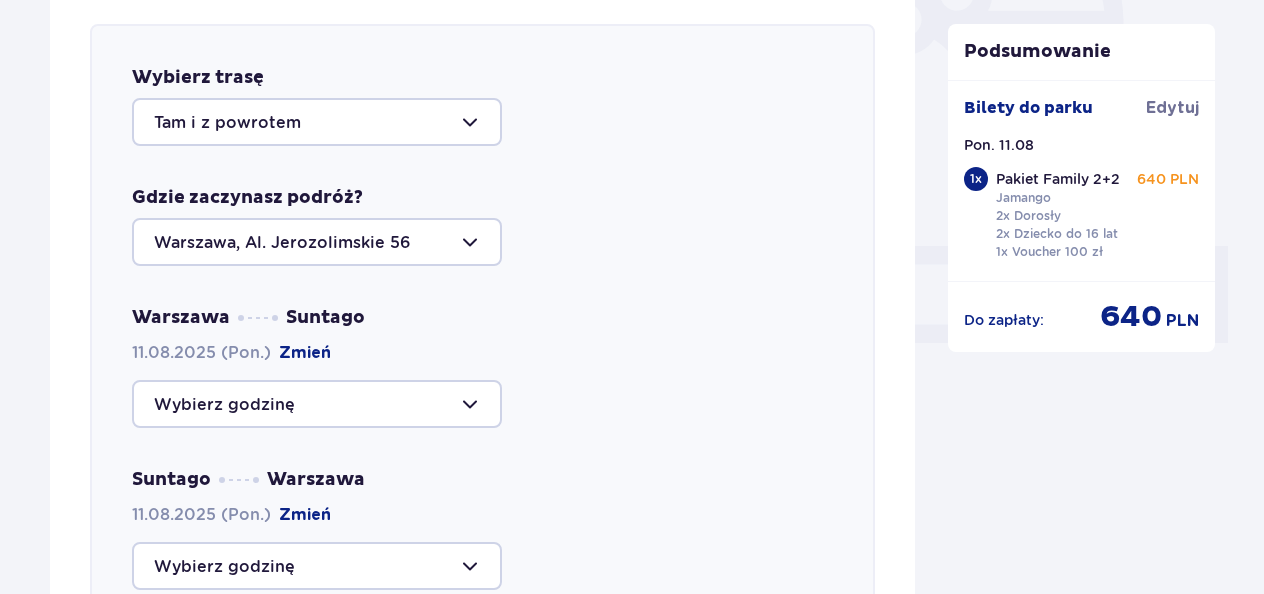 click at bounding box center [317, 404] 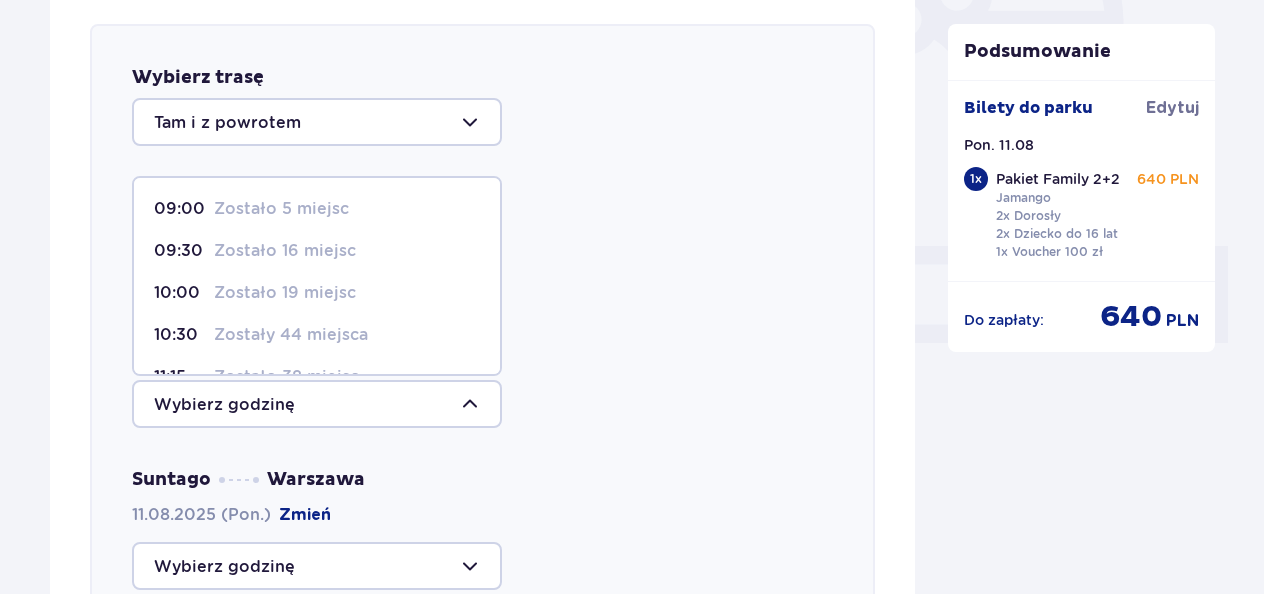 click on "Zostało 5 miejsc" at bounding box center [281, 209] 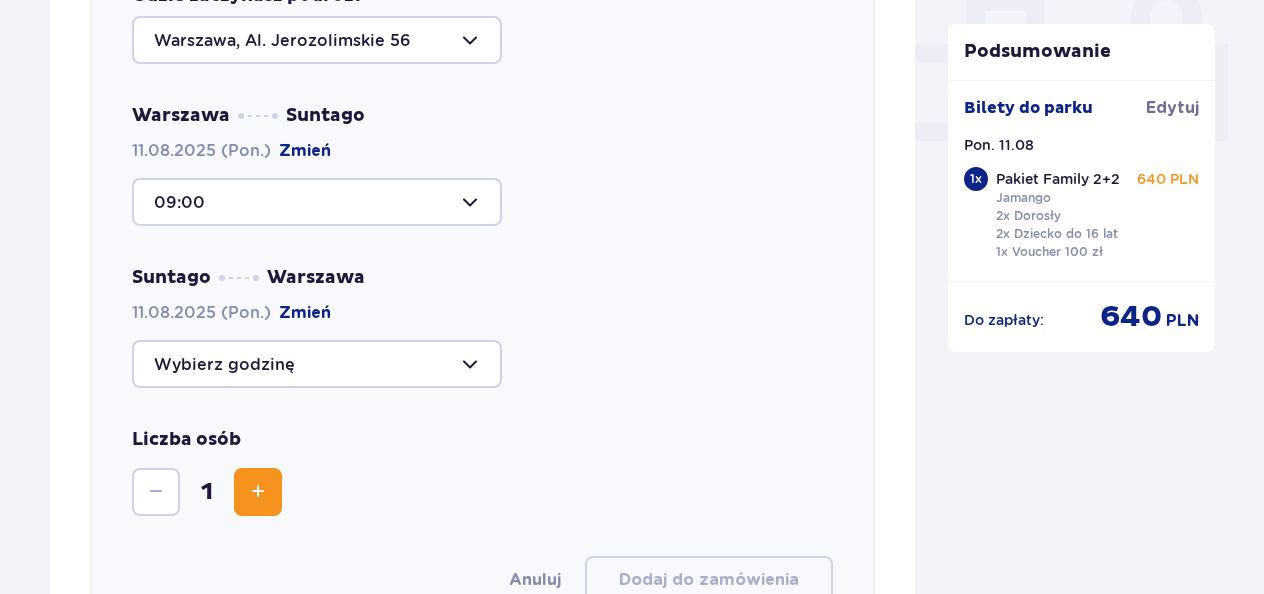 scroll, scrollTop: 992, scrollLeft: 0, axis: vertical 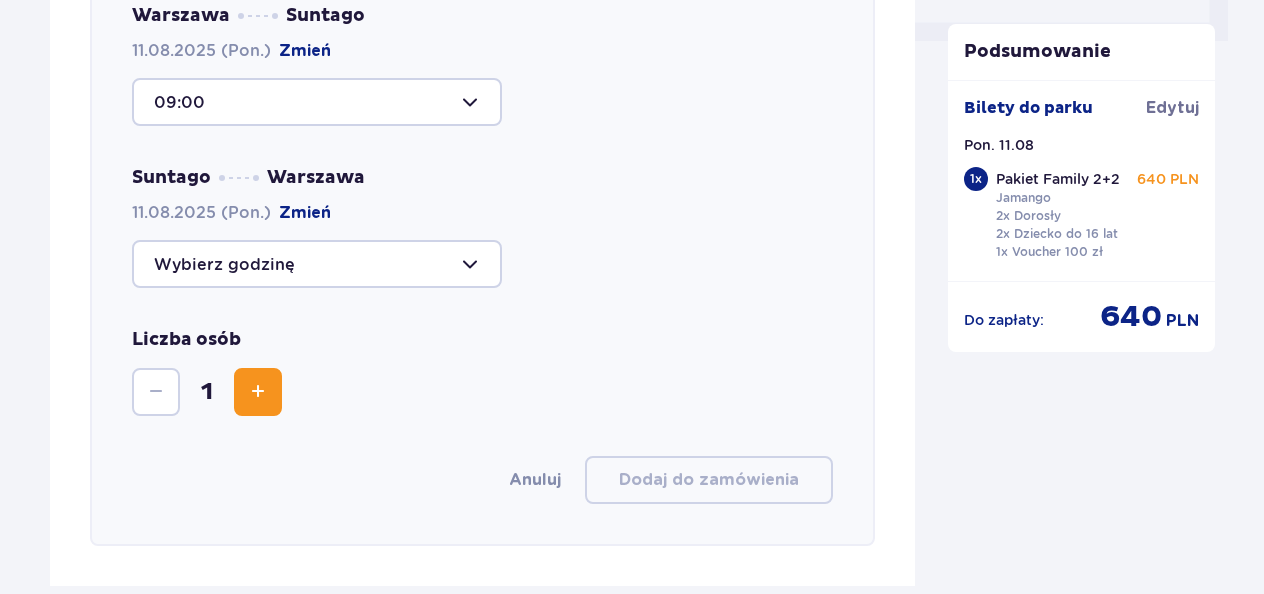 click at bounding box center [317, 264] 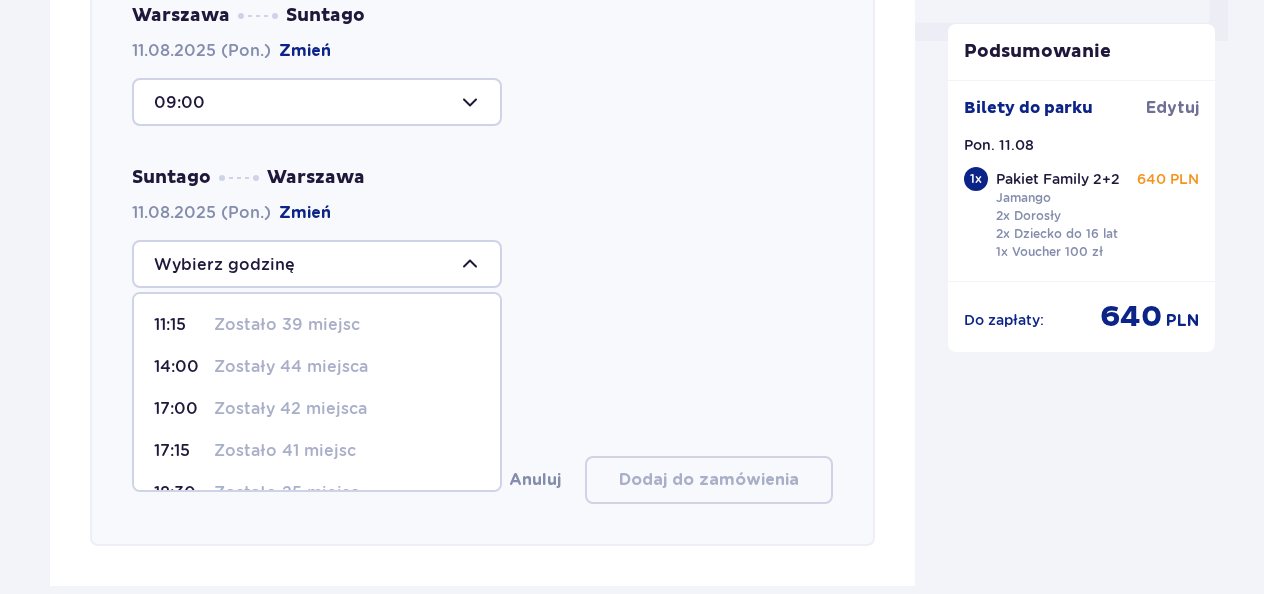 click on "Zostały 42 miejsca" at bounding box center (290, 409) 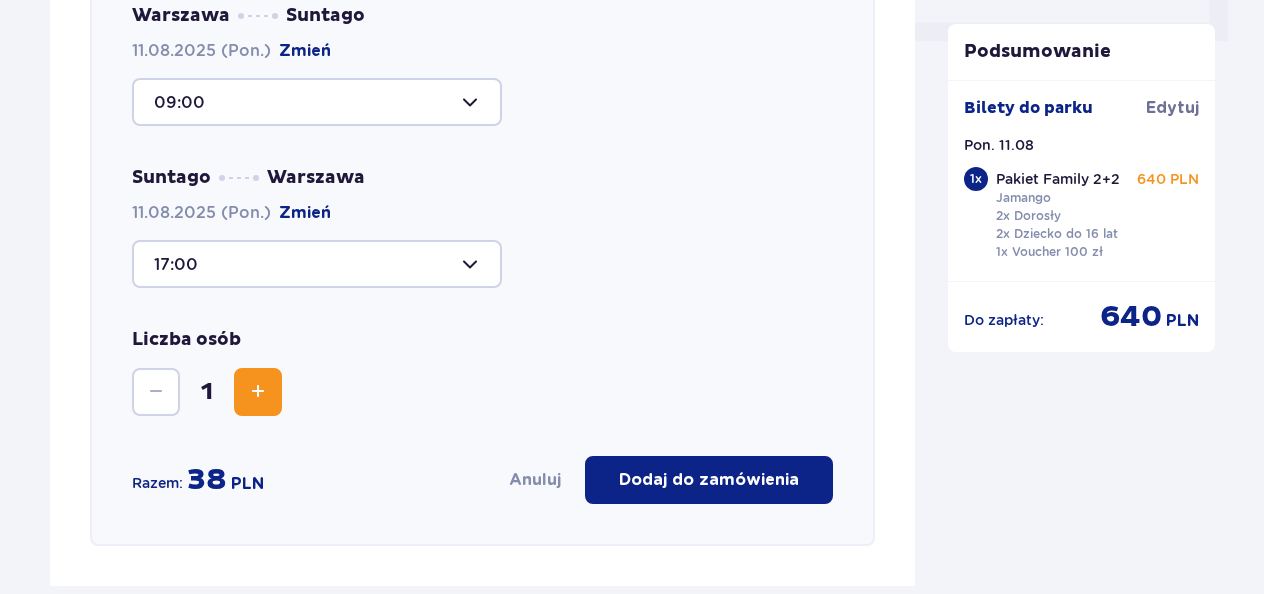 click at bounding box center [258, 392] 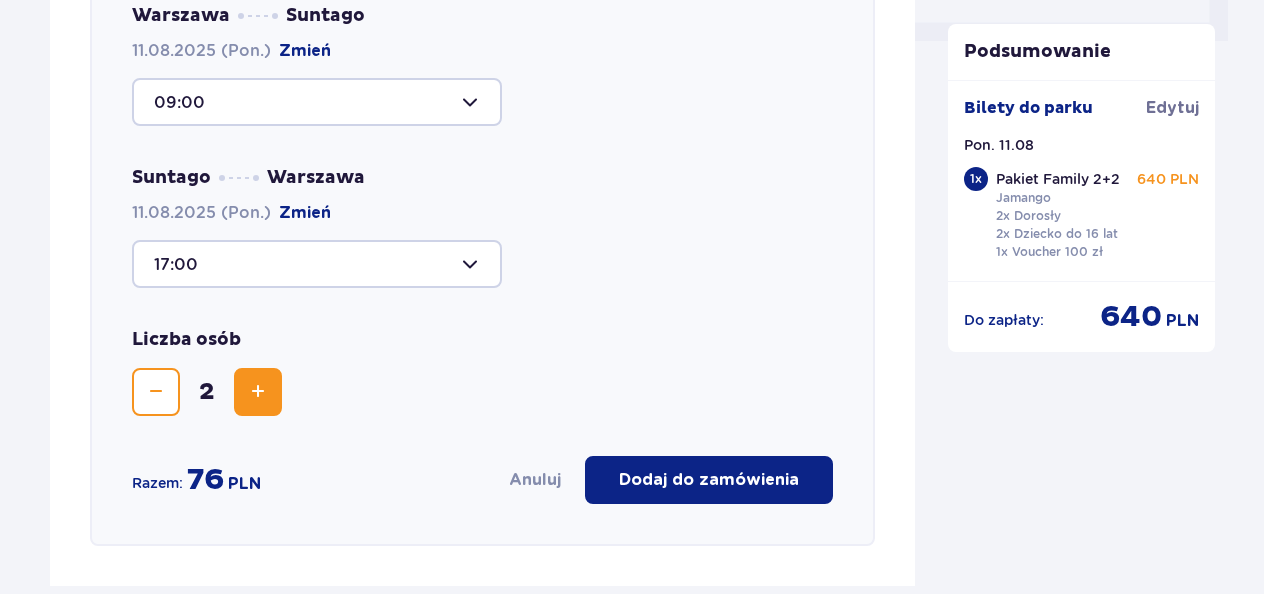 click at bounding box center [258, 392] 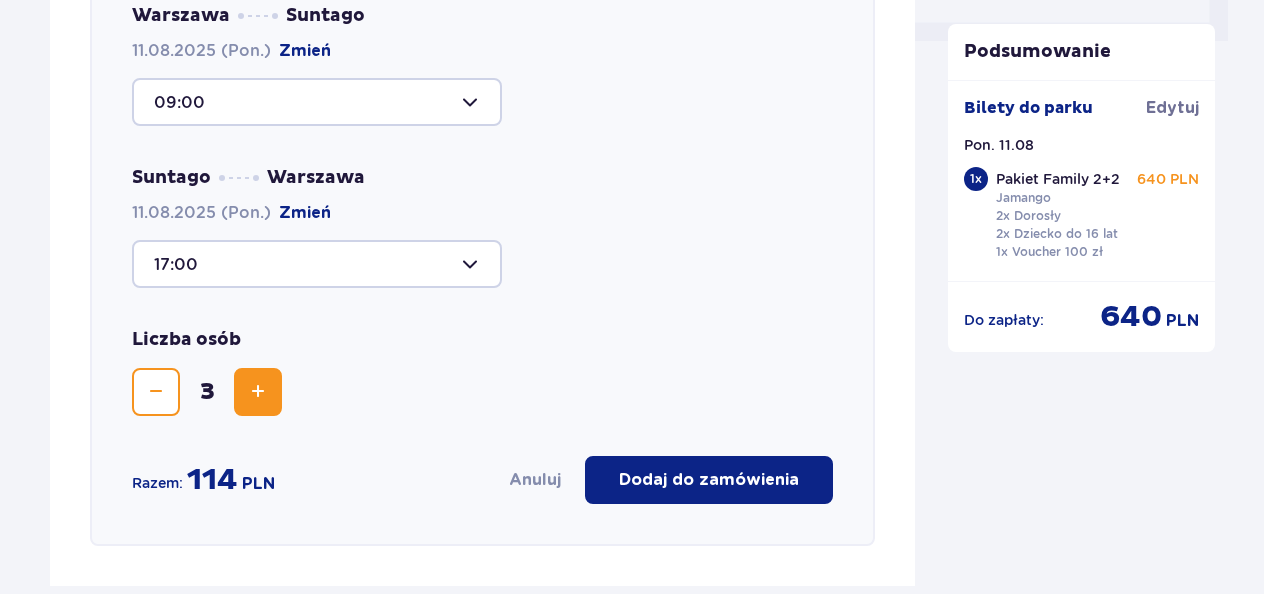 click at bounding box center (258, 392) 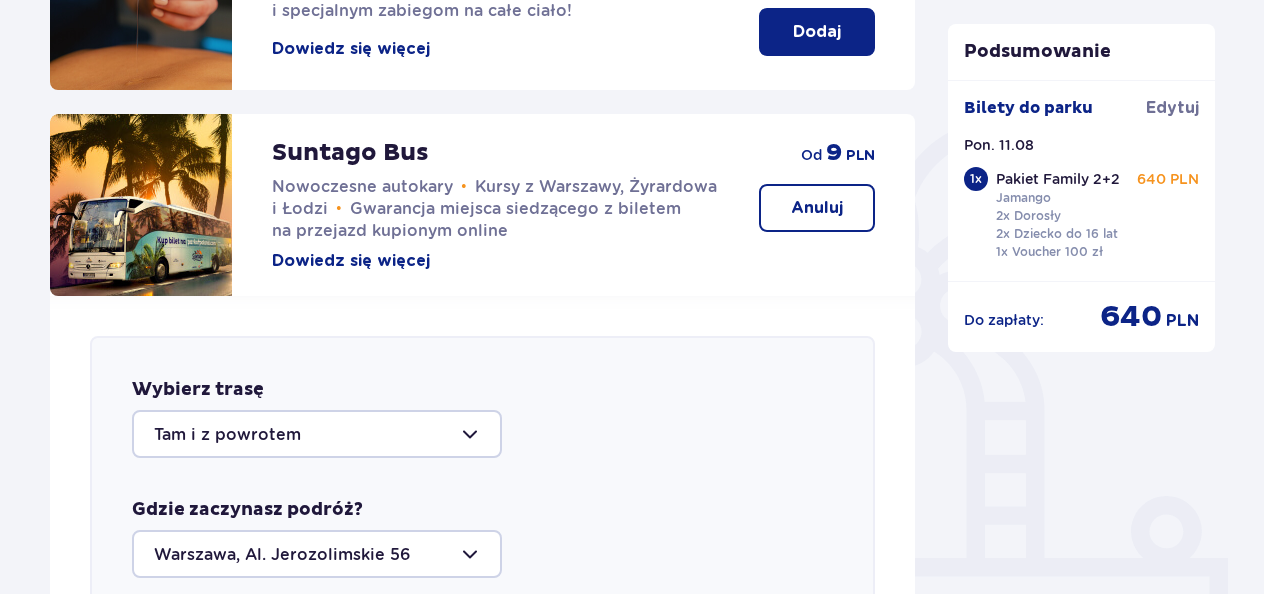scroll, scrollTop: 246, scrollLeft: 0, axis: vertical 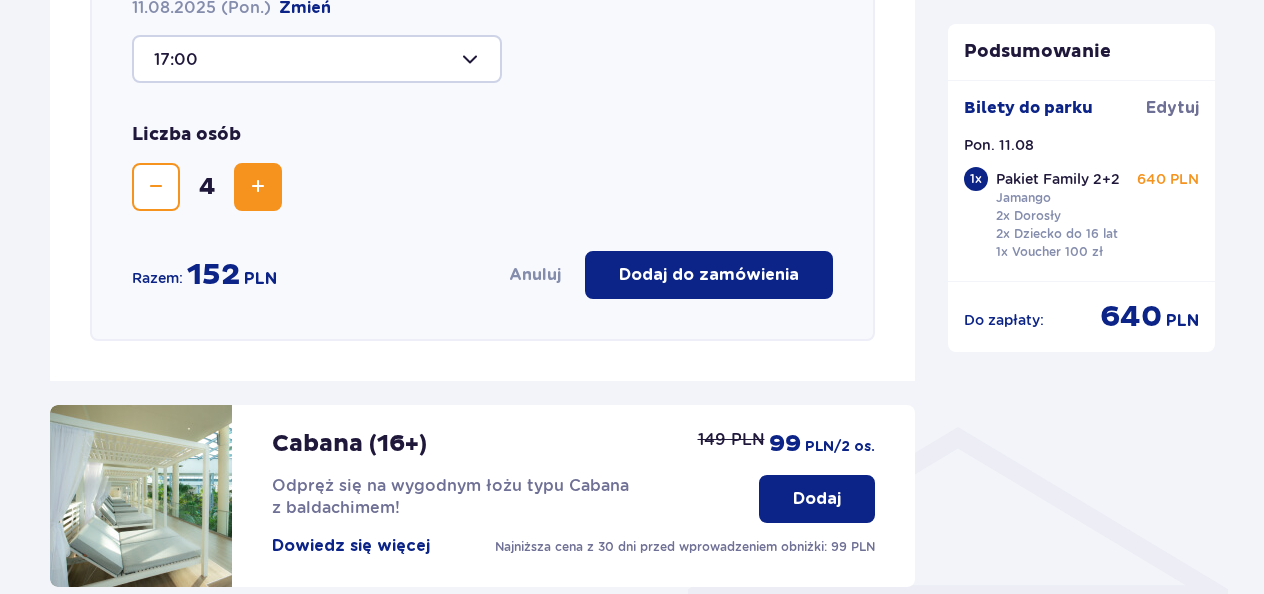 click on "Dodaj do zamówienia" at bounding box center (709, 275) 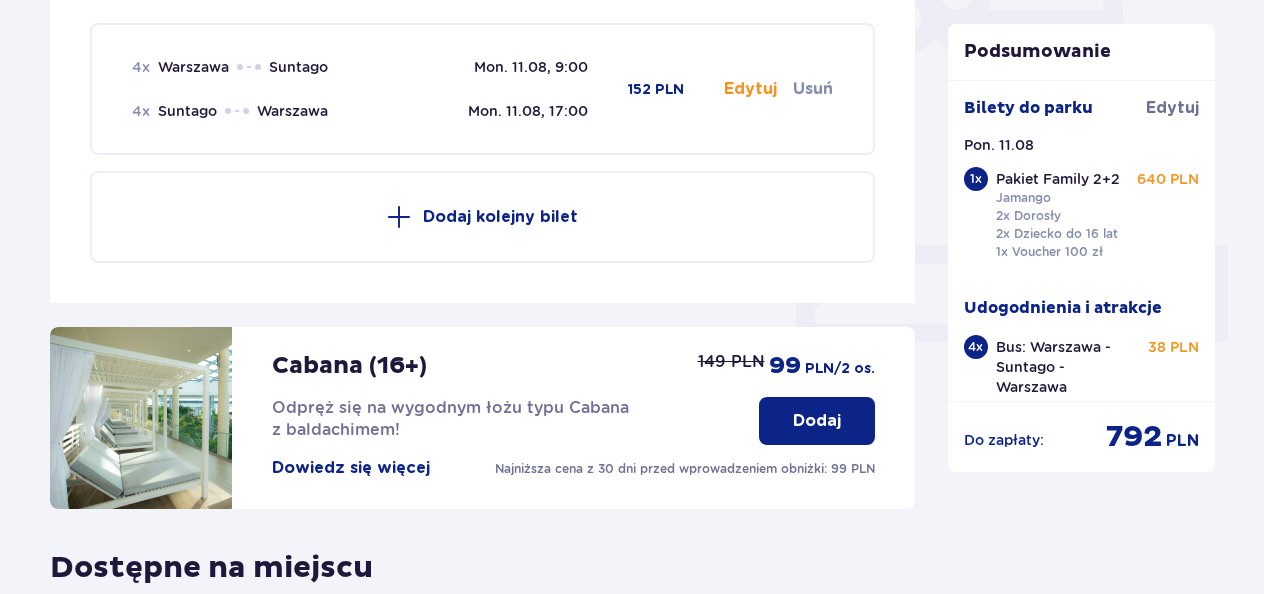 scroll, scrollTop: 690, scrollLeft: 0, axis: vertical 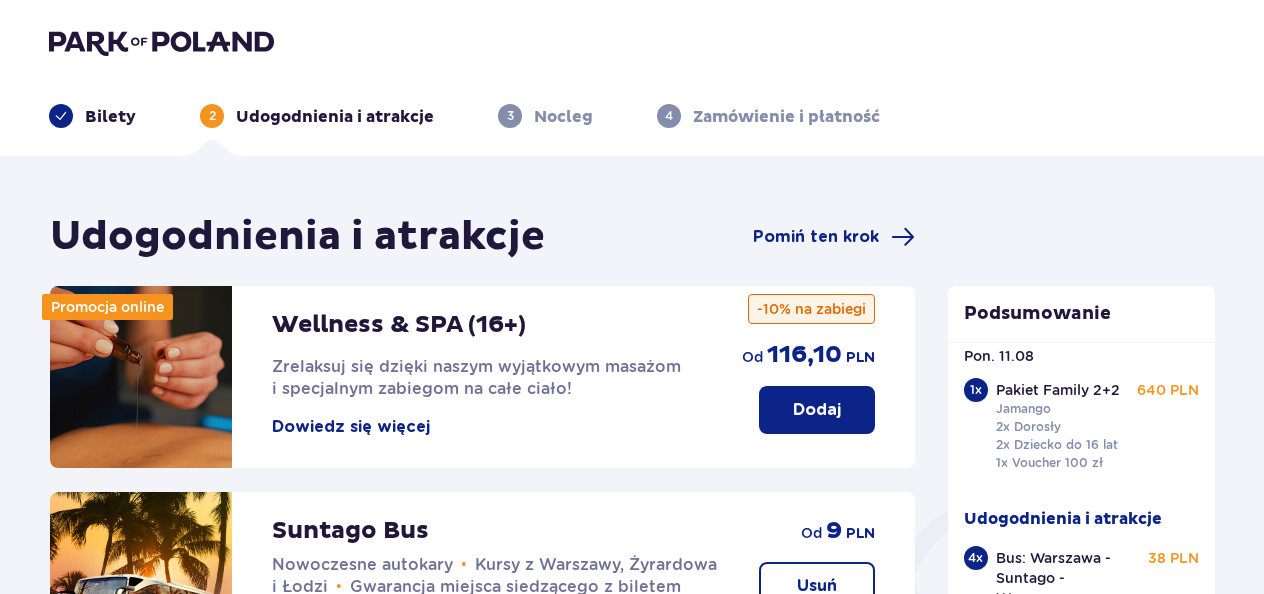 click on "Bilety" at bounding box center (110, 117) 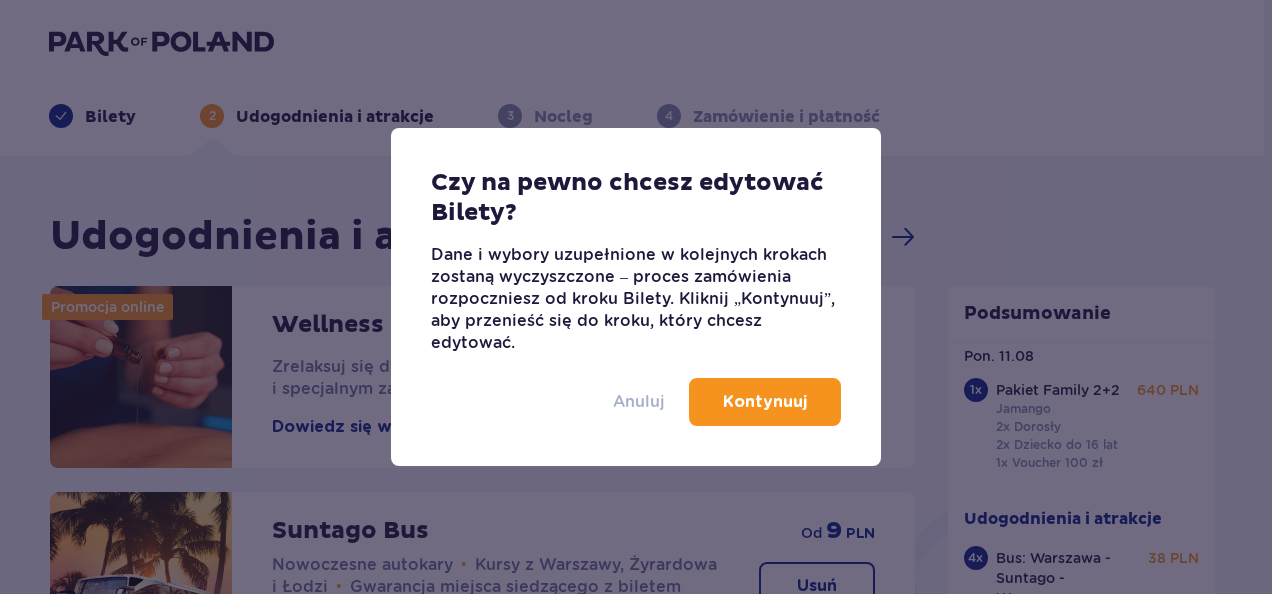 click on "Anuluj" at bounding box center [639, 402] 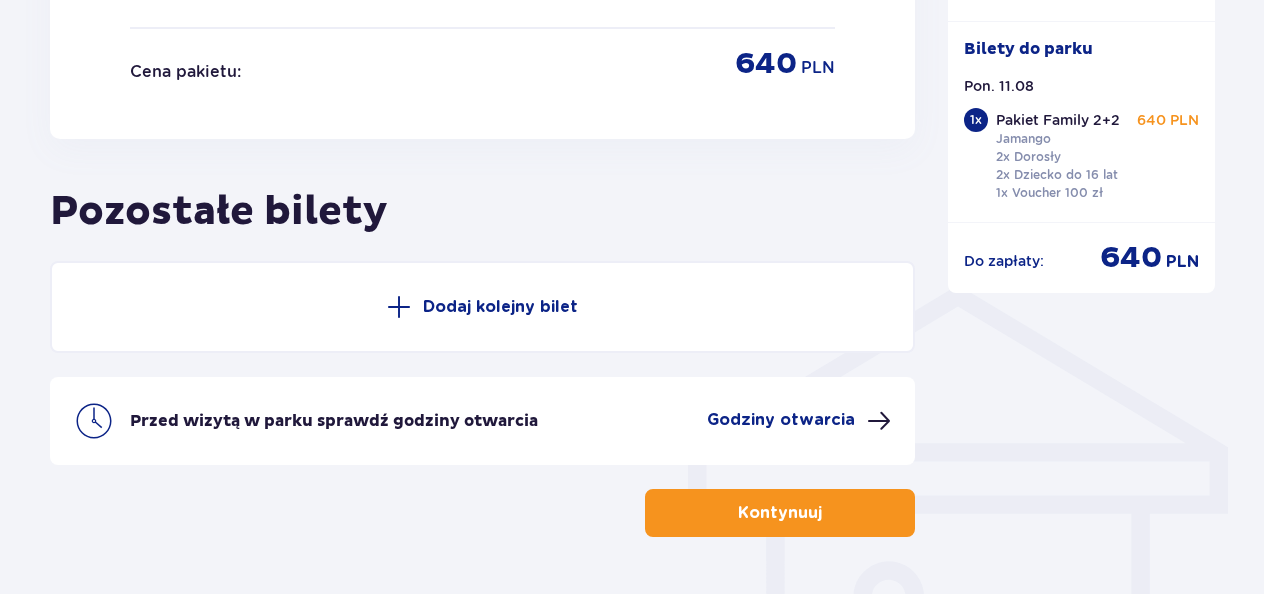 scroll, scrollTop: 1352, scrollLeft: 0, axis: vertical 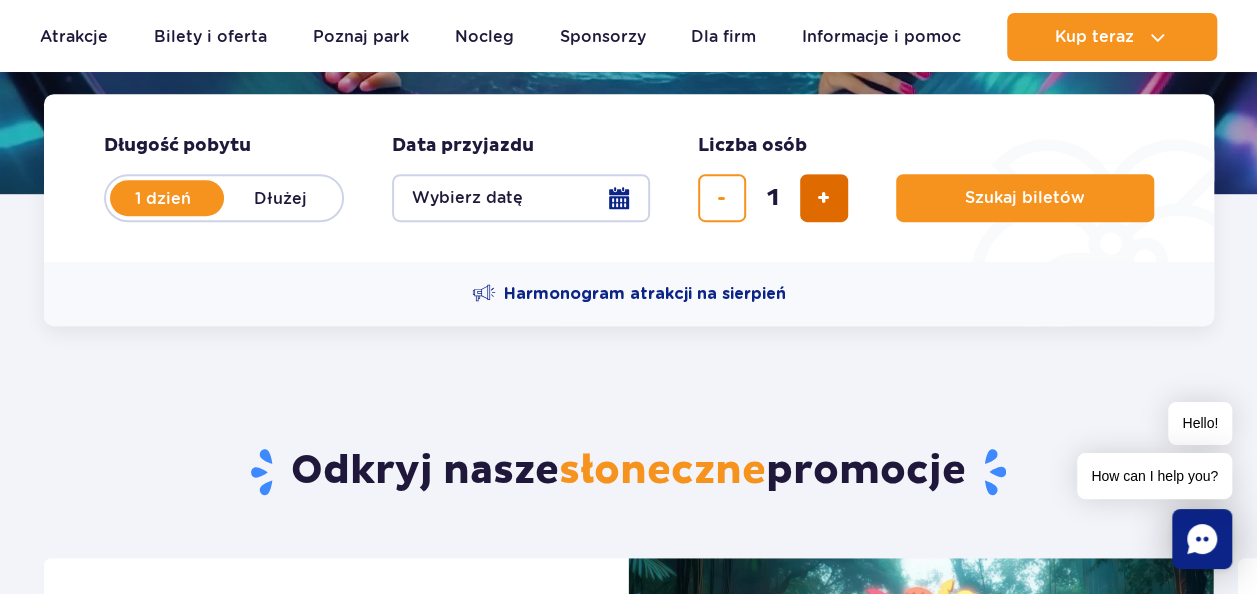 click at bounding box center (824, 198) 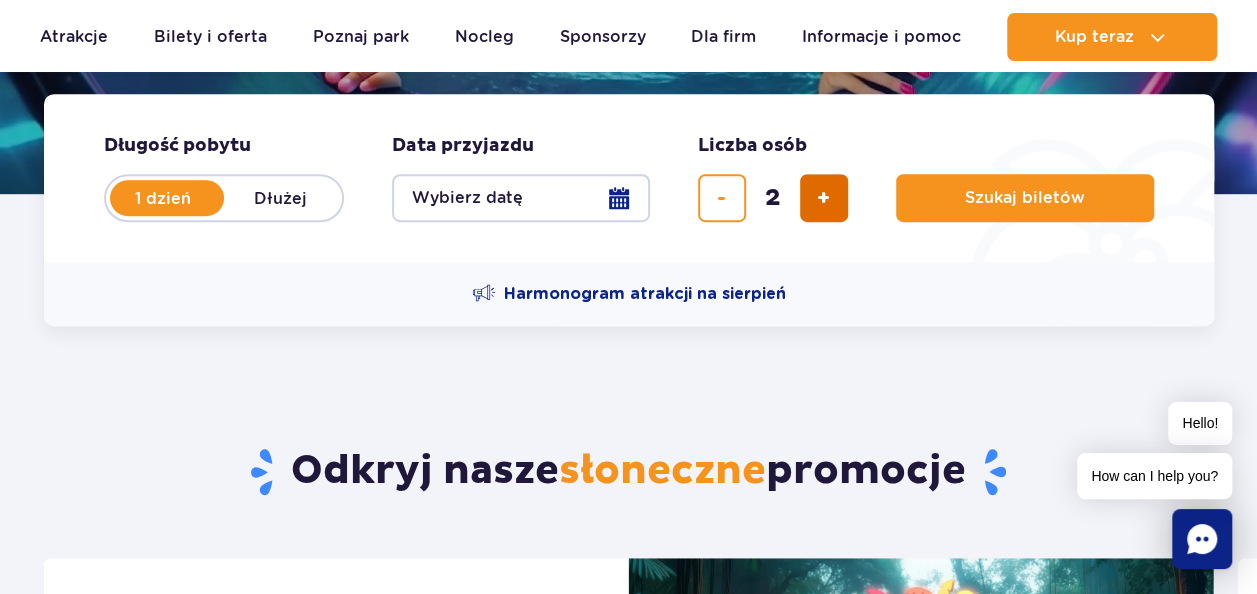 click at bounding box center (824, 198) 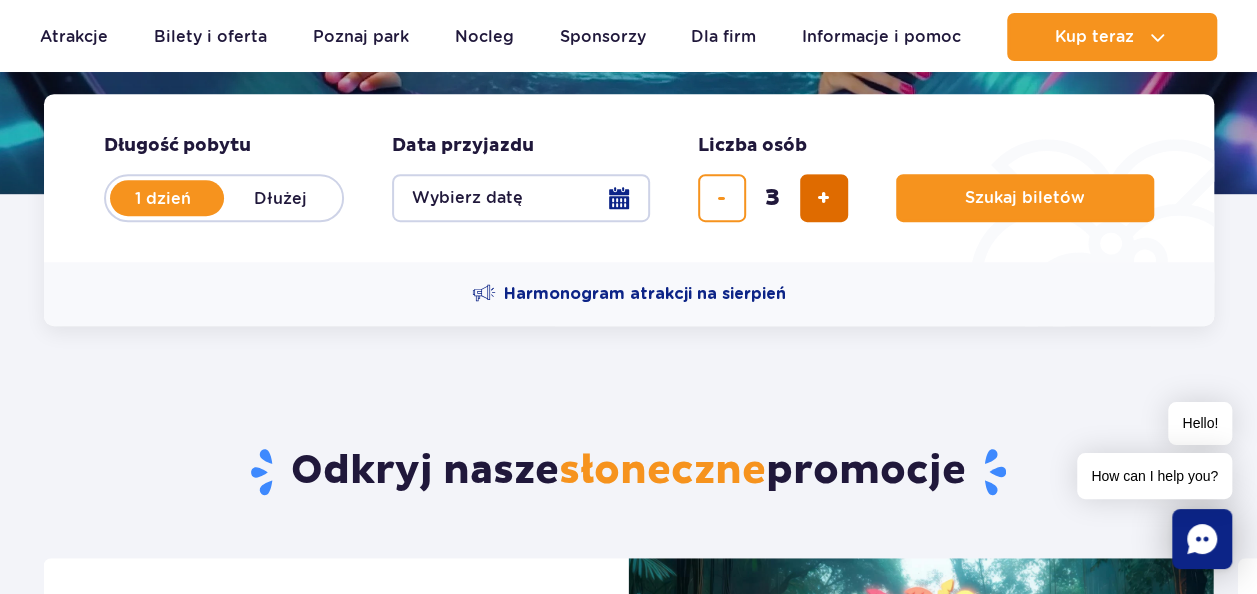 click at bounding box center (824, 198) 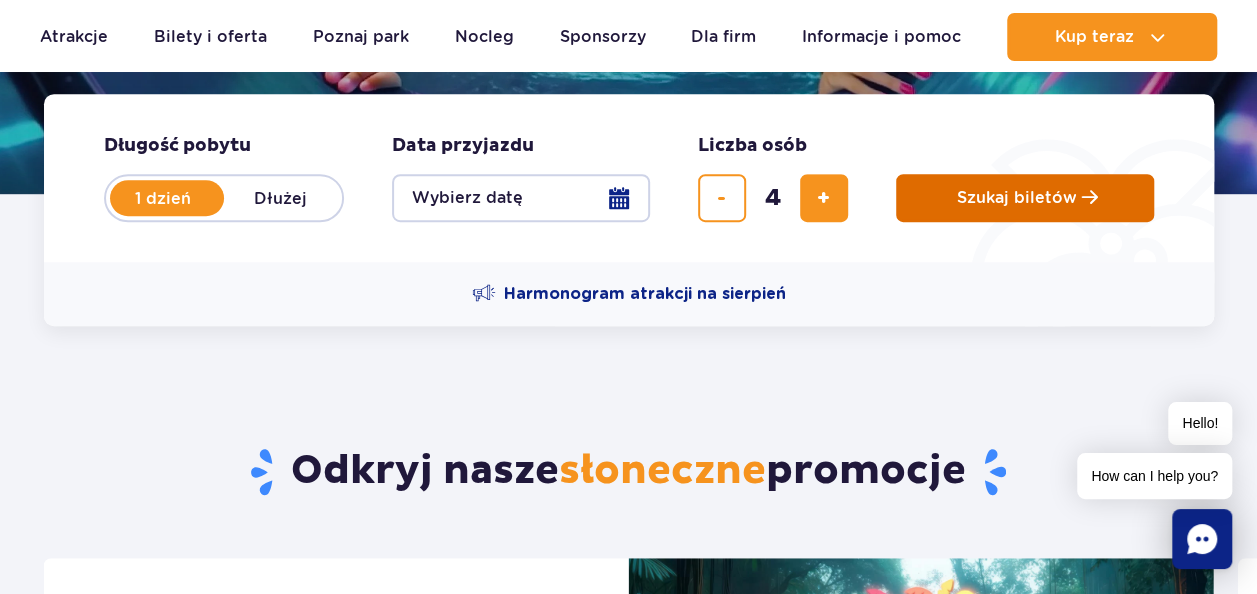click on "Szukaj biletów" at bounding box center (1017, 198) 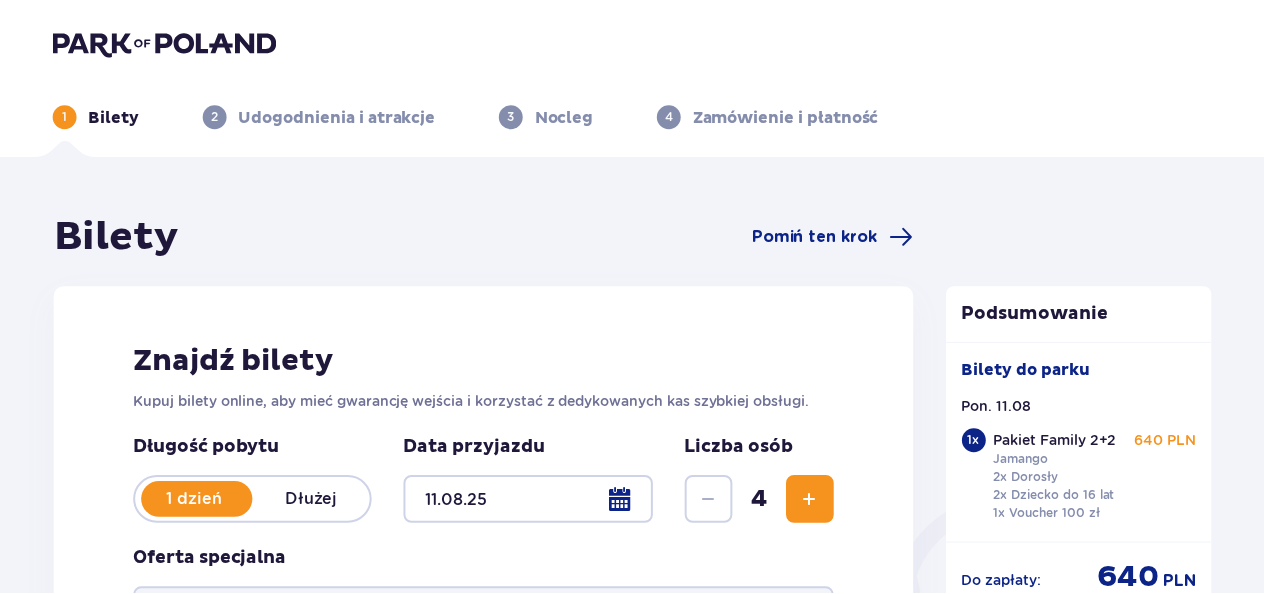 scroll, scrollTop: 0, scrollLeft: 0, axis: both 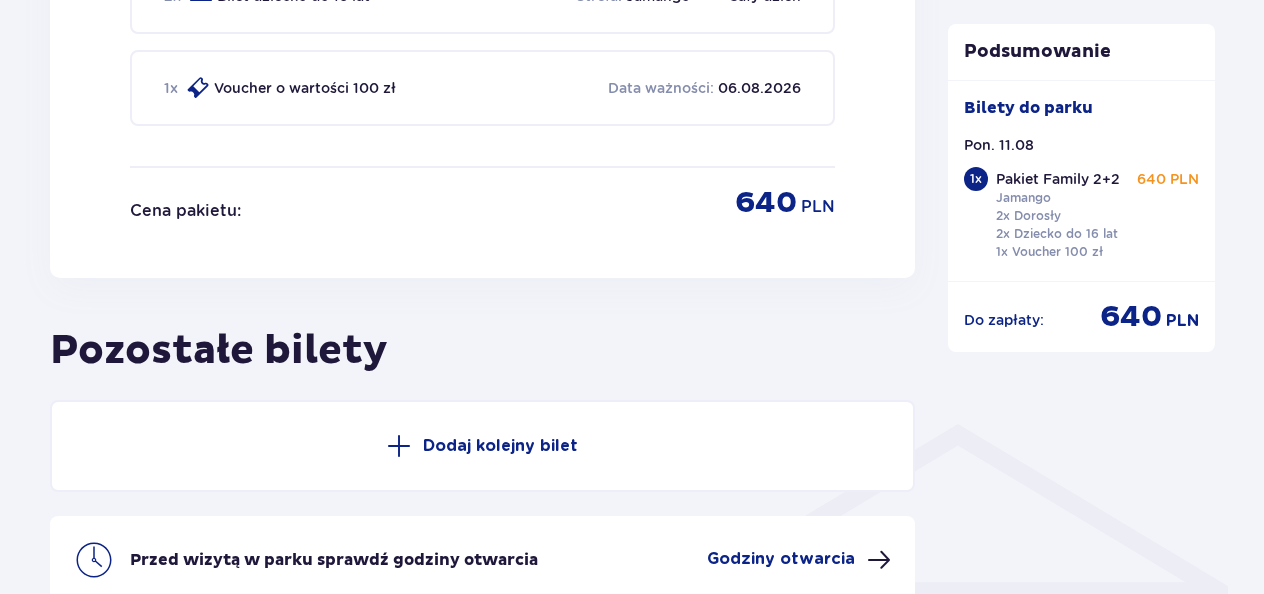 click on "Dodaj kolejny bilet" at bounding box center (500, 446) 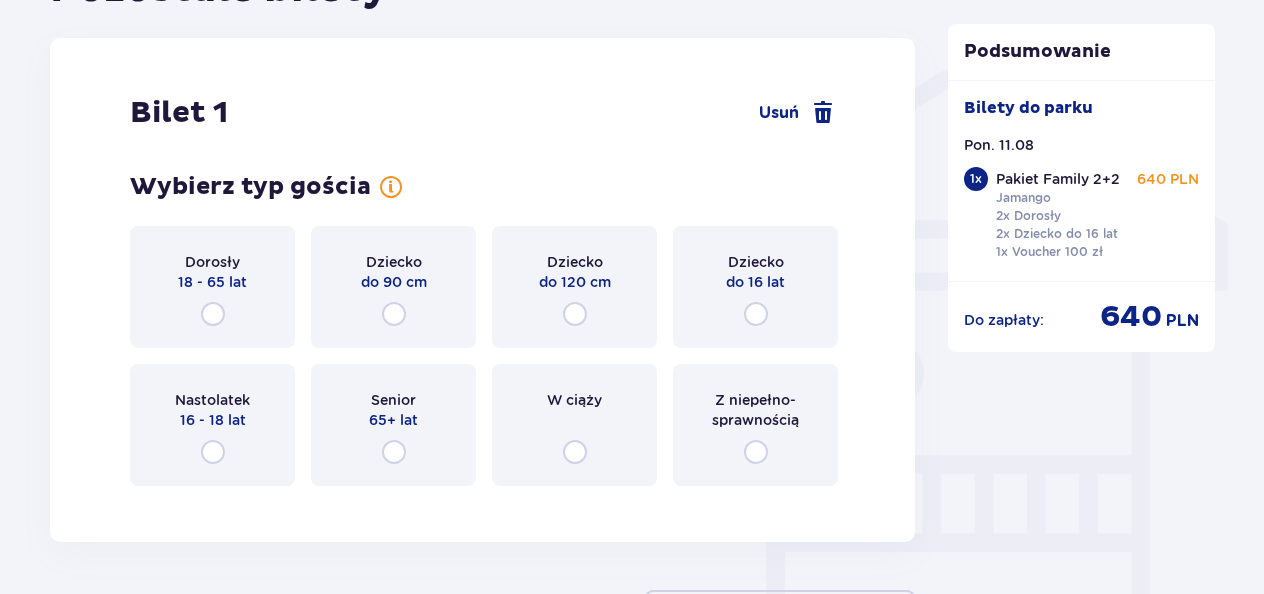 scroll, scrollTop: 1576, scrollLeft: 0, axis: vertical 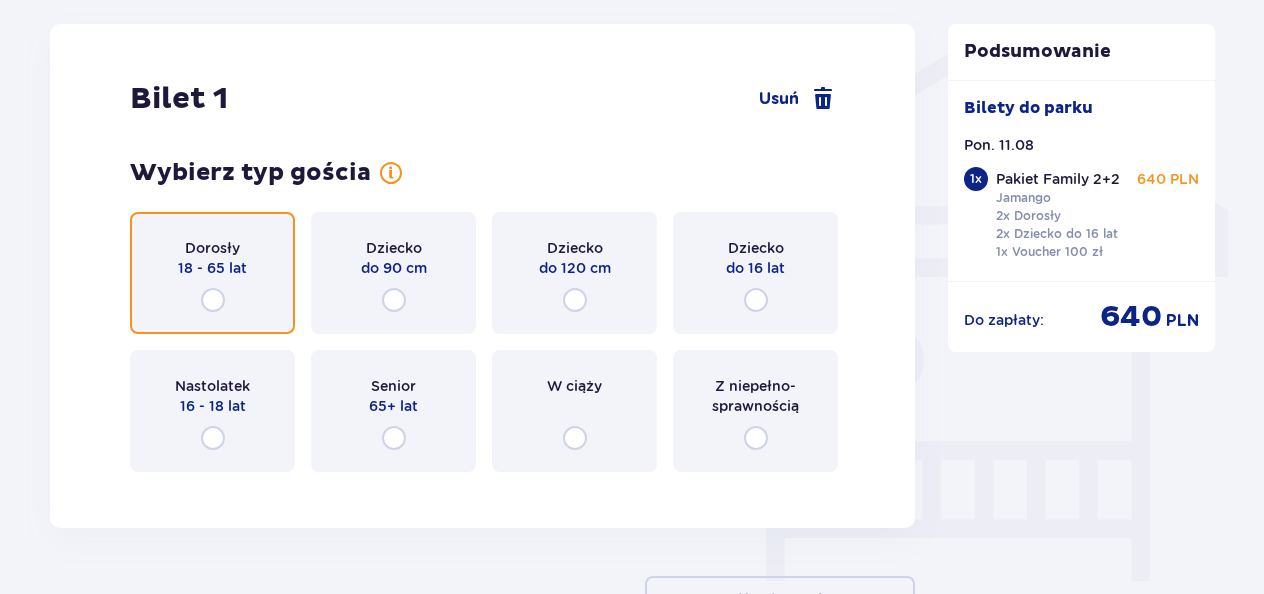 click at bounding box center (213, 300) 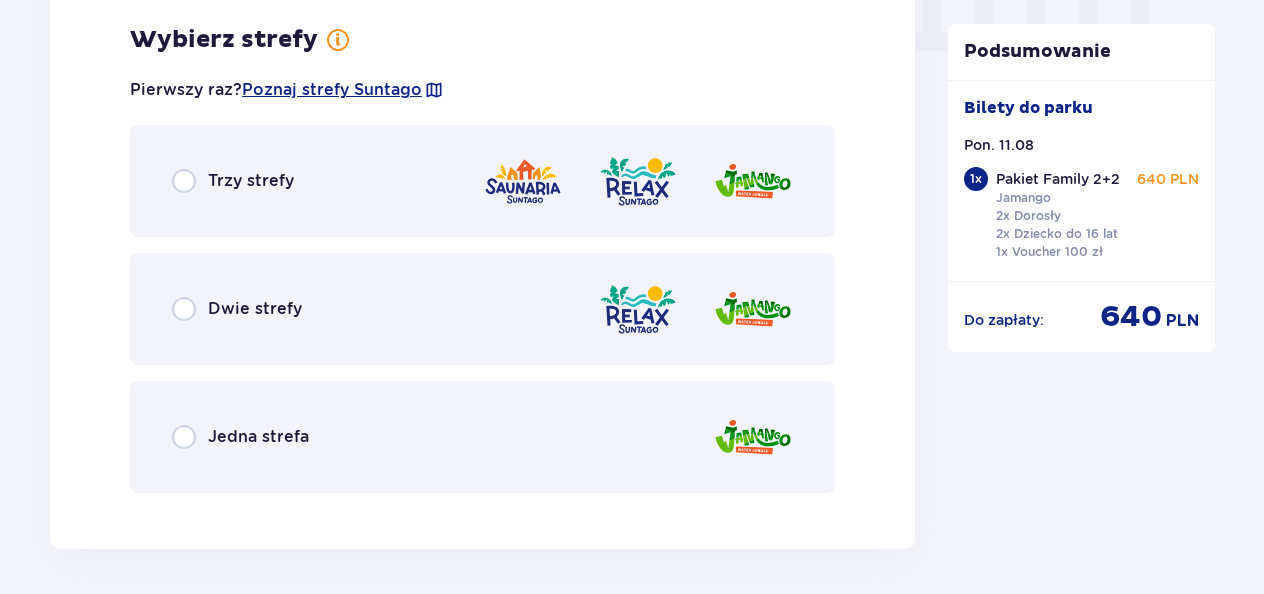 scroll, scrollTop: 2064, scrollLeft: 0, axis: vertical 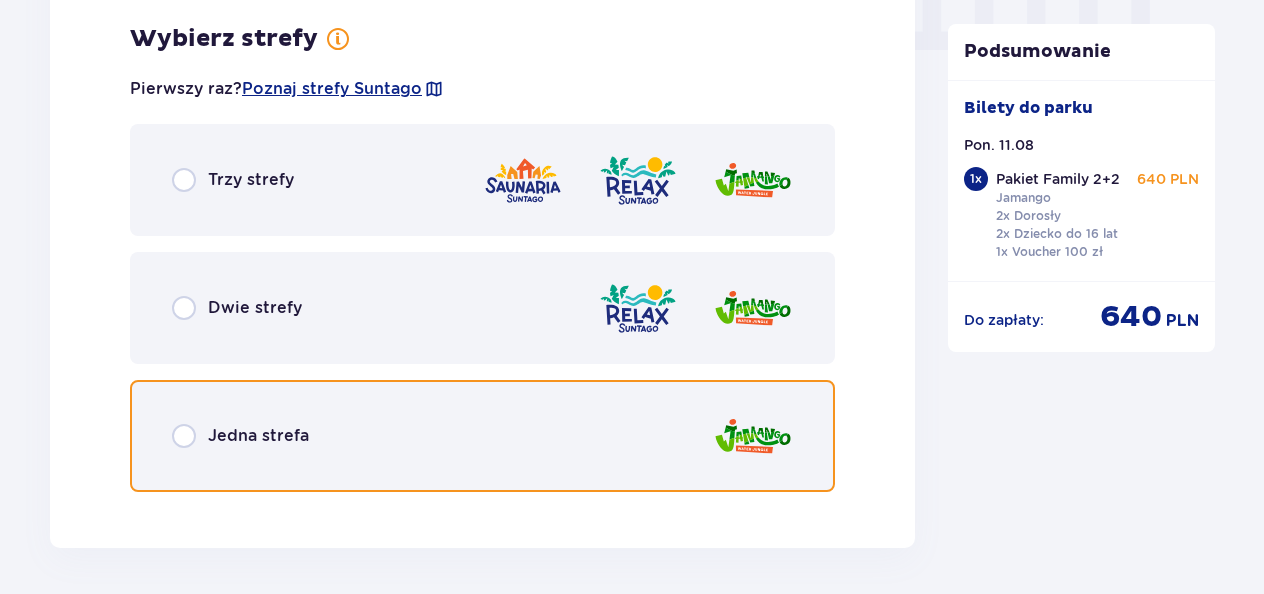 click at bounding box center (184, 436) 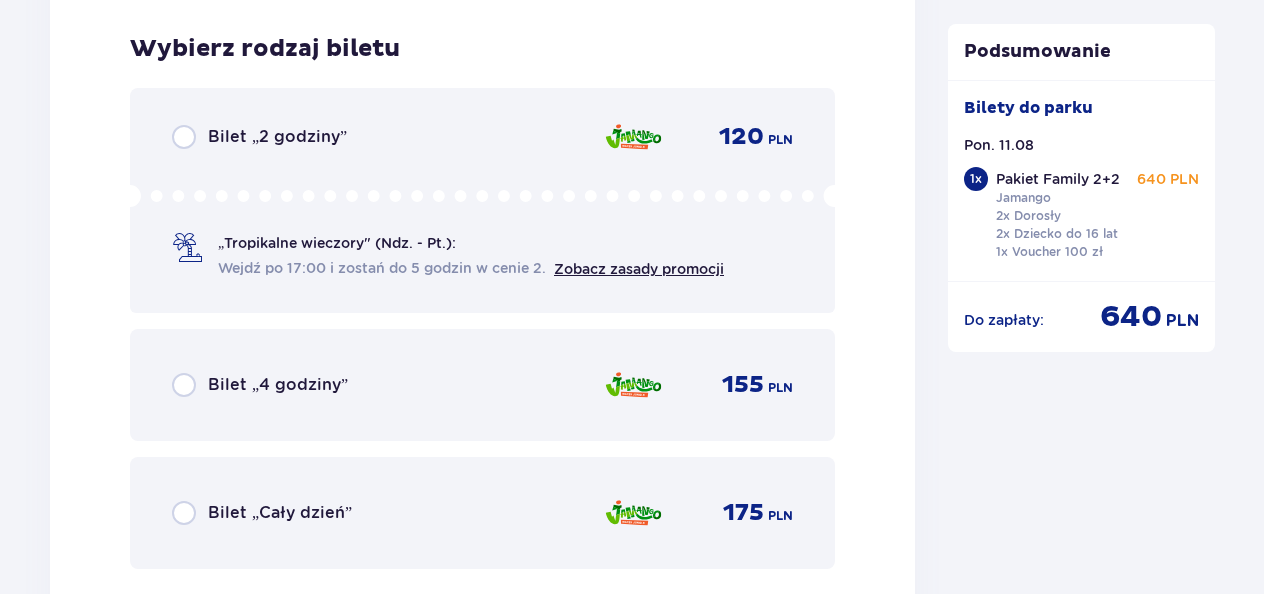 scroll, scrollTop: 2572, scrollLeft: 0, axis: vertical 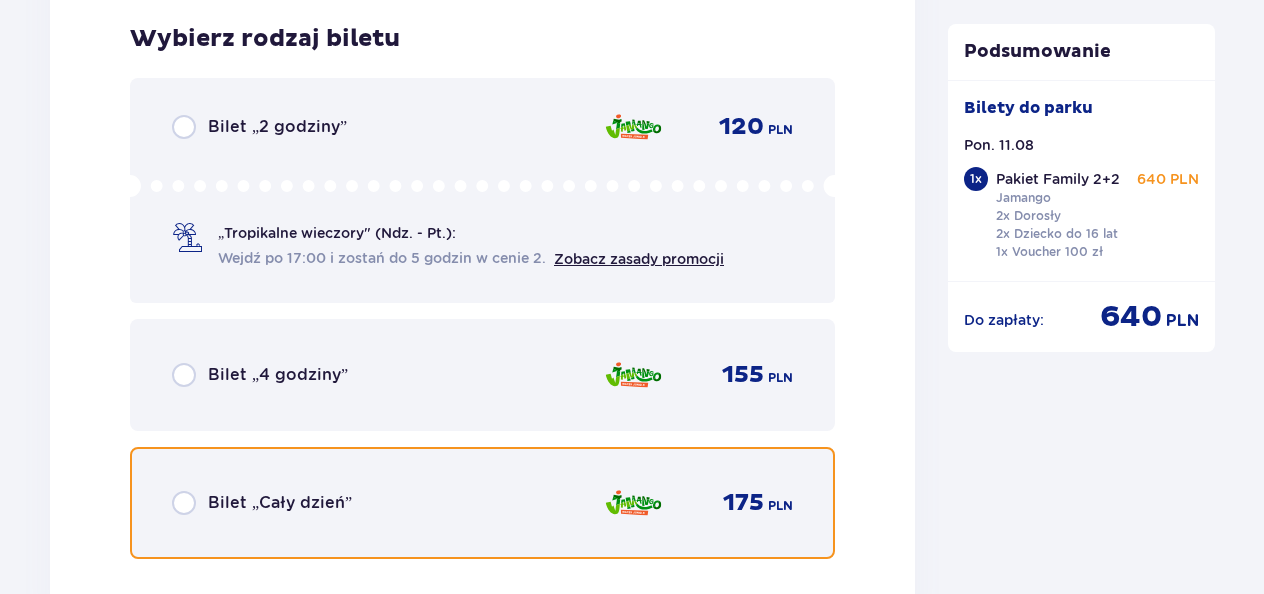click at bounding box center [184, 503] 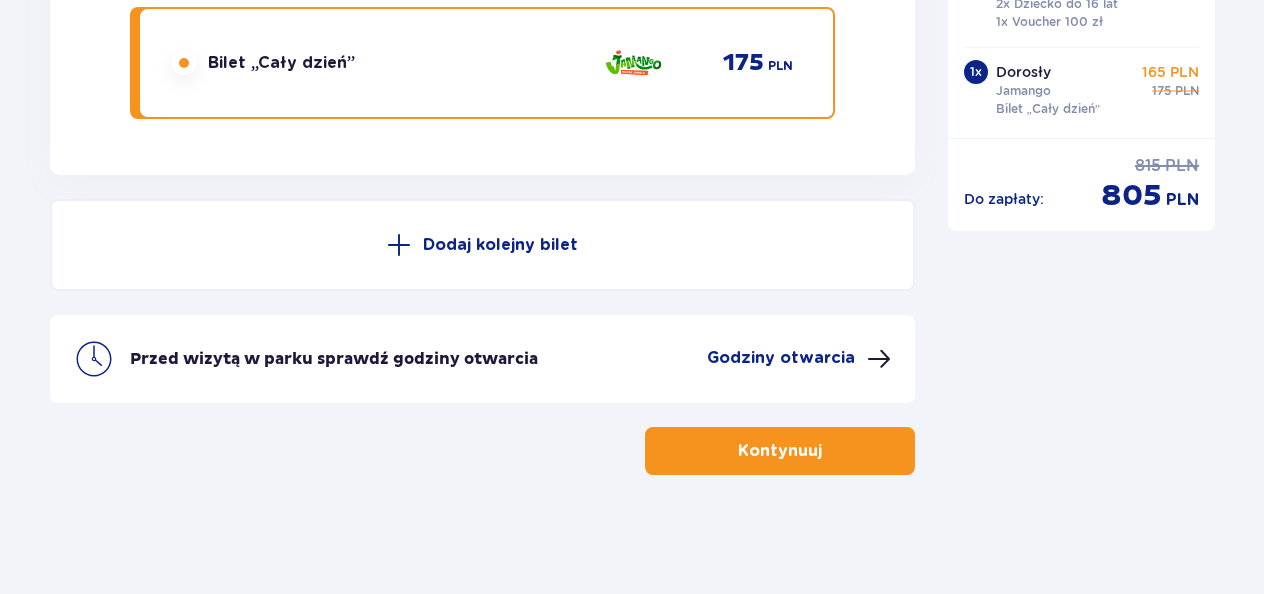 scroll, scrollTop: 3013, scrollLeft: 0, axis: vertical 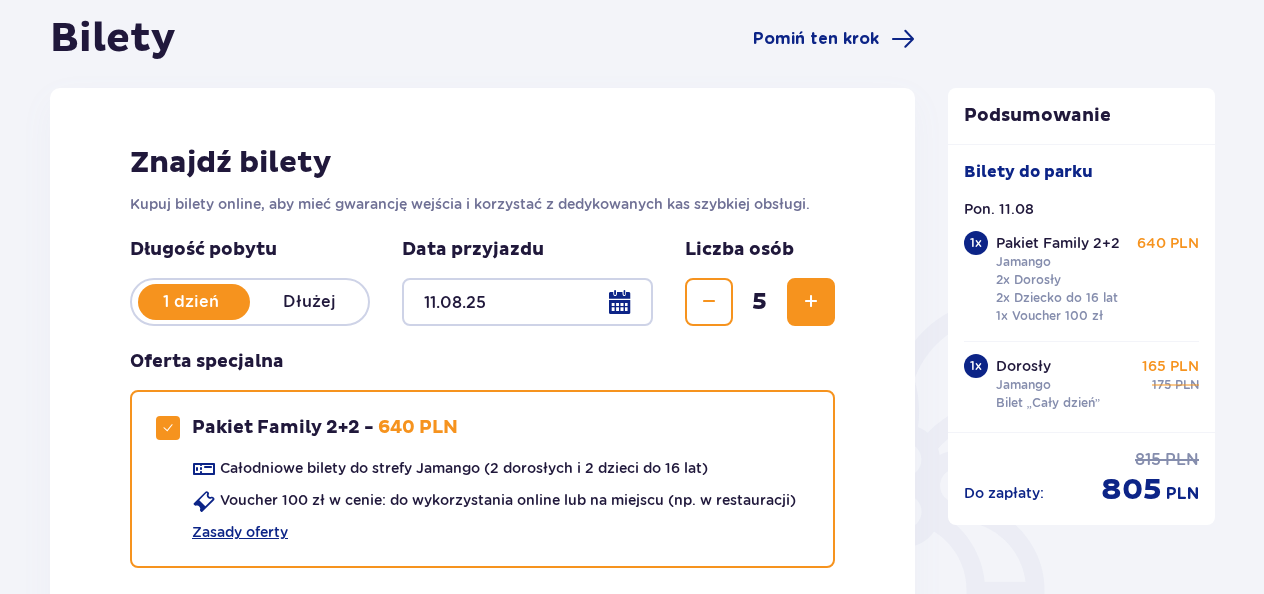 click at bounding box center (709, 302) 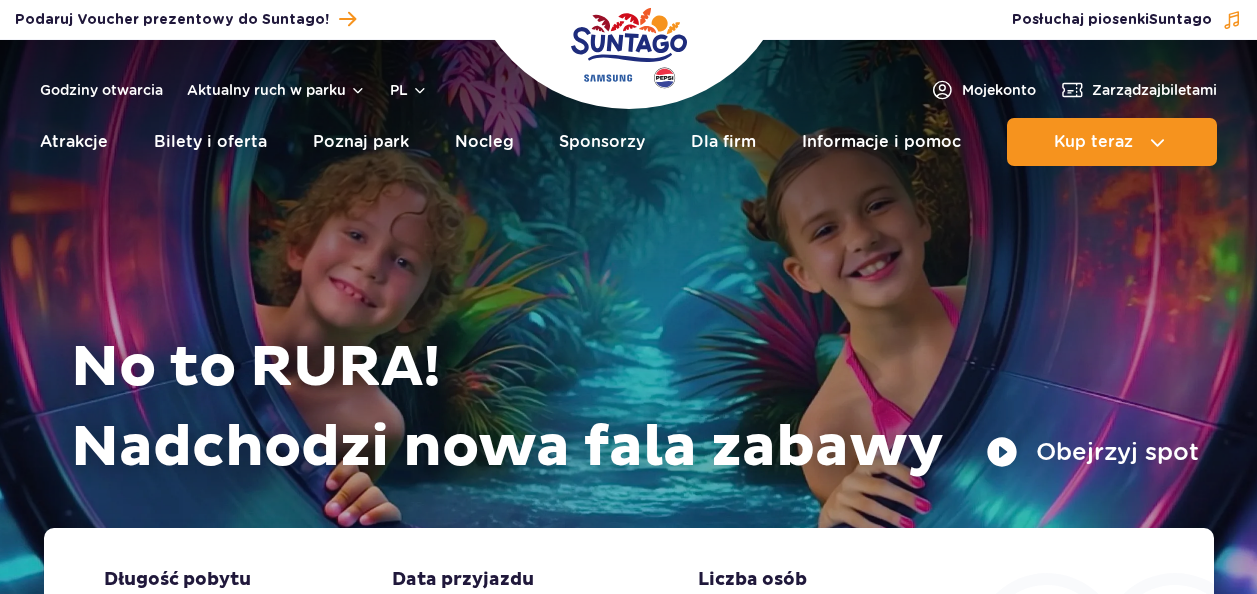 scroll, scrollTop: 0, scrollLeft: 0, axis: both 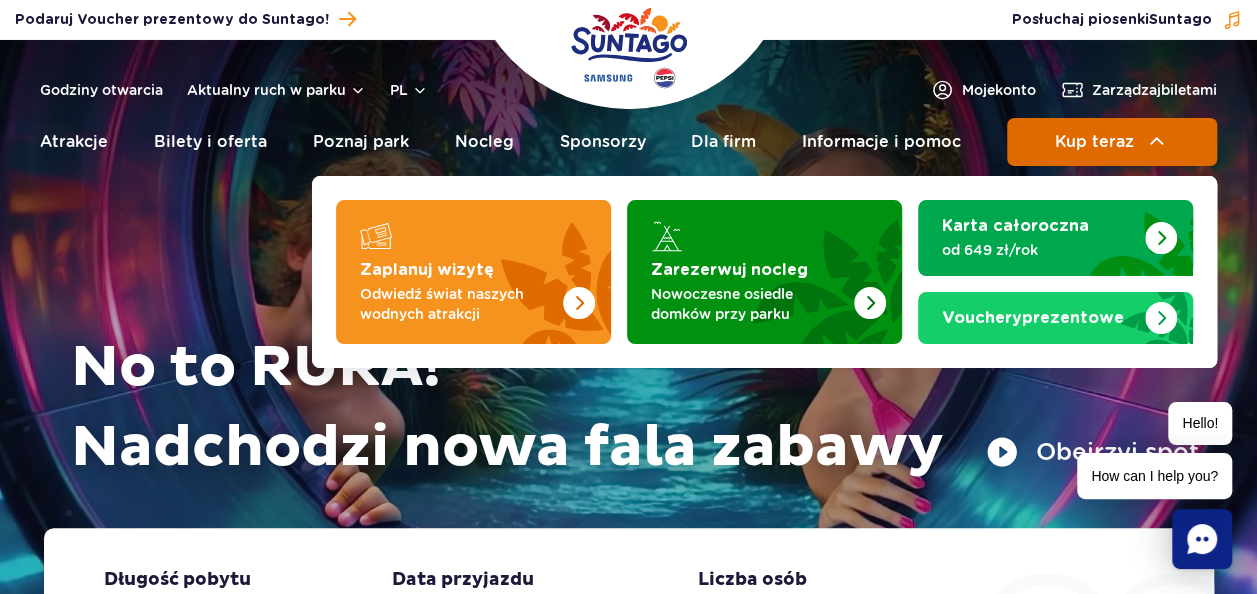 click on "Kup teraz" at bounding box center [1093, 142] 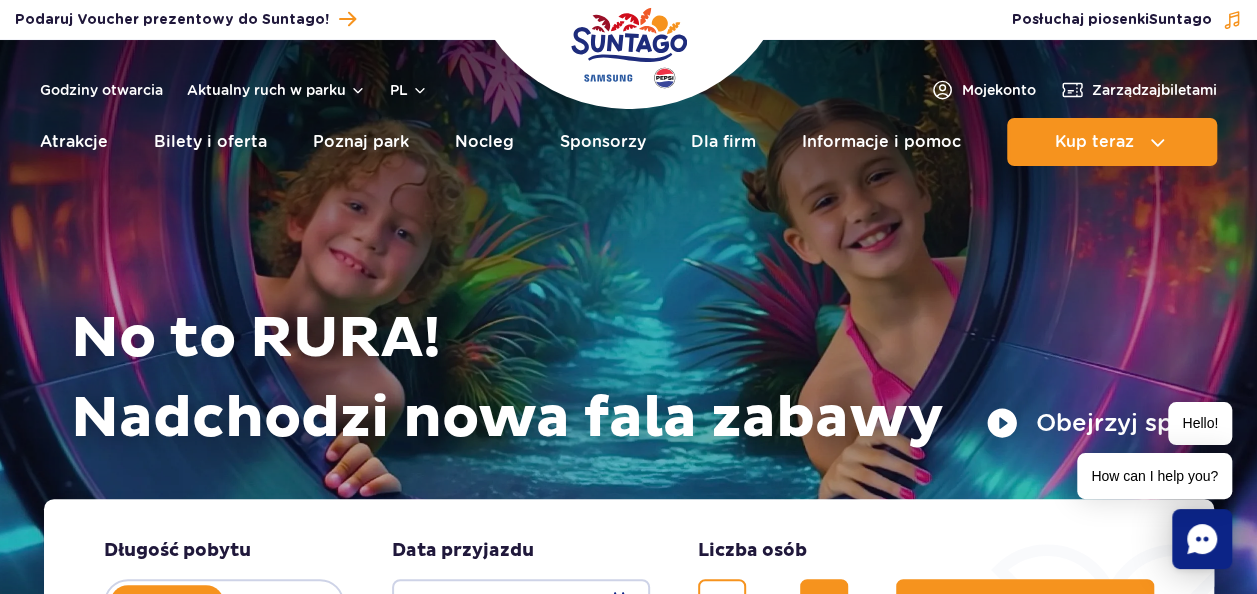 scroll, scrollTop: 0, scrollLeft: 0, axis: both 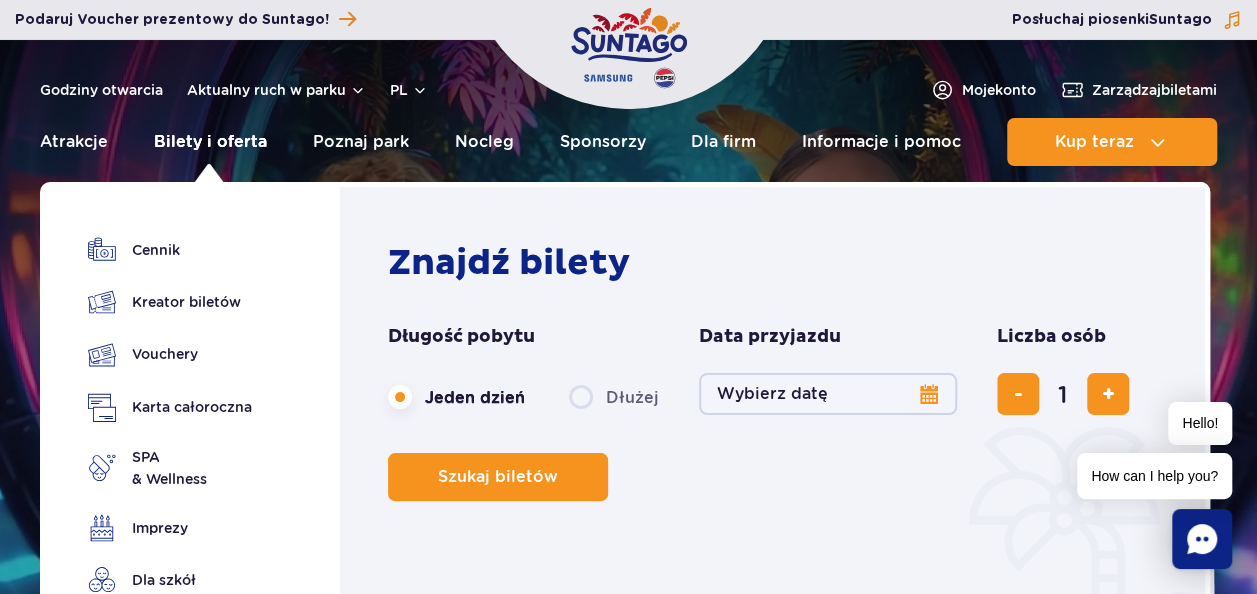 click on "Bilety i oferta" at bounding box center (210, 142) 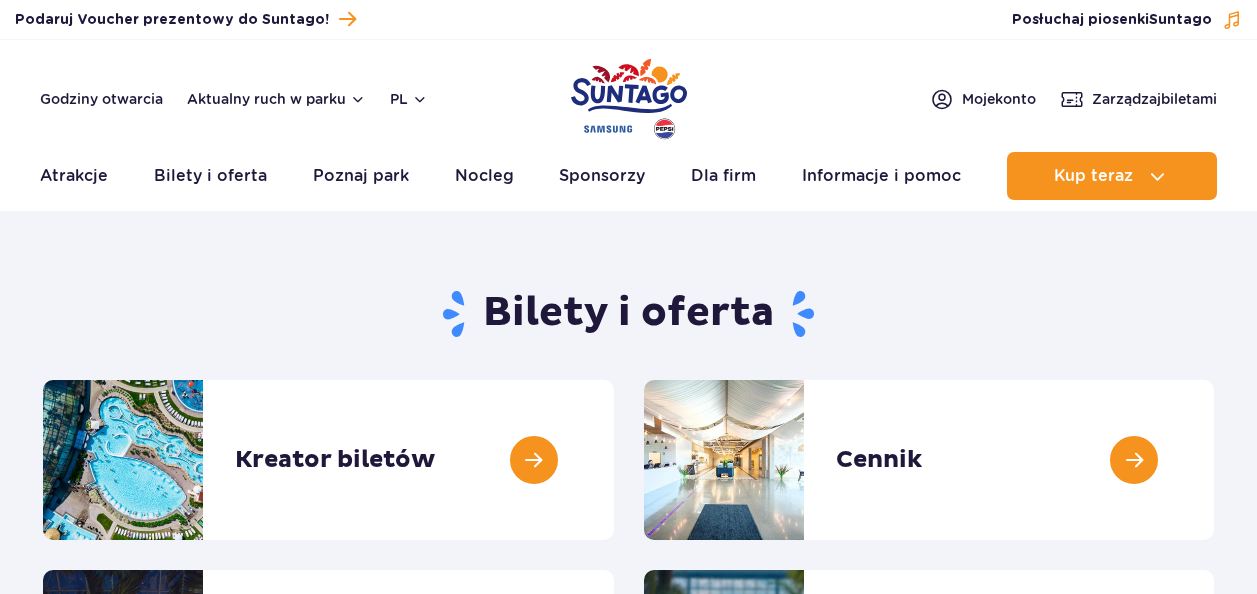 scroll, scrollTop: 0, scrollLeft: 0, axis: both 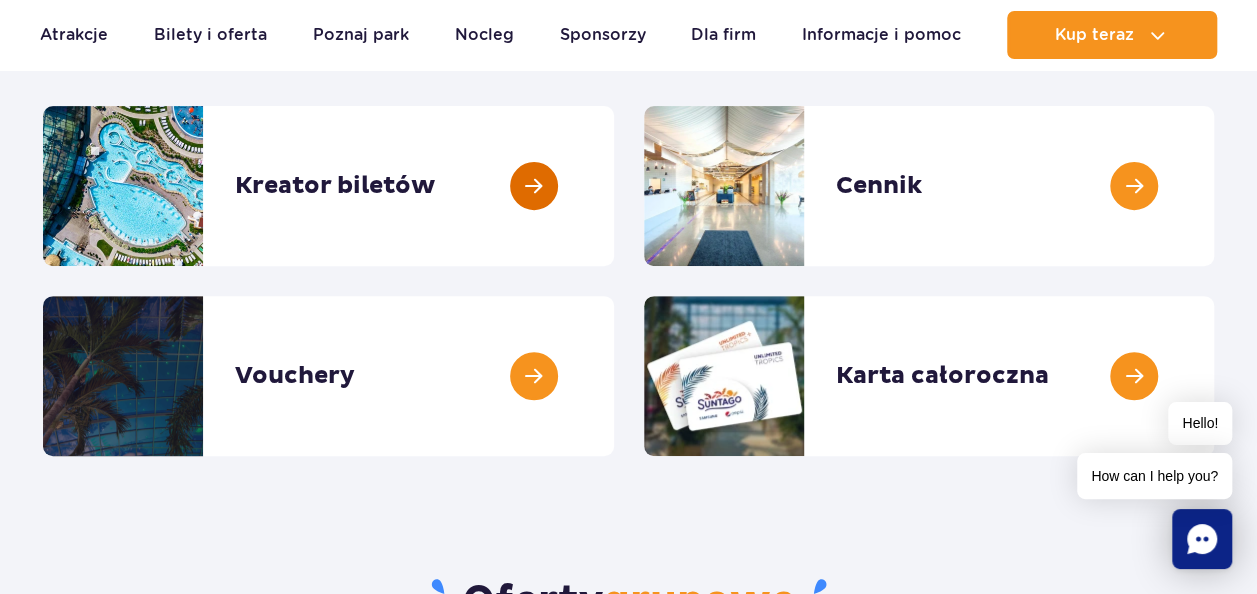 click at bounding box center [614, 186] 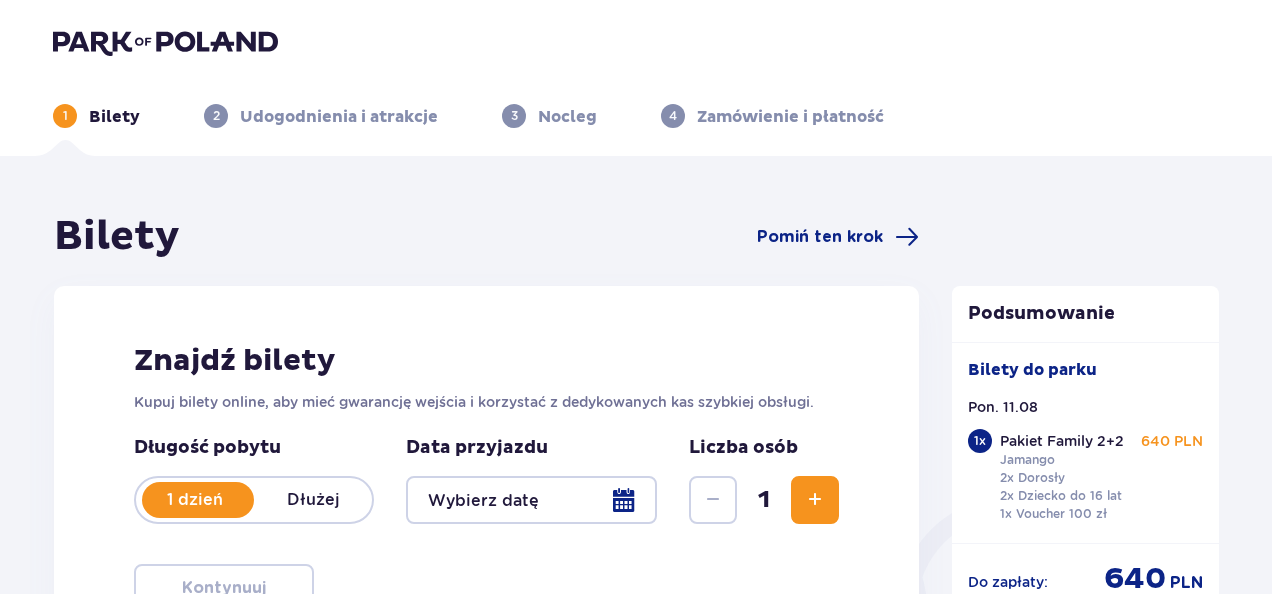 type on "11.08.25" 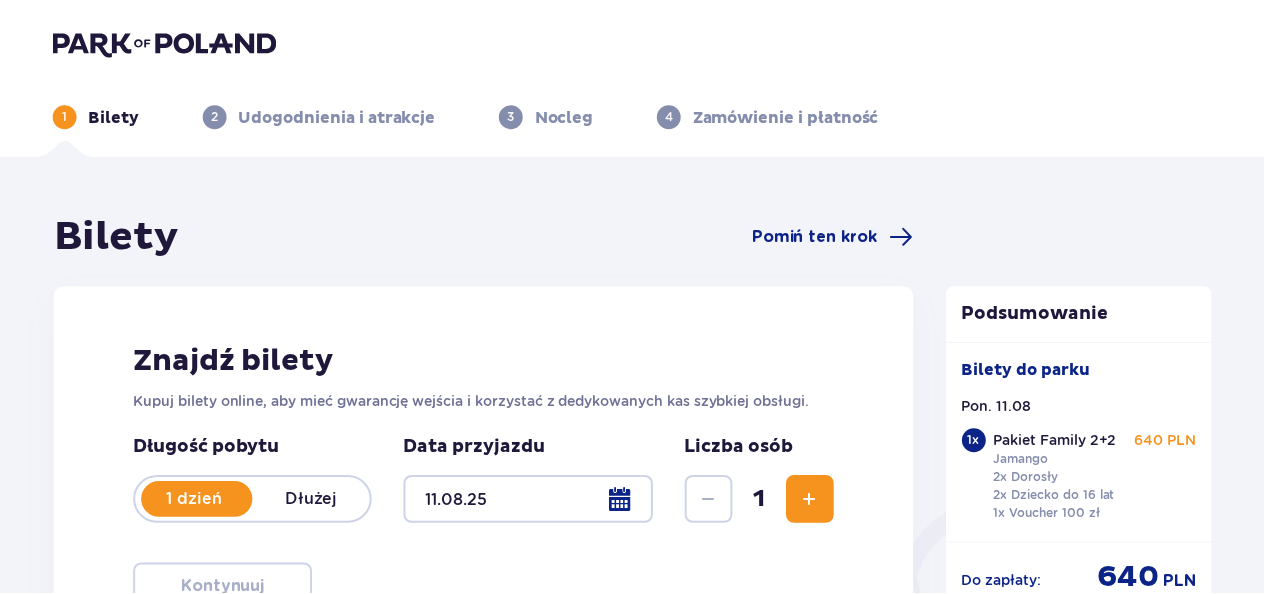 scroll, scrollTop: 0, scrollLeft: 0, axis: both 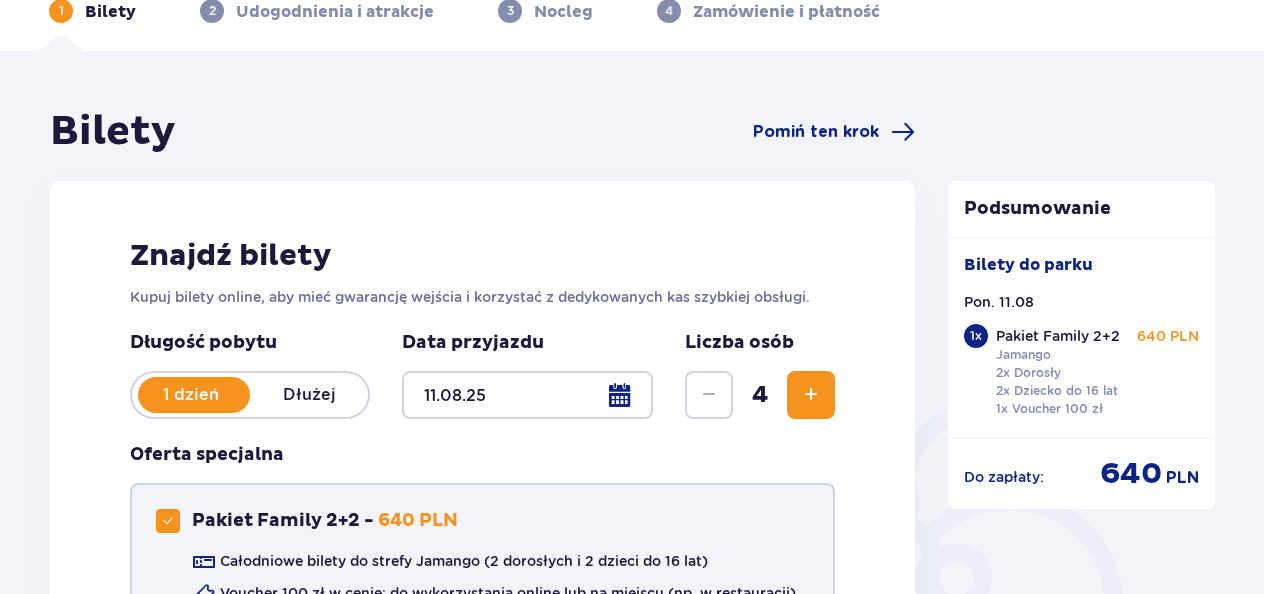 click at bounding box center [168, 521] 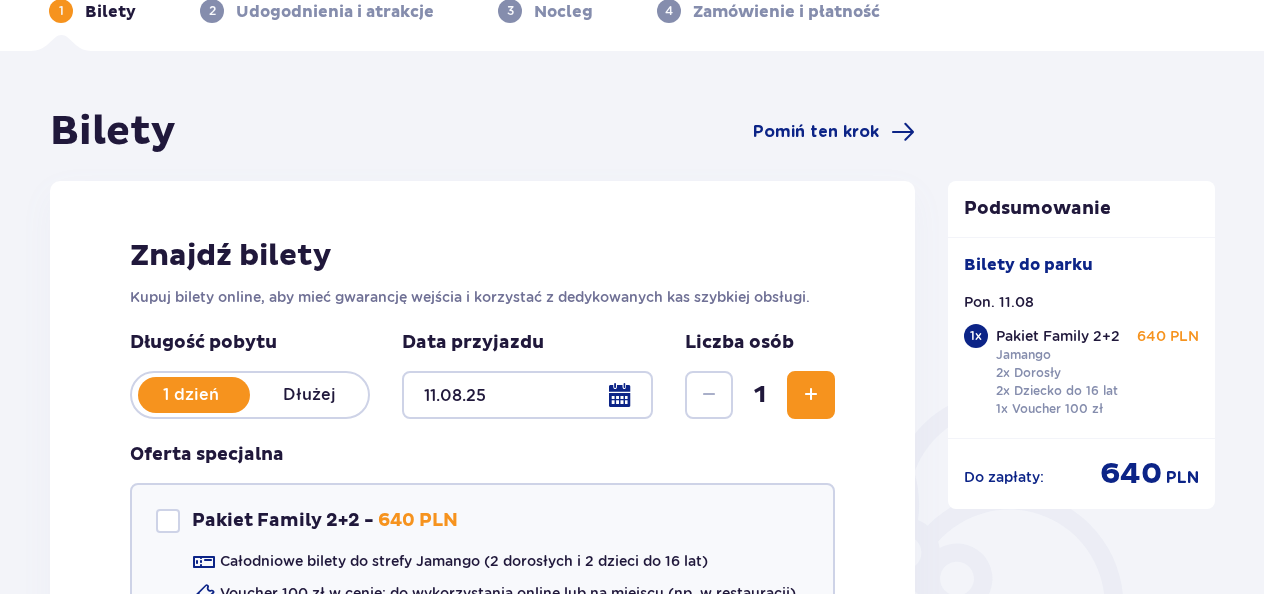 click at bounding box center (811, 395) 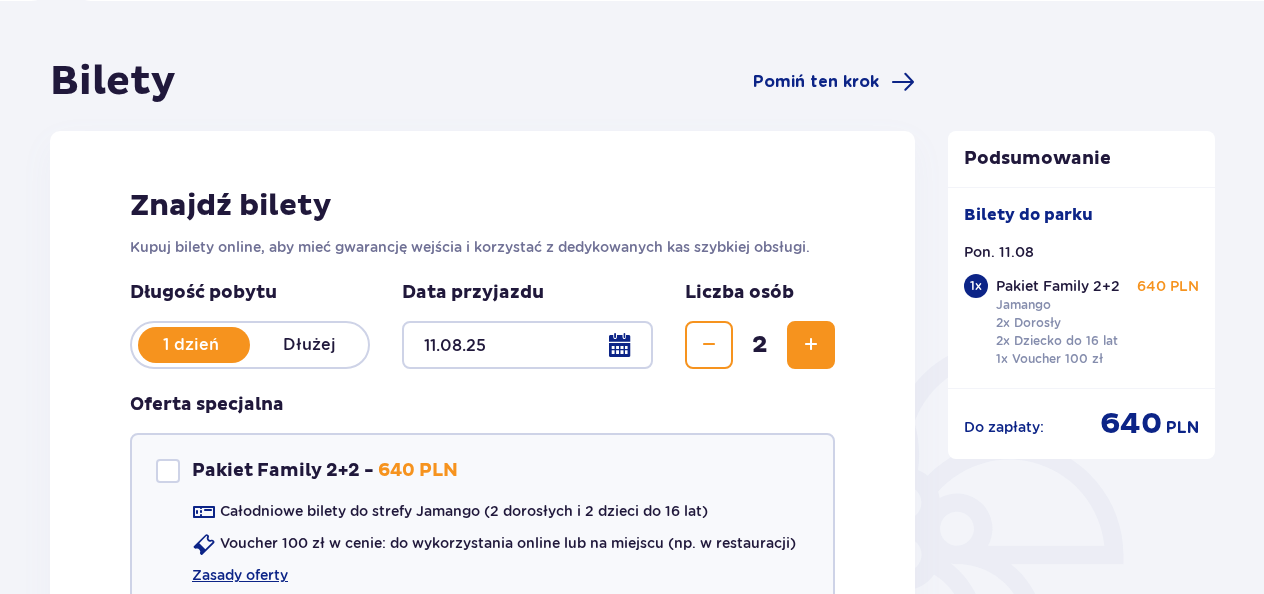 click on "Długość pobytu 1 dzień Dłużej Data przyjazdu 11.08.25 Liczba osób 2 Oferta specjalna Pakiet Family 2+2    -  640 PLN Całodniowe bilety do strefy Jamango (2 dorosłych i 2 dzieci do 16 lat) Voucher 100 zł w cenie: do wykorzystania online lub na miejscu (np. w restauracji) Zasady oferty" at bounding box center (482, 458) 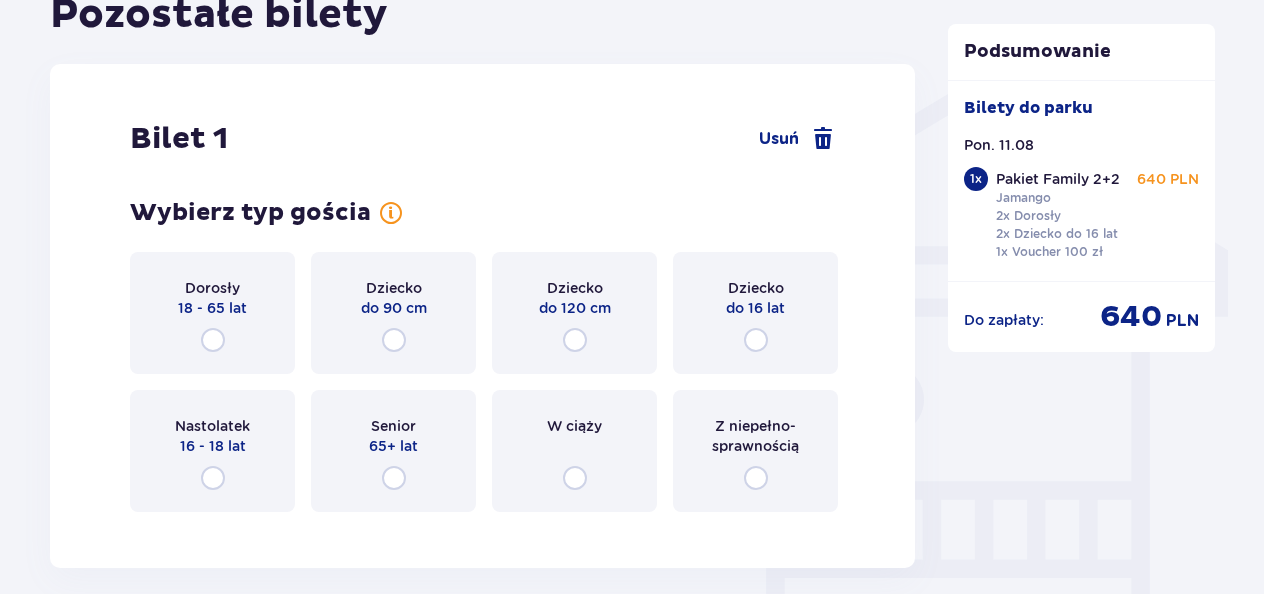 scroll, scrollTop: 1576, scrollLeft: 0, axis: vertical 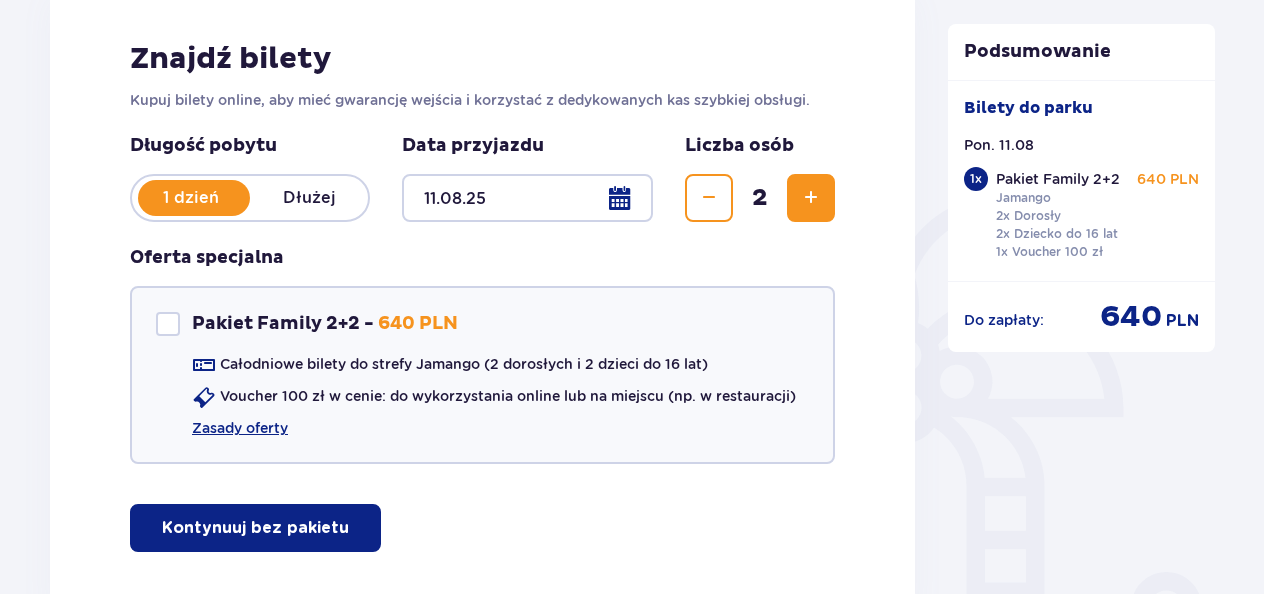 click at bounding box center (811, 198) 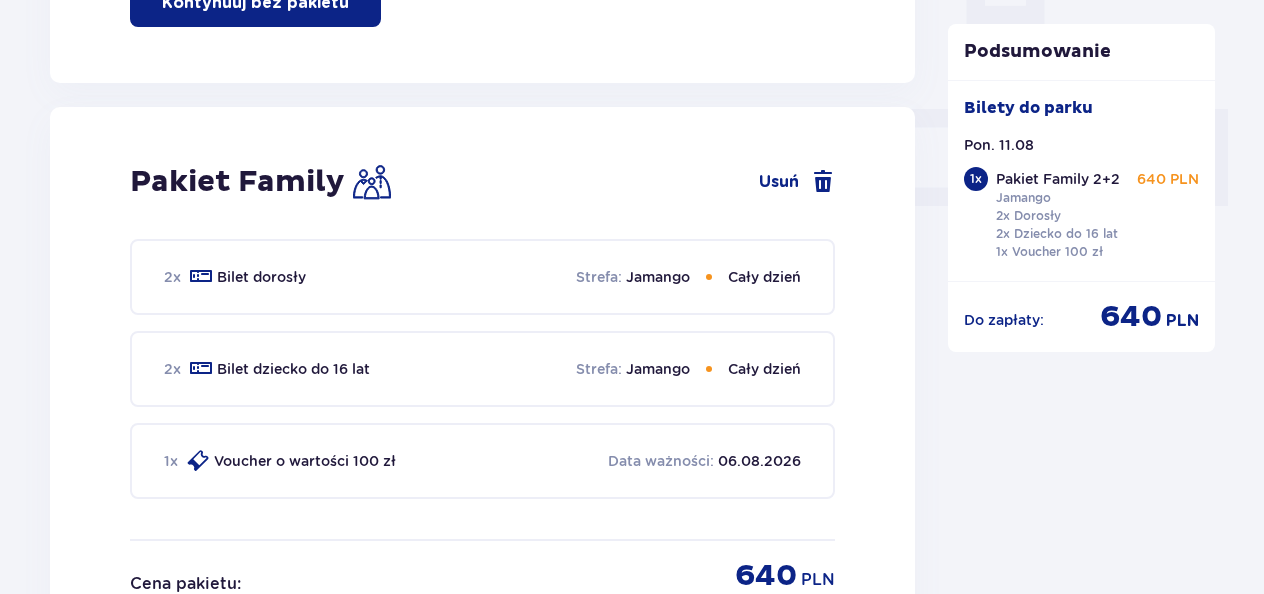 click on "Bilety Pomiń ten krok Znajdź bilety Kupuj bilety online, aby mieć gwarancję wejścia i korzystać z dedykowanych kas szybkiej obsługi. Długość pobytu 1 dzień Dłużej Data przyjazdu 11.08.25 Liczba osób 3 Oferta specjalna Pakiet Family 2+2    -  640 PLN Całodniowe bilety do strefy Jamango (2 dorosłych i 2 dzieci do 16 lat) Voucher 100 zł w cenie: do wykorzystania online lub na miejscu (np. w restauracji) Zasady oferty Kontynuuj bez pakietu Pakiet Family Usuń 2 x Bilet dorosły Strefa : Jamango Cały dzień 2 x Bilet dziecko do 16 lat Strefa : Jamango Cały dzień 1 x Voucher o wartości 100 zł Data ważności : 06.08.2026 Cena pakietu : 640 PLN Pozostałe bilety Bilet   1 Usuń Wybierz typ gościa Dorosły 18 - 65 lat Dziecko do 90 cm Dziecko do 120 cm Dziecko do 16 lat Nastolatek 16 - 18 lat Senior 65+ lat W ciąży Z niepełno­sprawnością Bilet   2 Usuń Wybierz typ gościa Dorosły 18 - 65 lat Dziecko do 90 cm Dziecko do 120 cm Dziecko do 16 lat Nastolatek 16 - 18 lat Senior 65+ lat" at bounding box center [482, 643] 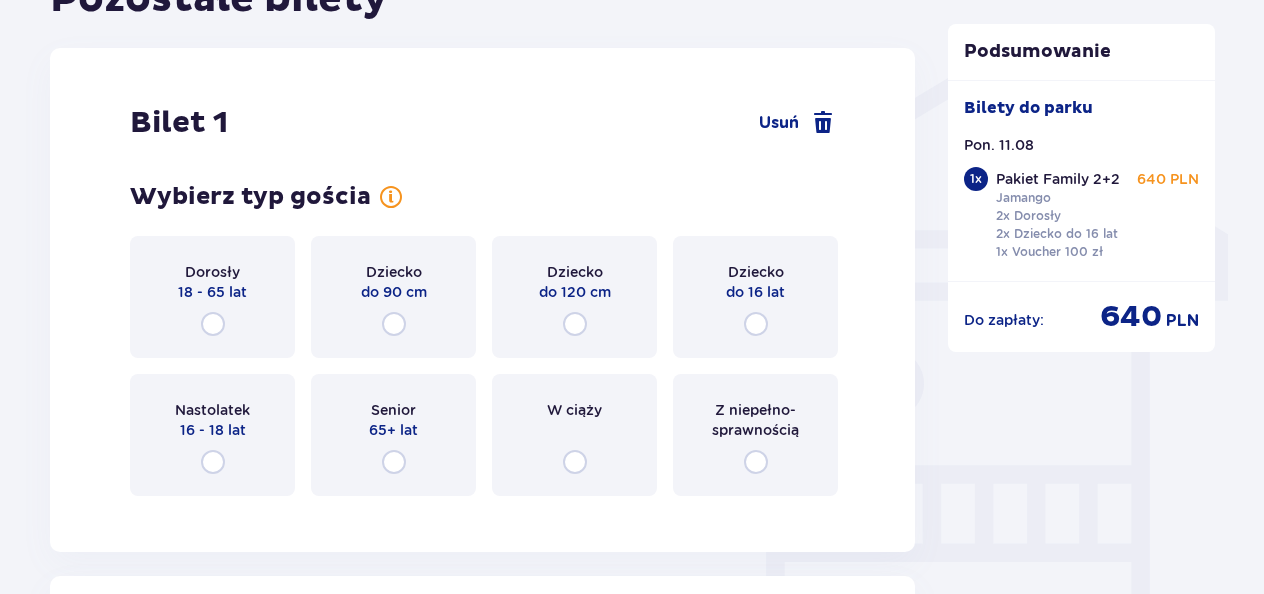 scroll, scrollTop: 1576, scrollLeft: 0, axis: vertical 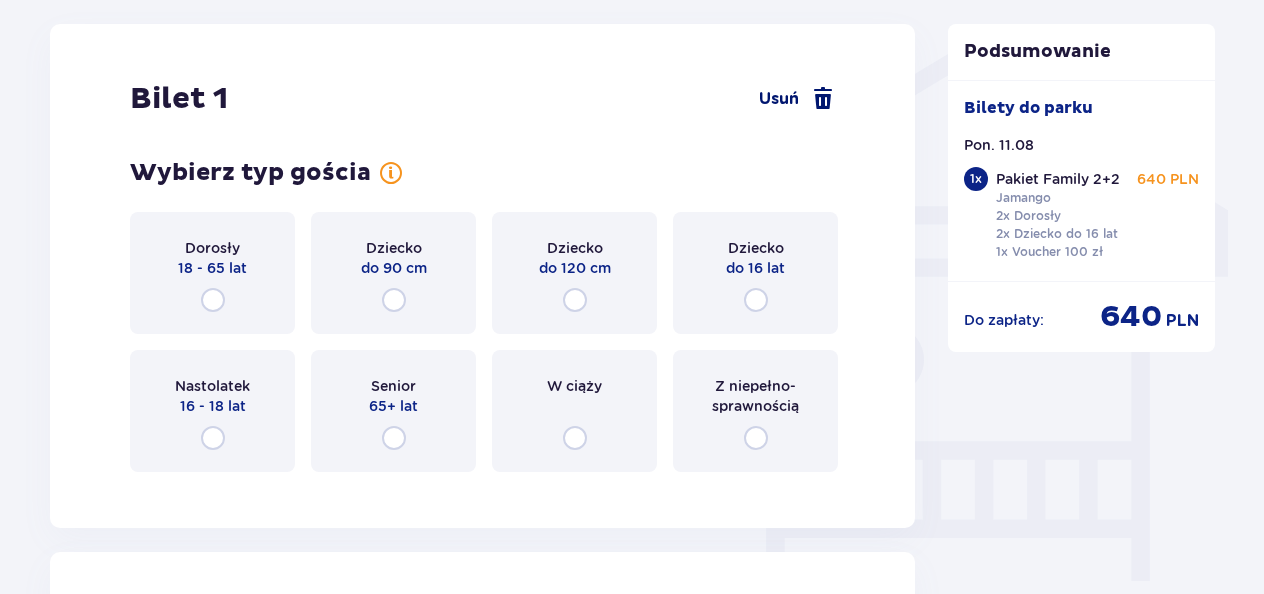 click on "Usuń" at bounding box center [779, 99] 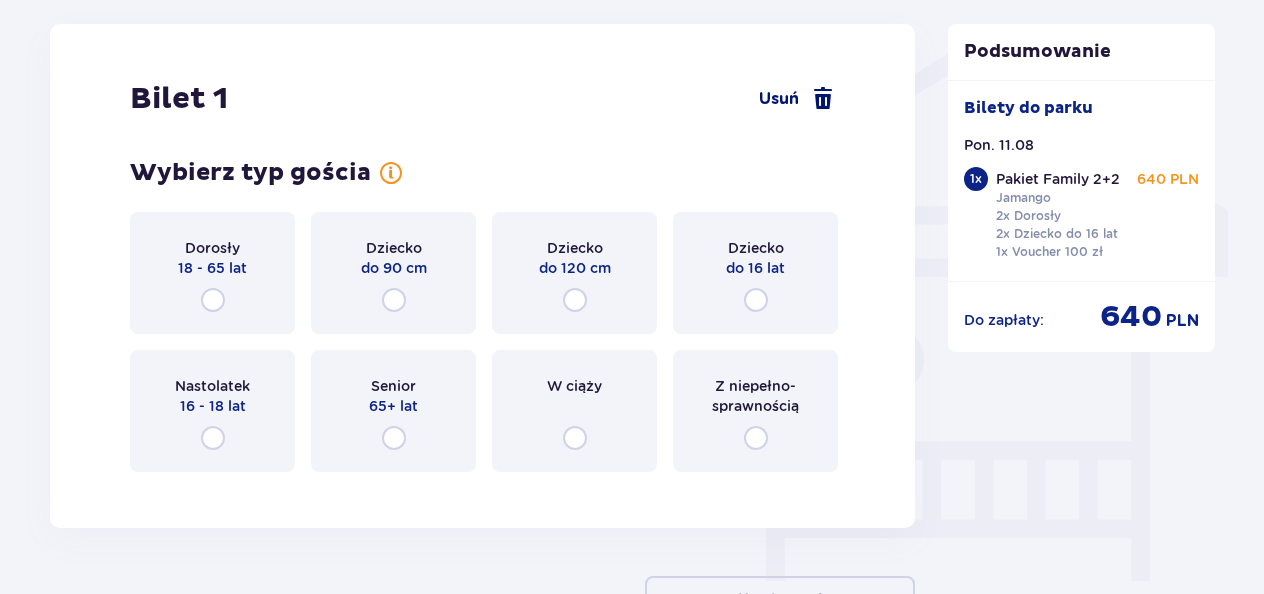 click on "Usuń" at bounding box center (797, 99) 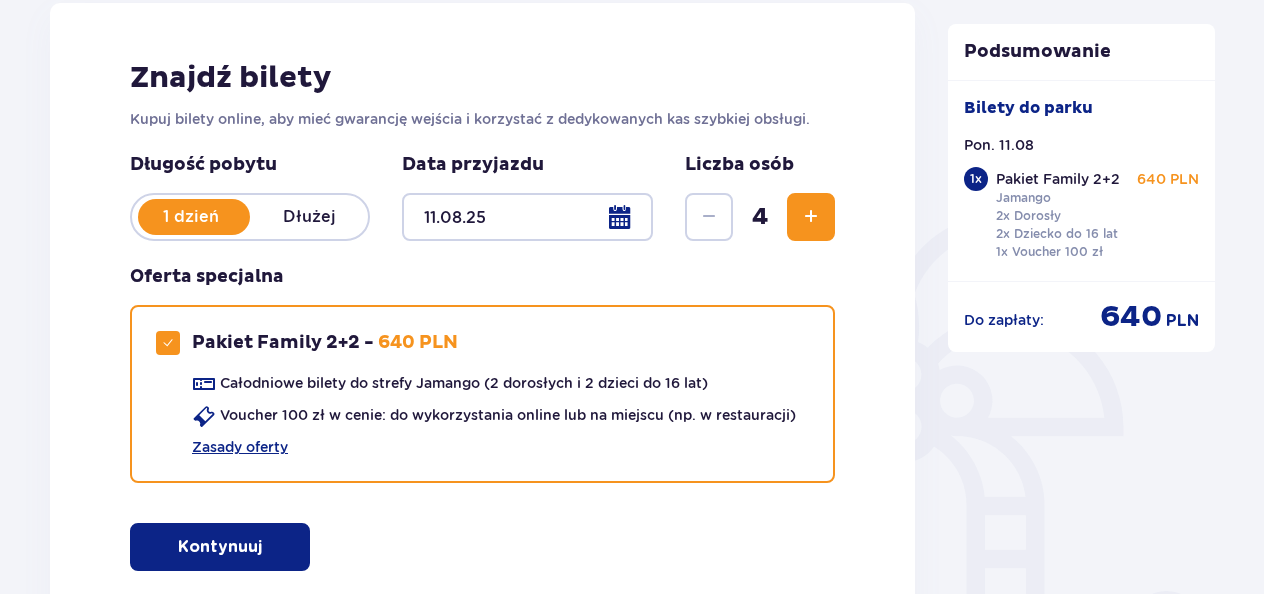 scroll, scrollTop: 262, scrollLeft: 0, axis: vertical 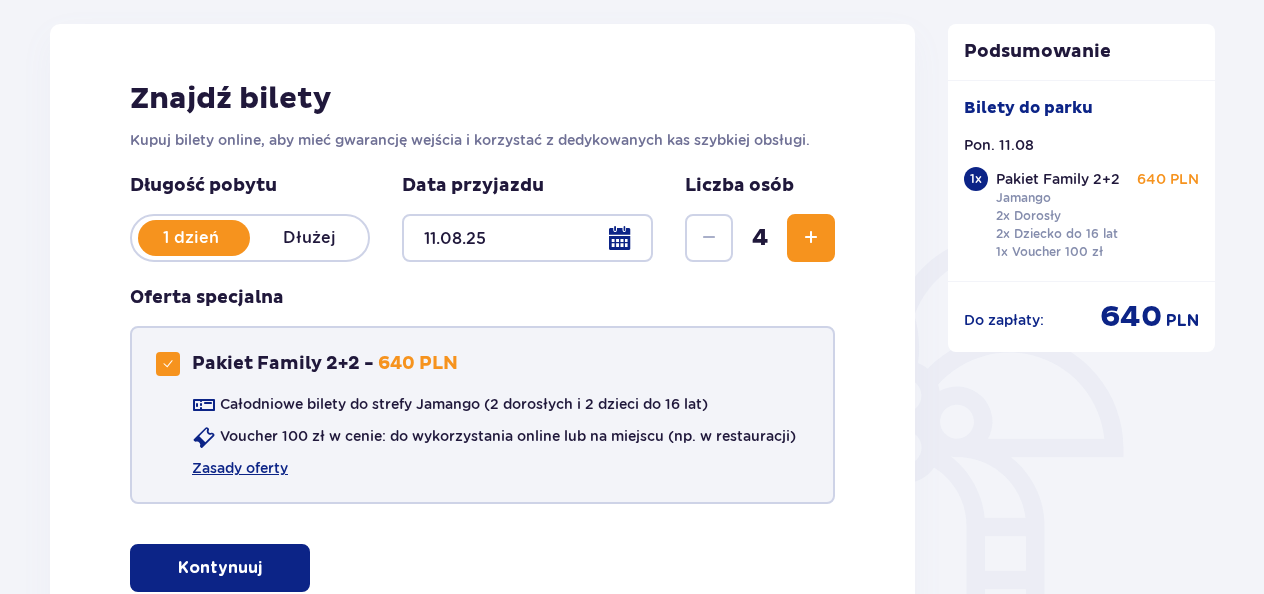 click at bounding box center (168, 364) 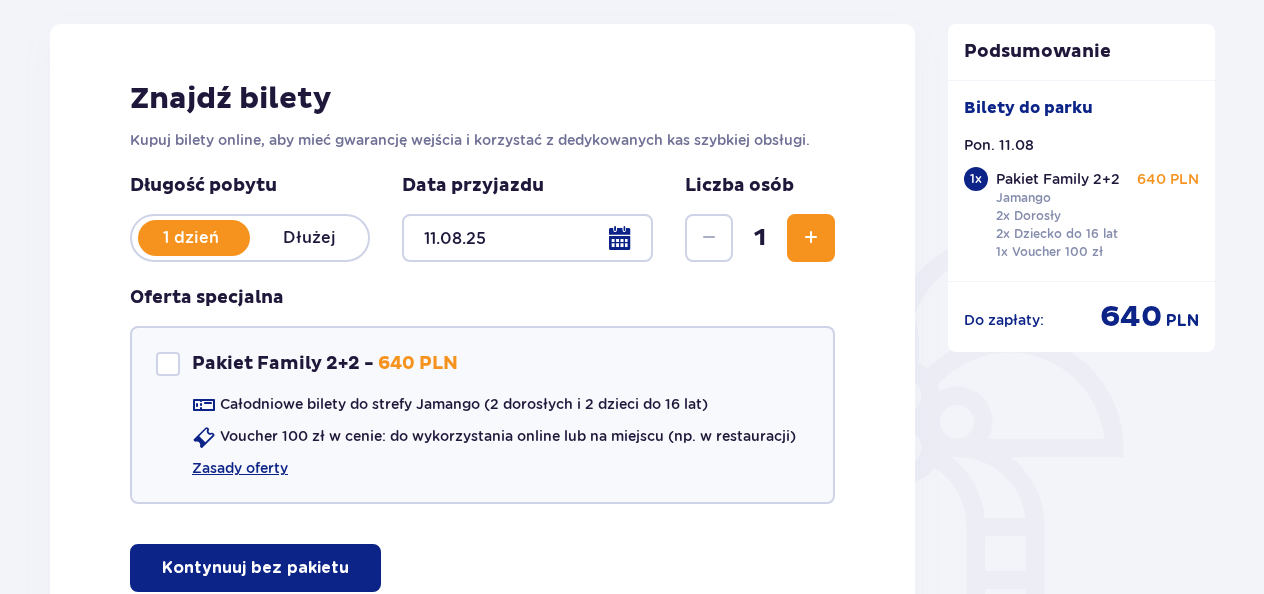 click at bounding box center [811, 238] 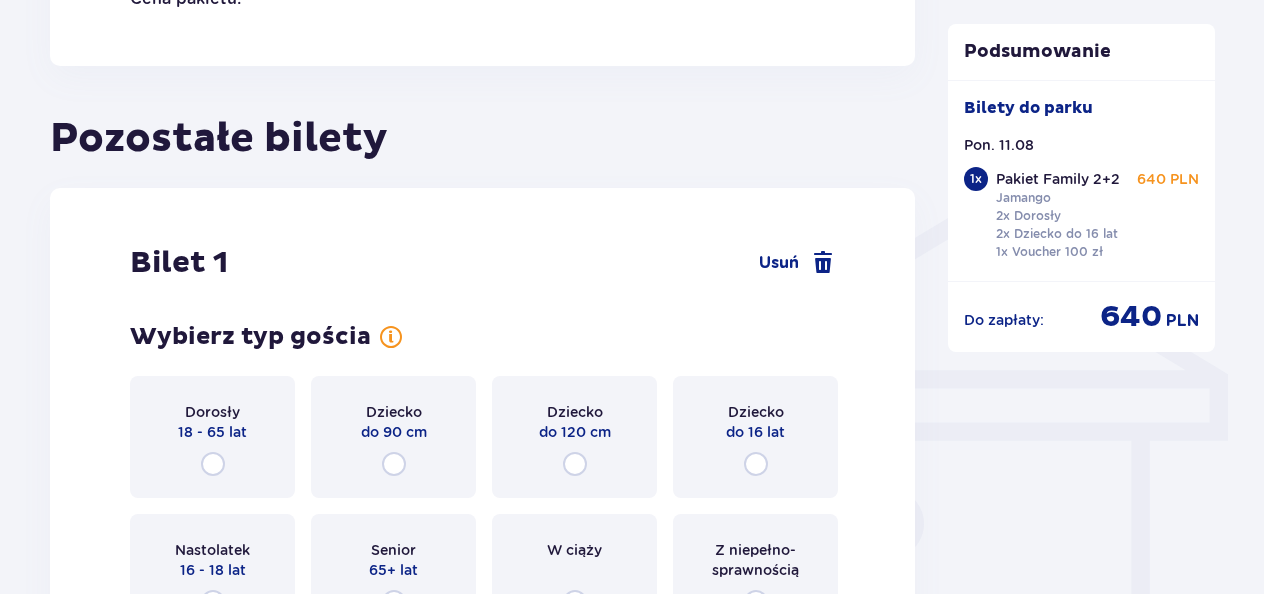 scroll, scrollTop: 1576, scrollLeft: 0, axis: vertical 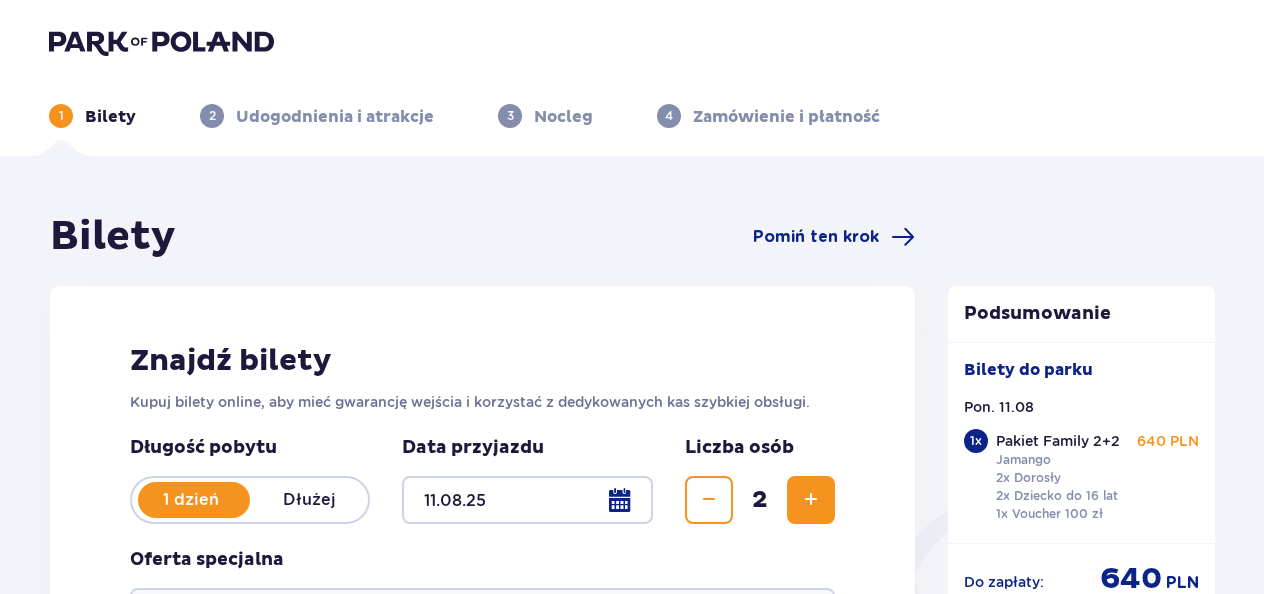 click at bounding box center [811, 500] 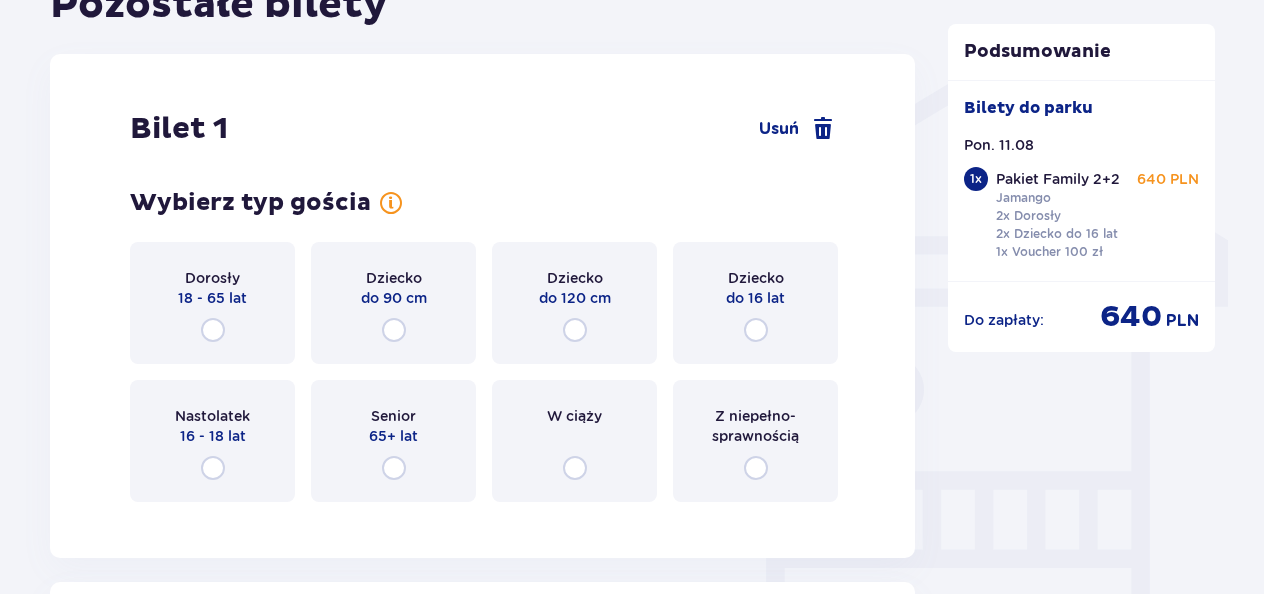 scroll, scrollTop: 1576, scrollLeft: 0, axis: vertical 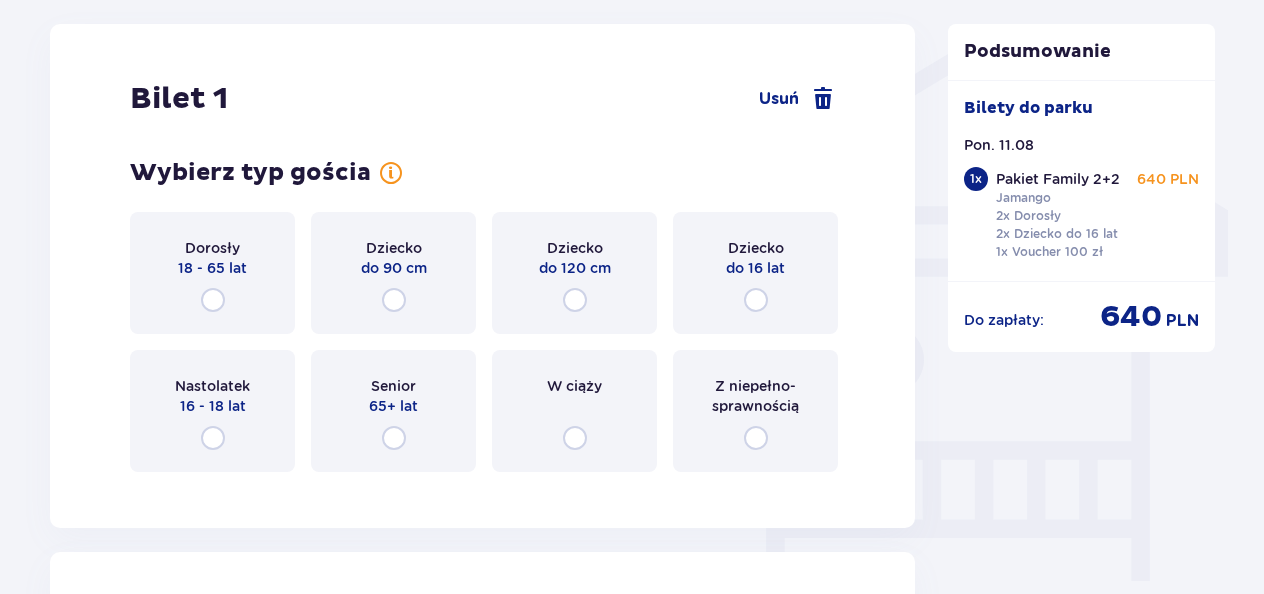 click on "Bilety Pomiń ten krok Znajdź bilety Kupuj bilety online, aby mieć gwarancję wejścia i korzystać z dedykowanych kas szybkiej obsługi. Długość pobytu 1 dzień Dłużej Data przyjazdu 11.08.25 Liczba osób 3 Oferta specjalna Pakiet Family 2+2    -  640 PLN Całodniowe bilety do strefy Jamango (2 dorosłych i 2 dzieci do 16 lat) Voucher 100 zł w cenie: do wykorzystania online lub na miejscu (np. w restauracji) Zasady oferty Kontynuuj bez pakietu Pakiet Family Usuń 2 x Bilet dorosły Strefa : Jamango Cały dzień 2 x Bilet dziecko do 16 lat Strefa : Jamango Cały dzień 1 x Voucher o wartości 100 zł Data ważności : 06.08.2026 Cena pakietu : 640 PLN Pozostałe bilety Bilet   1 Usuń Wybierz typ gościa Dorosły 18 - 65 lat Dziecko do 90 cm Dziecko do 120 cm Dziecko do 16 lat Nastolatek 16 - 18 lat Senior 65+ lat W ciąży Z niepełno­sprawnością Bilet   2 Usuń Wybierz typ gościa Dorosły 18 - 65 lat Dziecko do 90 cm Dziecko do 120 cm Dziecko do 16 lat Nastolatek 16 - 18 lat Senior 65+ lat" at bounding box center [632, -74] 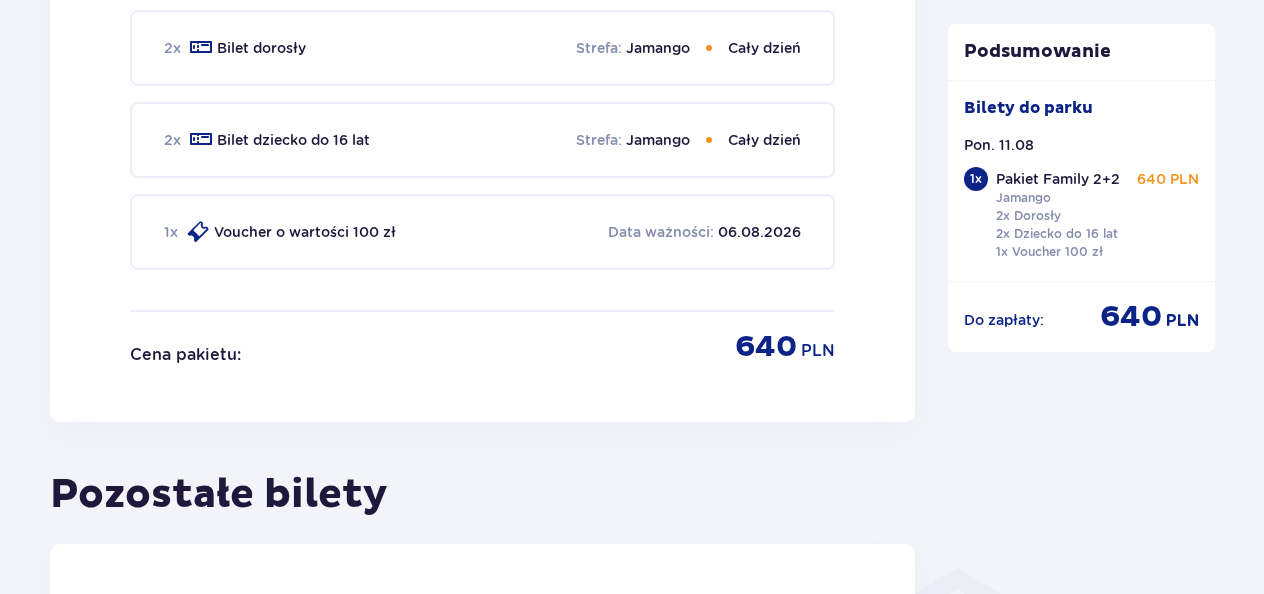 scroll, scrollTop: 0, scrollLeft: 0, axis: both 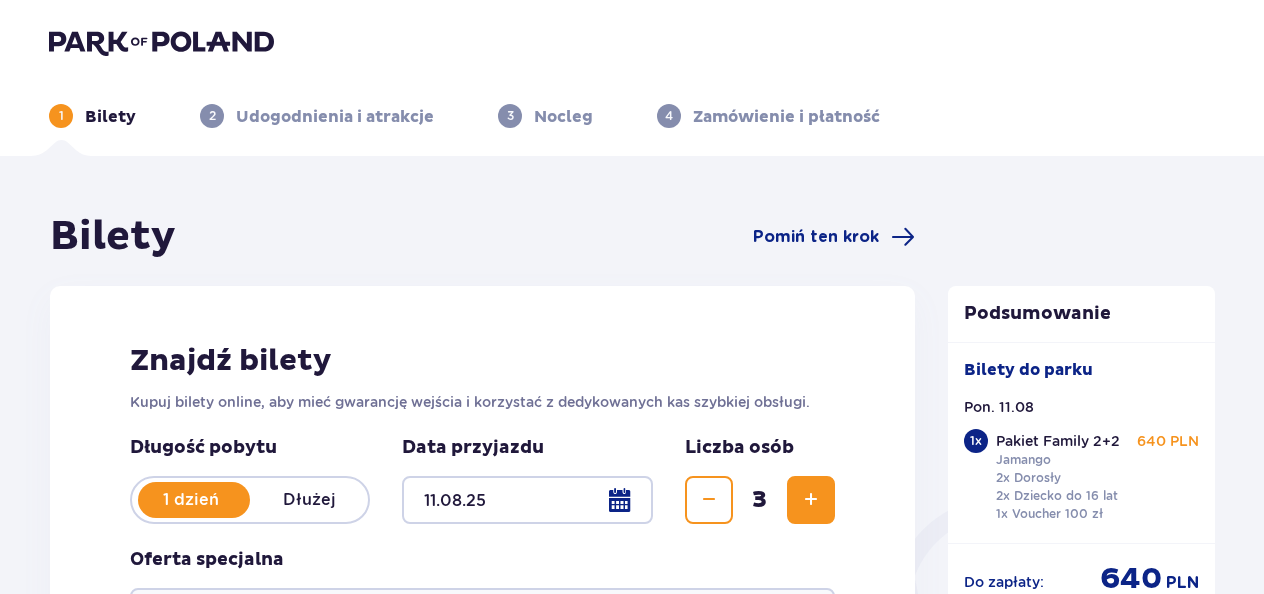 click at bounding box center (811, 500) 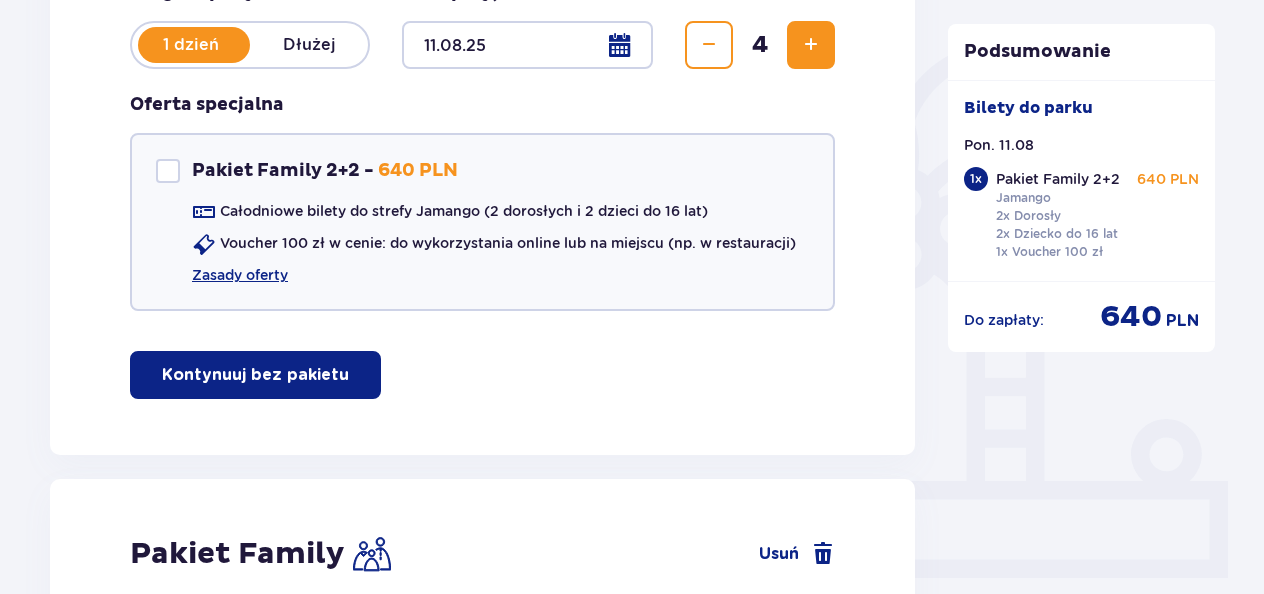 scroll, scrollTop: 458, scrollLeft: 0, axis: vertical 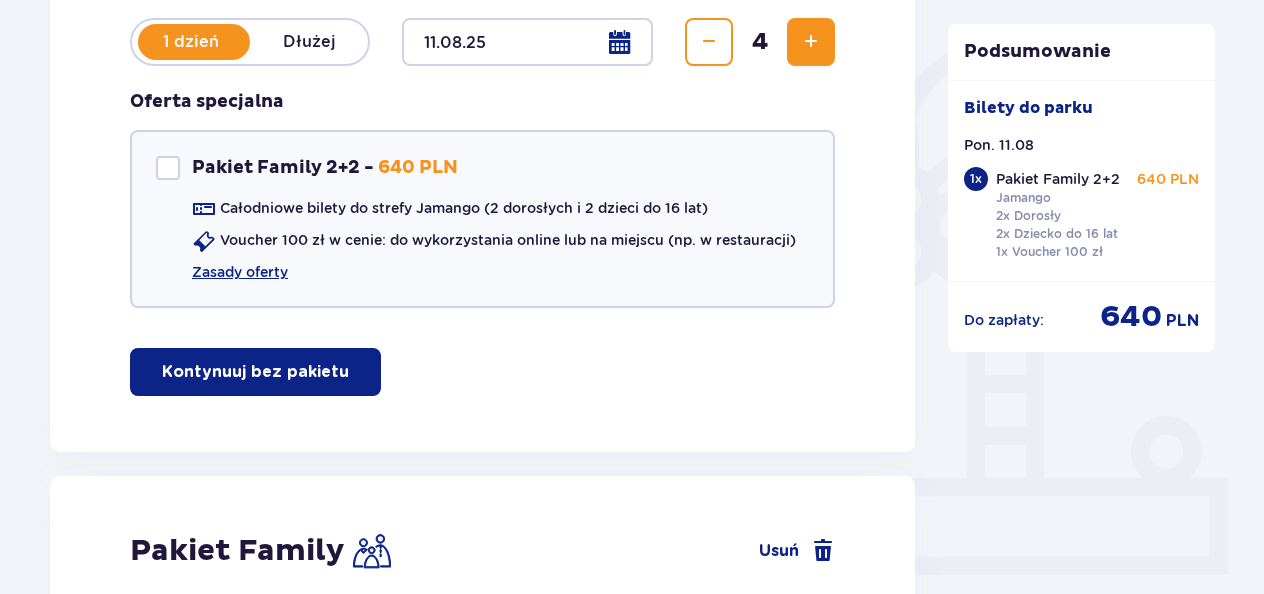 click on "Kontynuuj bez pakietu" at bounding box center [255, 372] 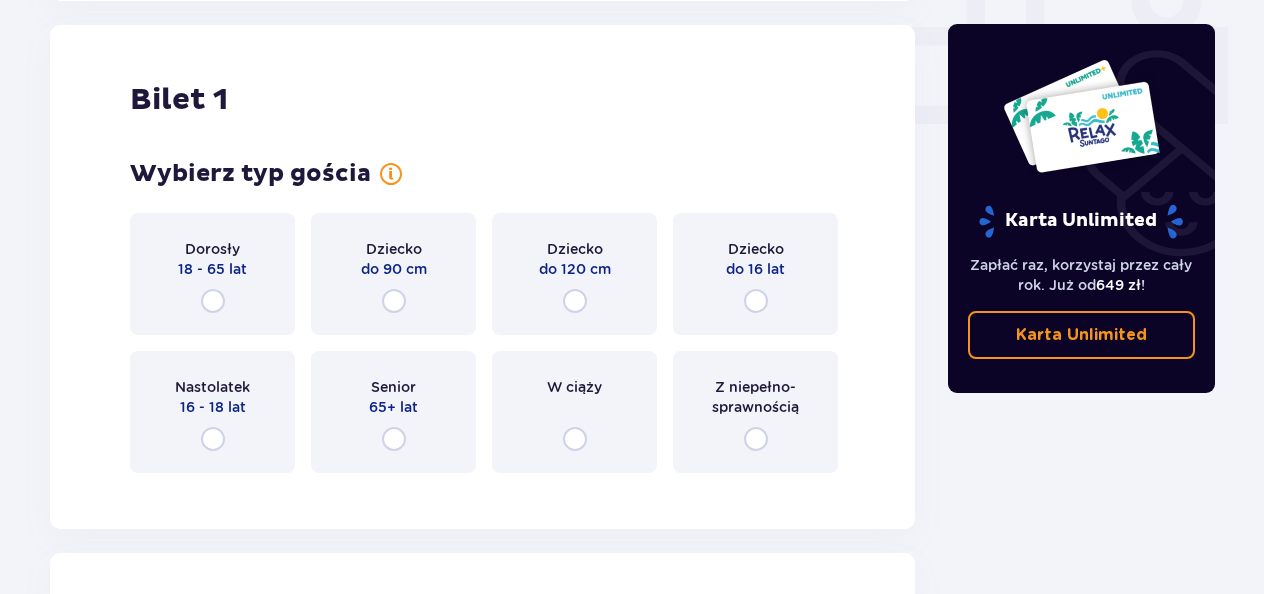 scroll, scrollTop: 910, scrollLeft: 0, axis: vertical 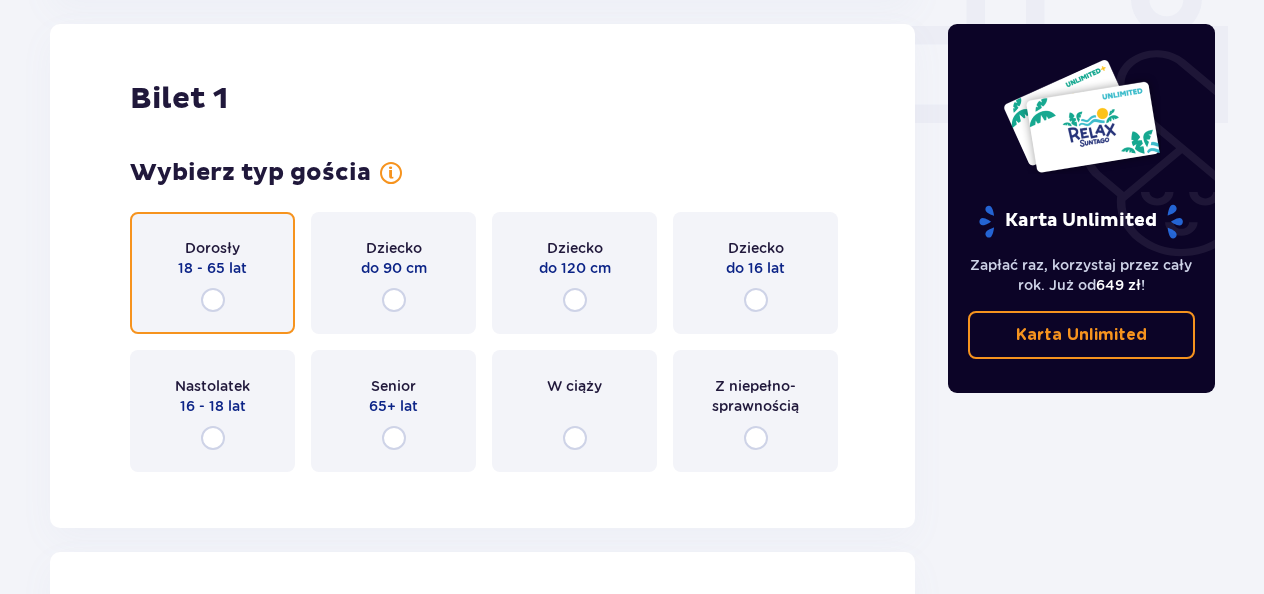 click at bounding box center [213, 300] 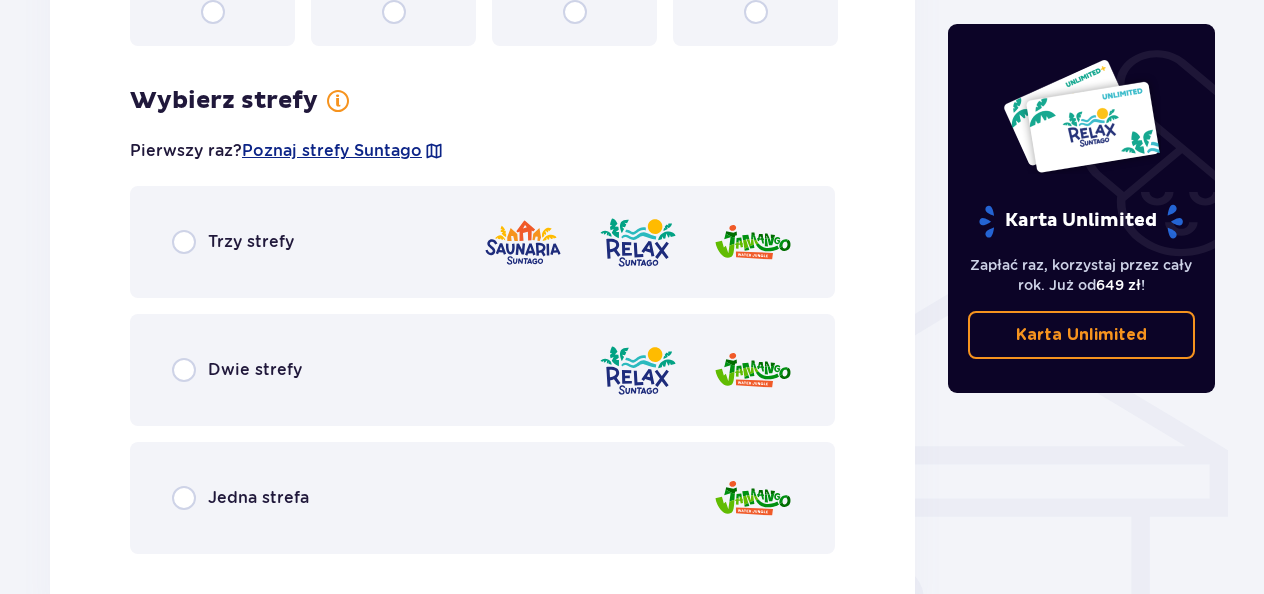 scroll, scrollTop: 1398, scrollLeft: 0, axis: vertical 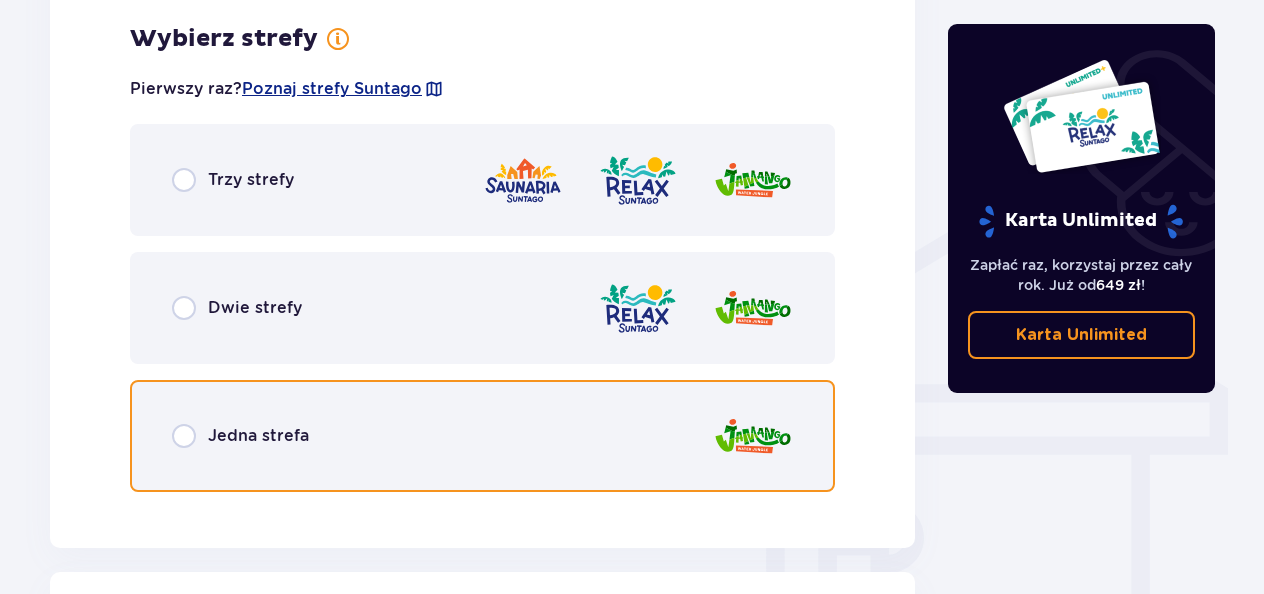 click at bounding box center [184, 436] 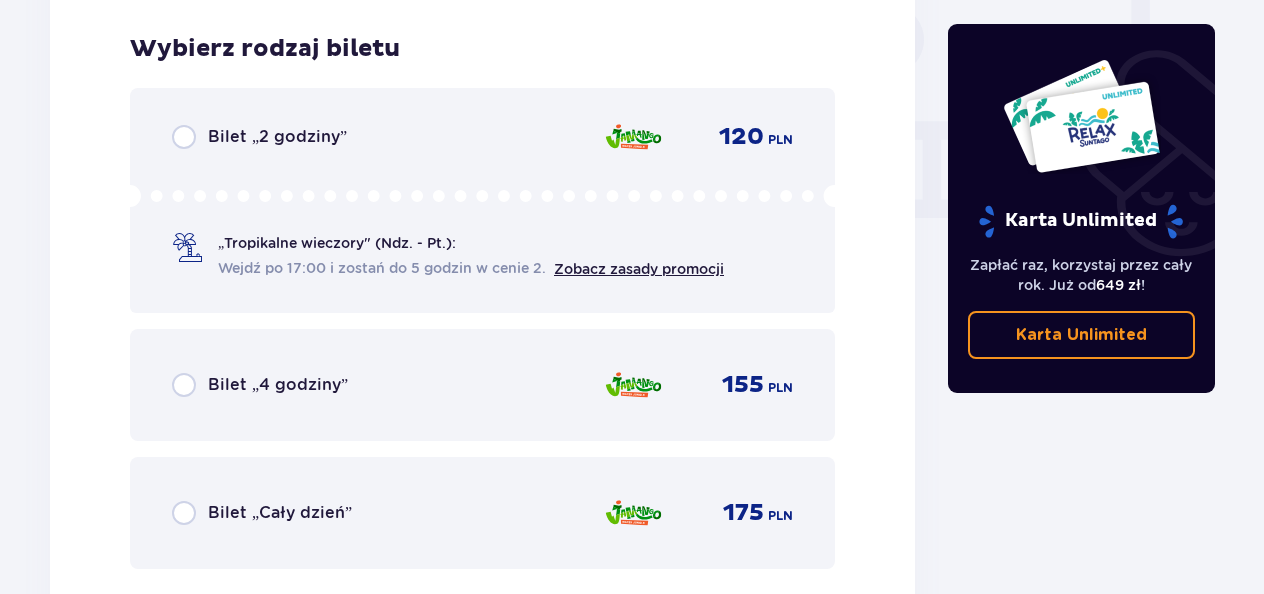 scroll, scrollTop: 1906, scrollLeft: 0, axis: vertical 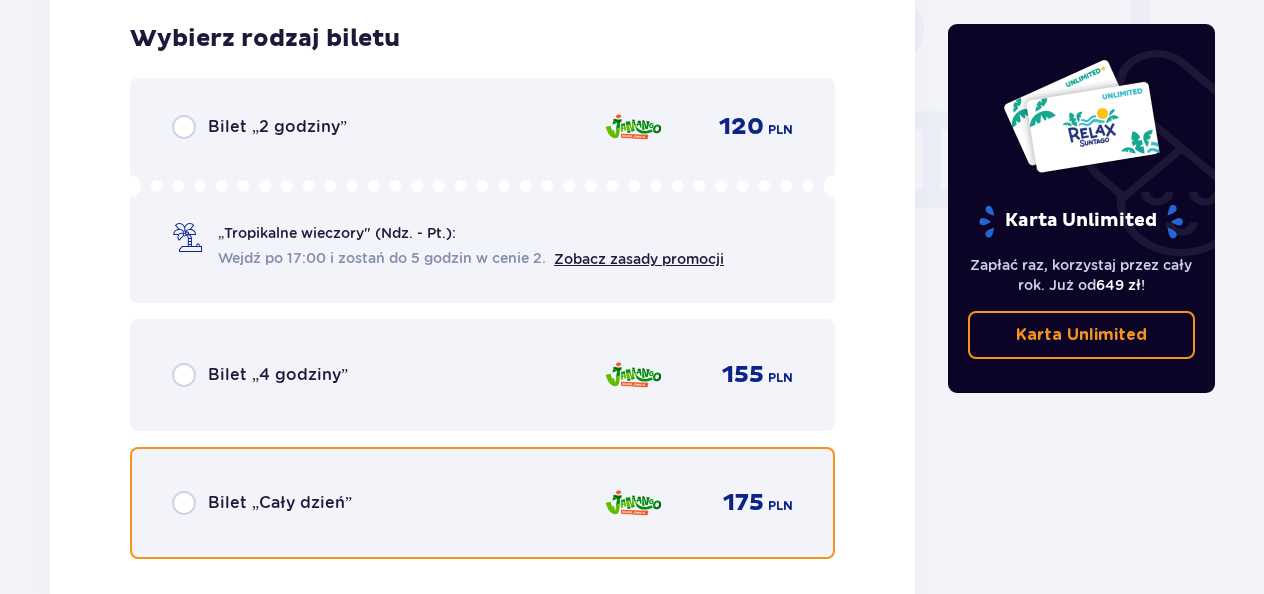 click at bounding box center (184, 503) 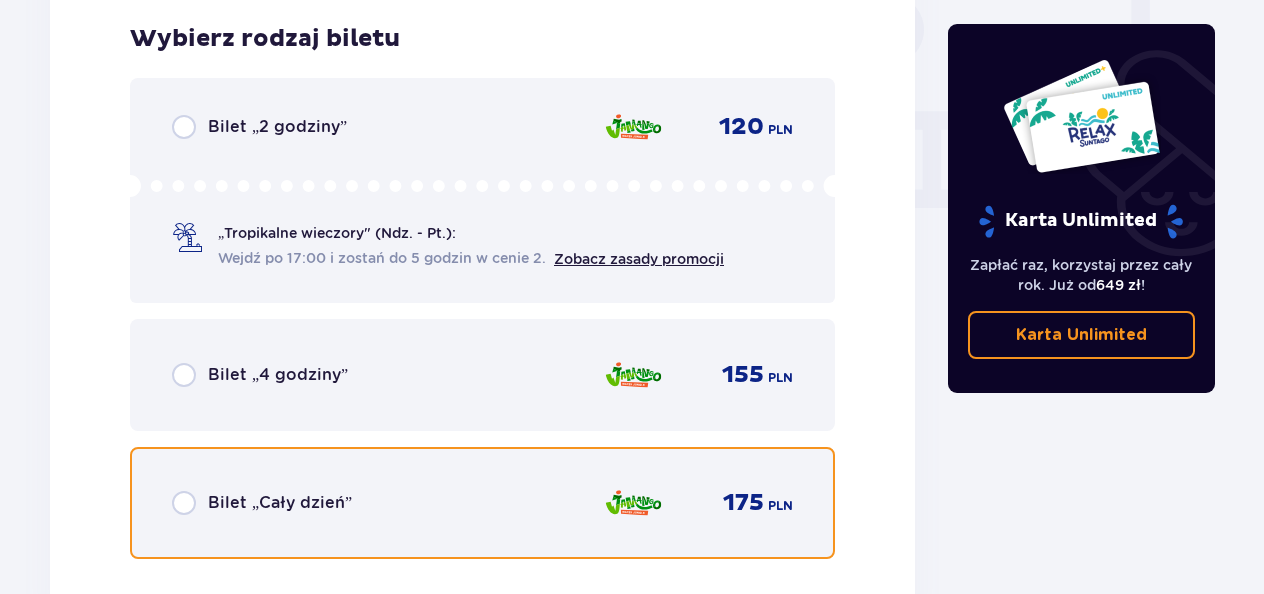 radio on "true" 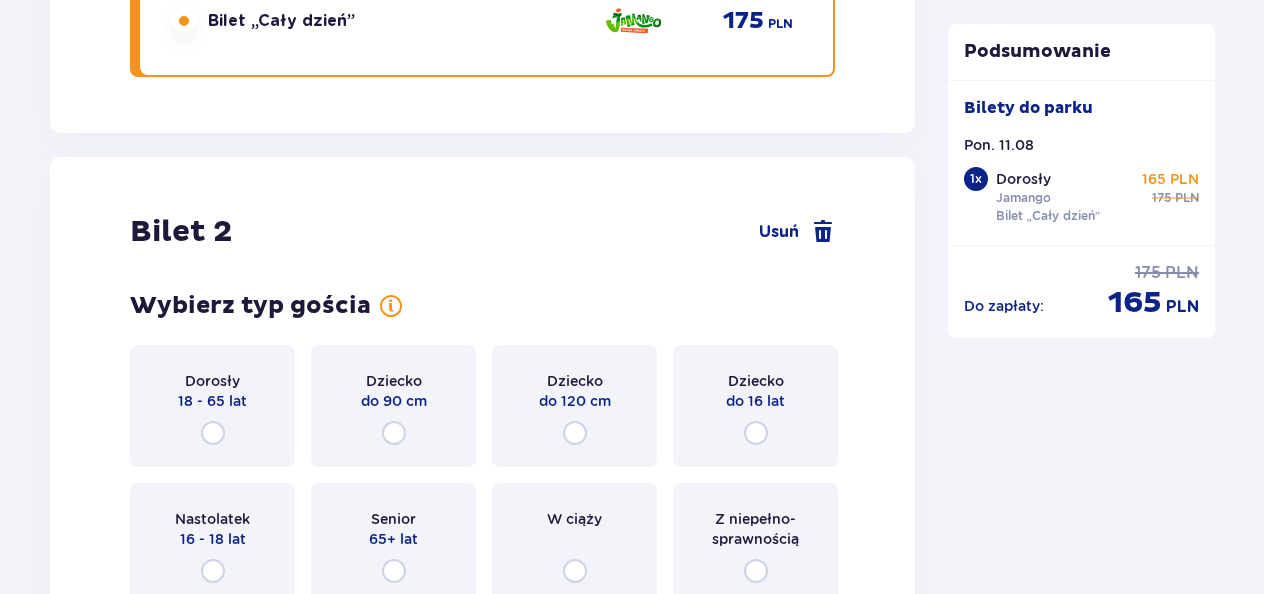 scroll, scrollTop: 2521, scrollLeft: 0, axis: vertical 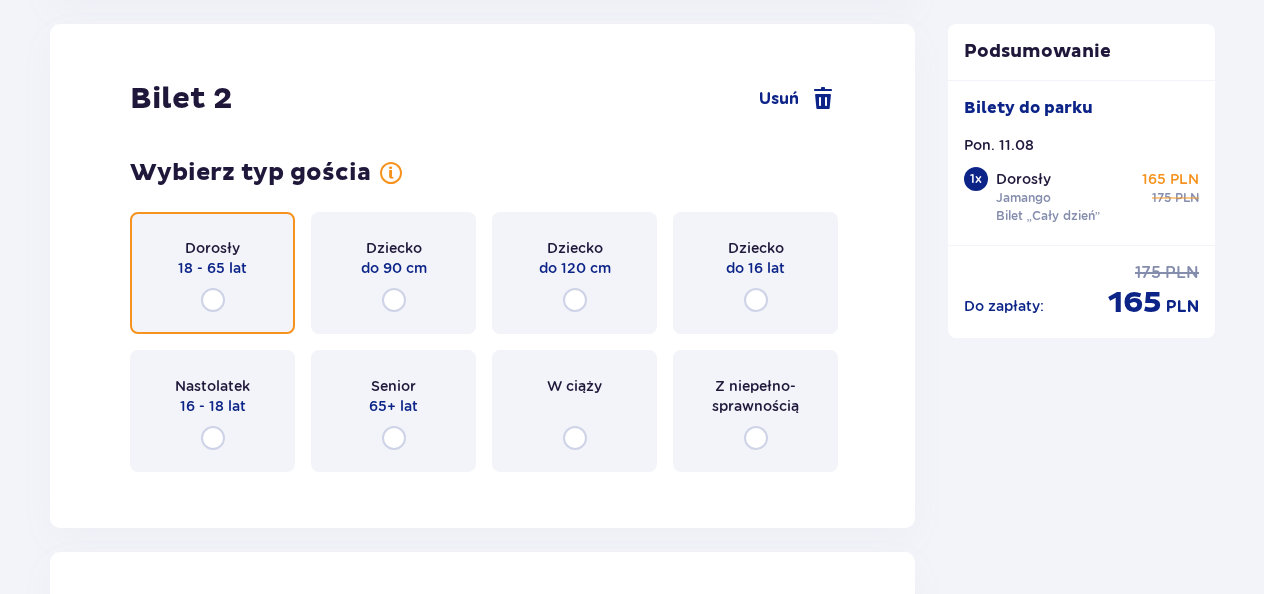 click at bounding box center [213, 300] 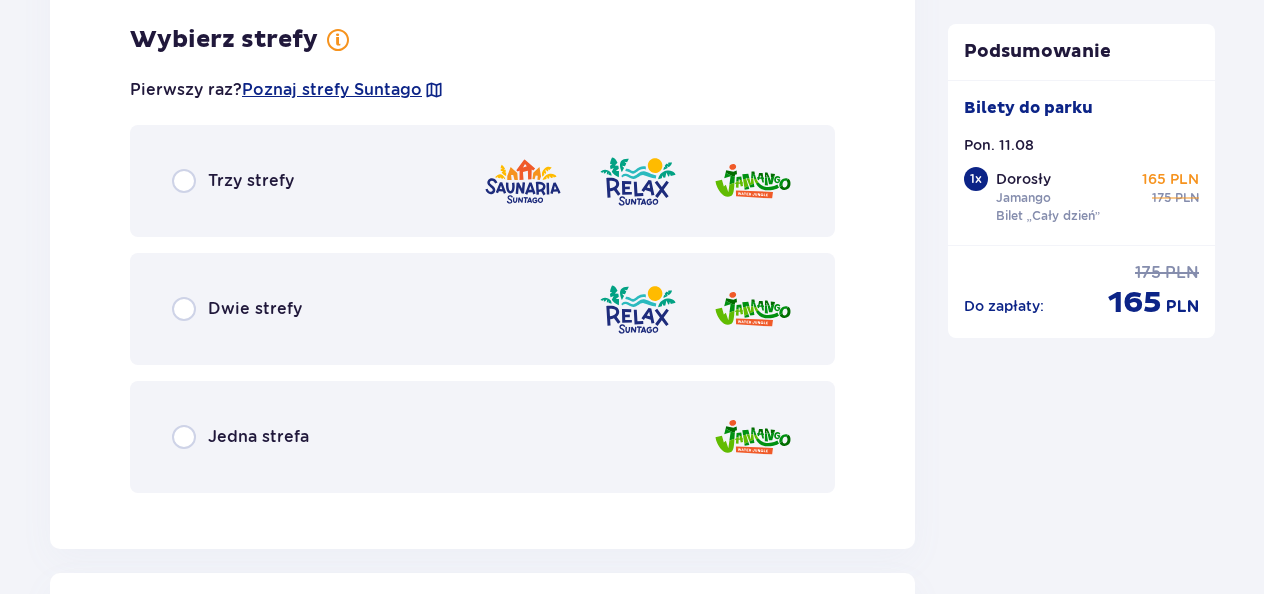 scroll, scrollTop: 3009, scrollLeft: 0, axis: vertical 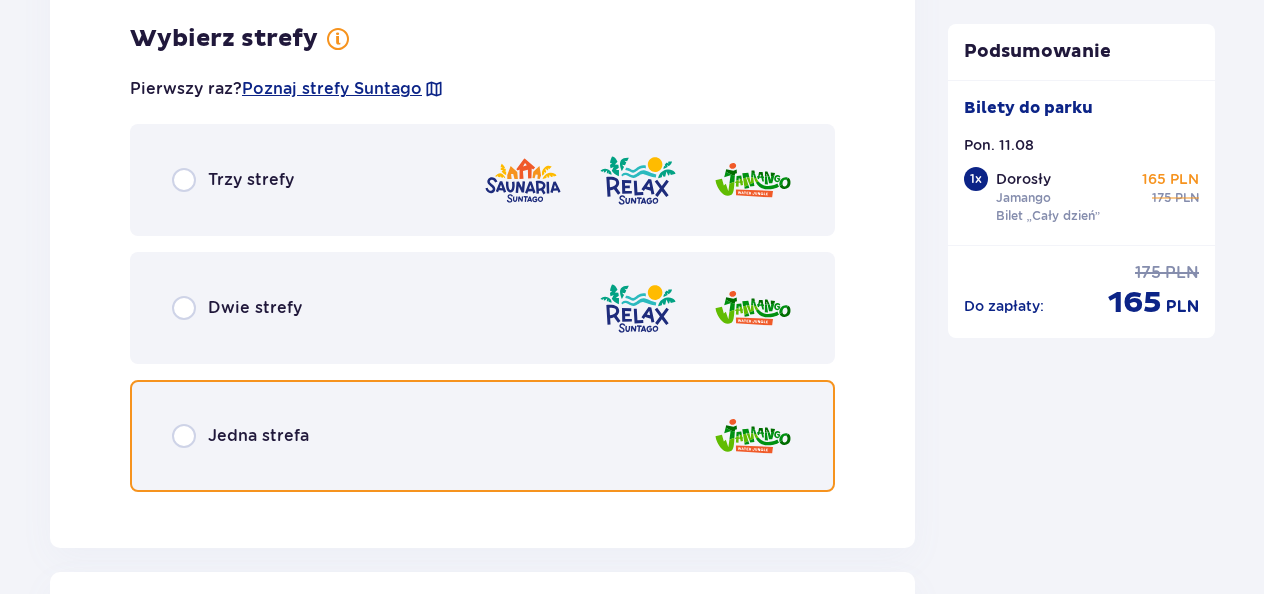 click at bounding box center [184, 436] 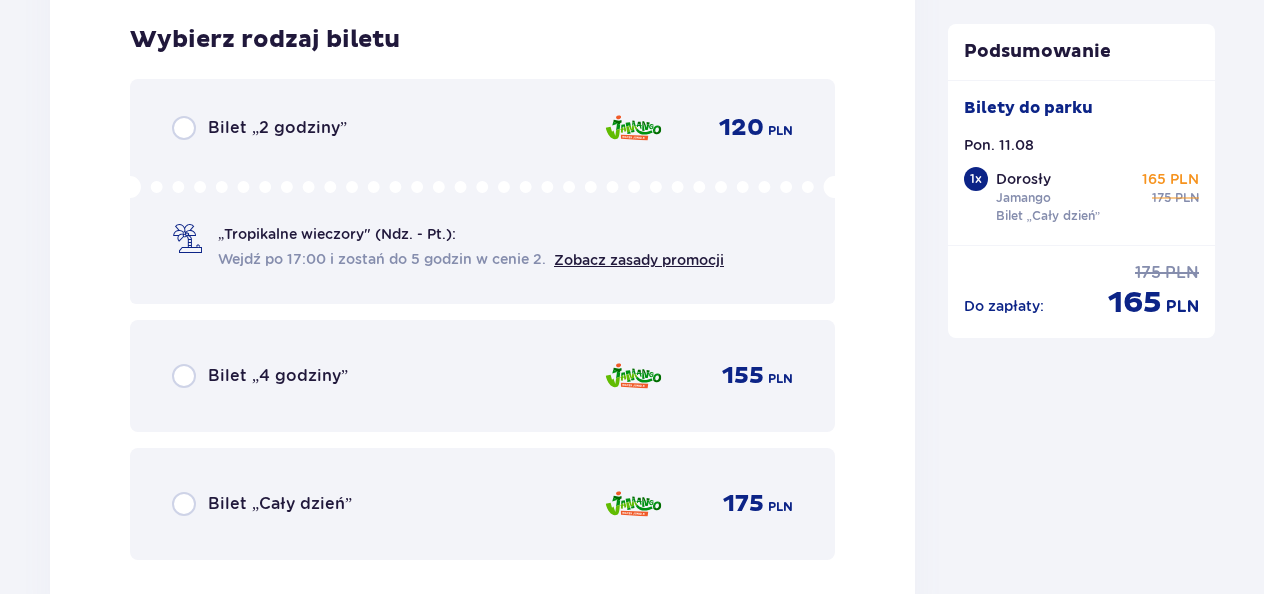 scroll, scrollTop: 3517, scrollLeft: 0, axis: vertical 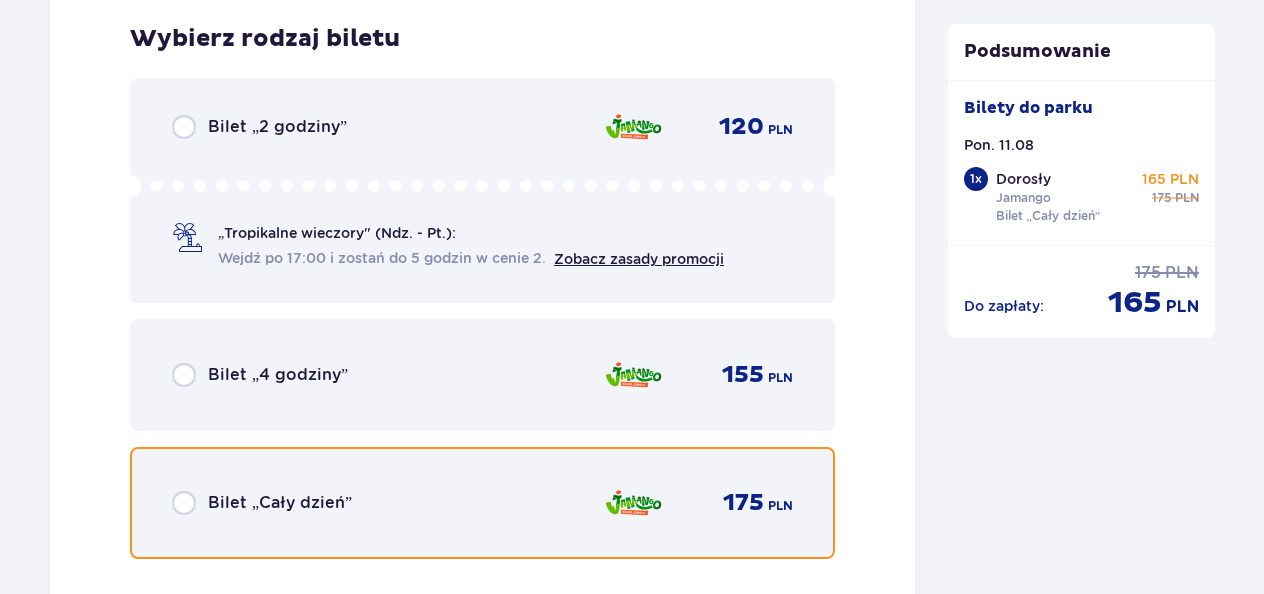 click at bounding box center [184, 503] 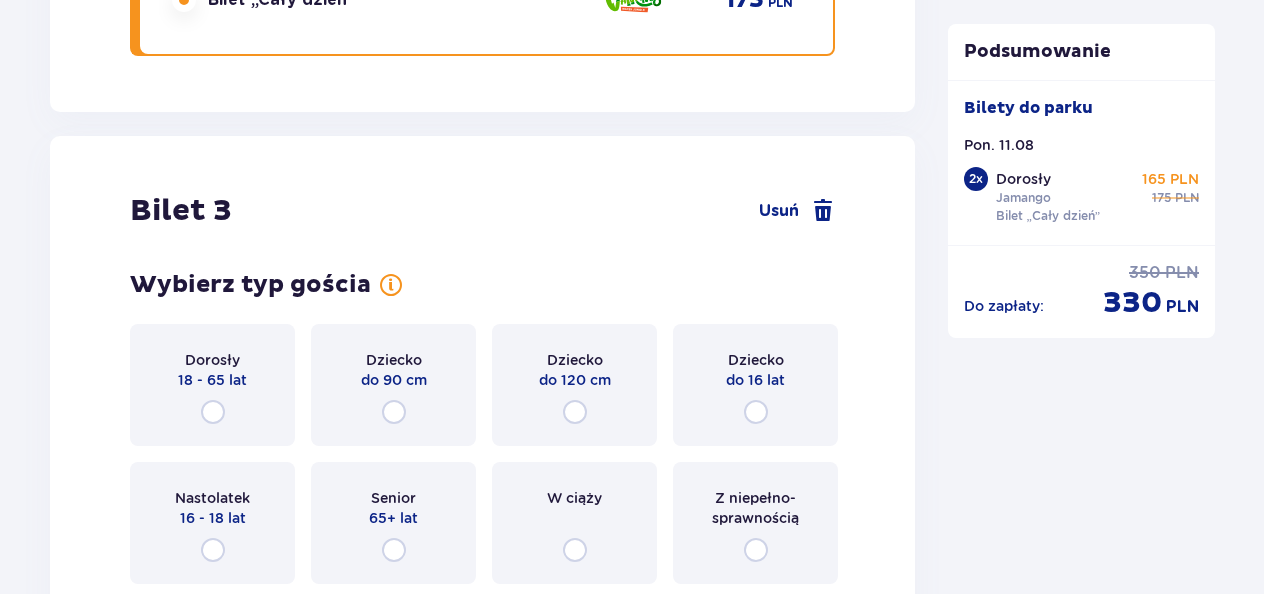 scroll, scrollTop: 4132, scrollLeft: 0, axis: vertical 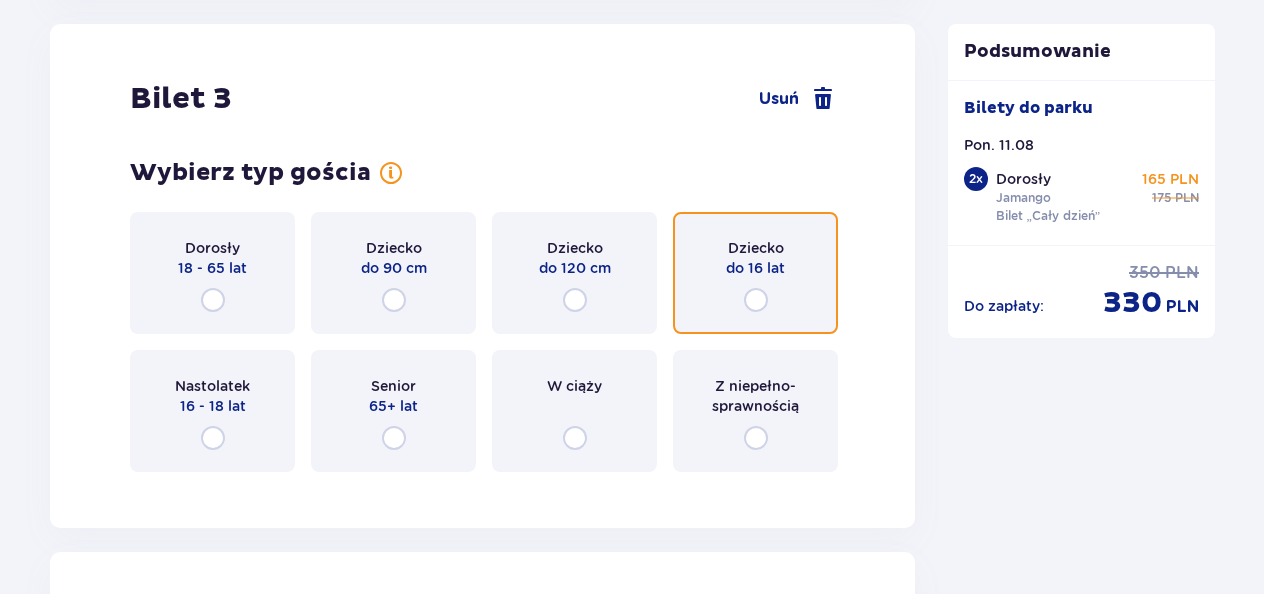 click at bounding box center (756, 300) 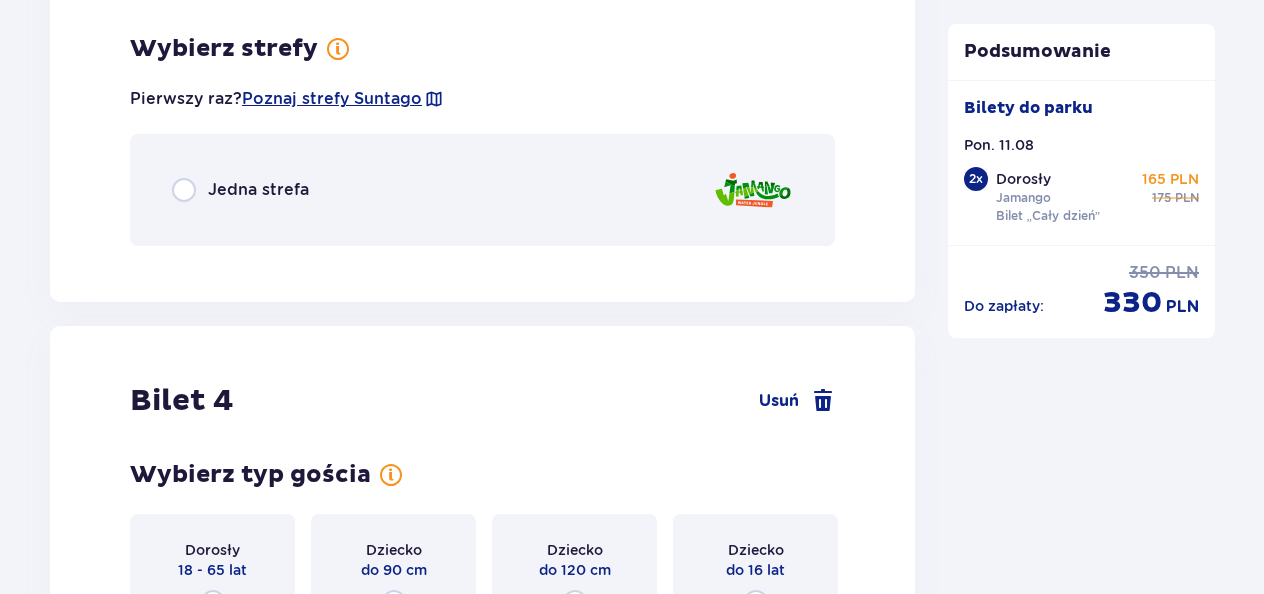 scroll, scrollTop: 4620, scrollLeft: 0, axis: vertical 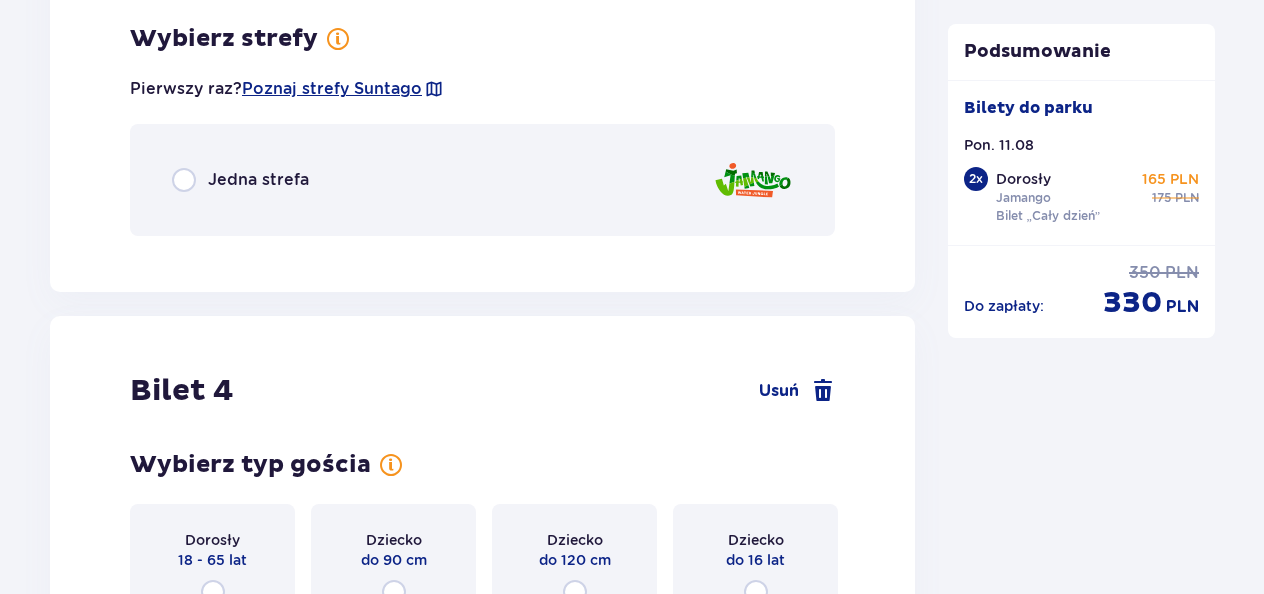 click on "Jedna strefa" at bounding box center (240, 180) 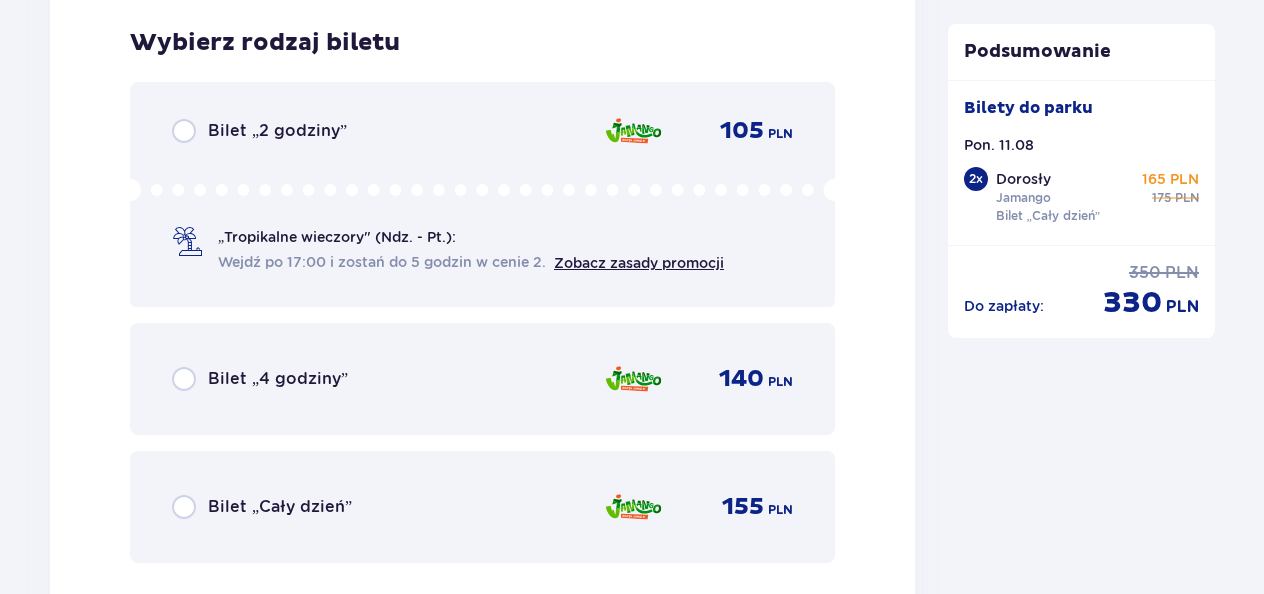 scroll, scrollTop: 4872, scrollLeft: 0, axis: vertical 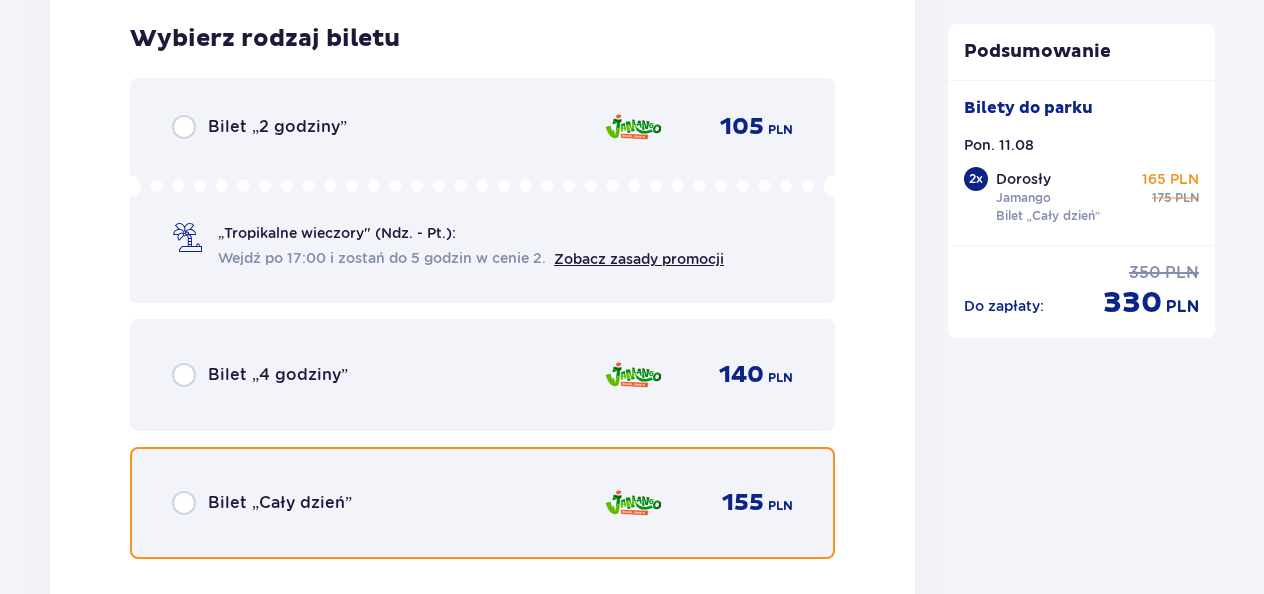 click at bounding box center [184, 503] 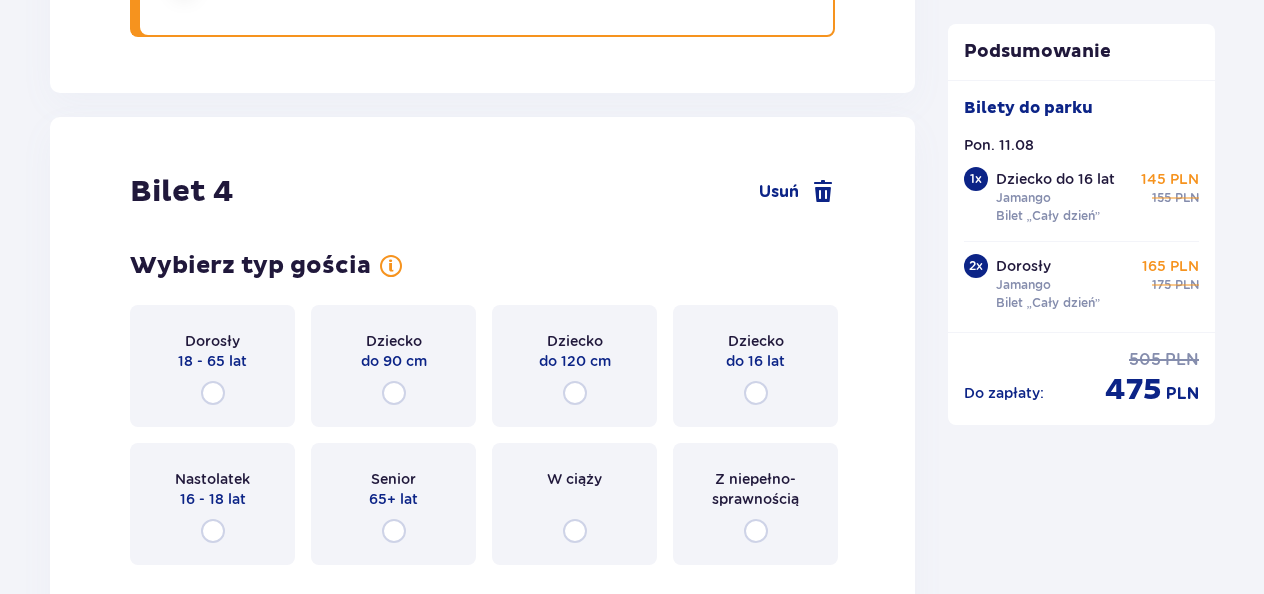 scroll, scrollTop: 5487, scrollLeft: 0, axis: vertical 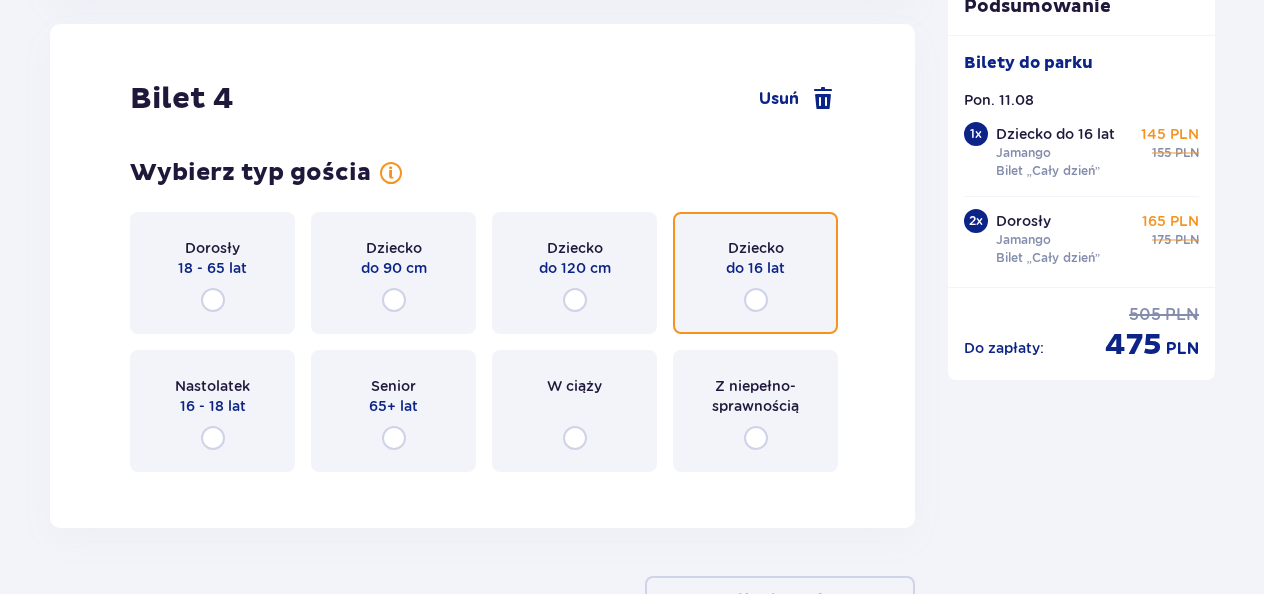 click at bounding box center [756, 300] 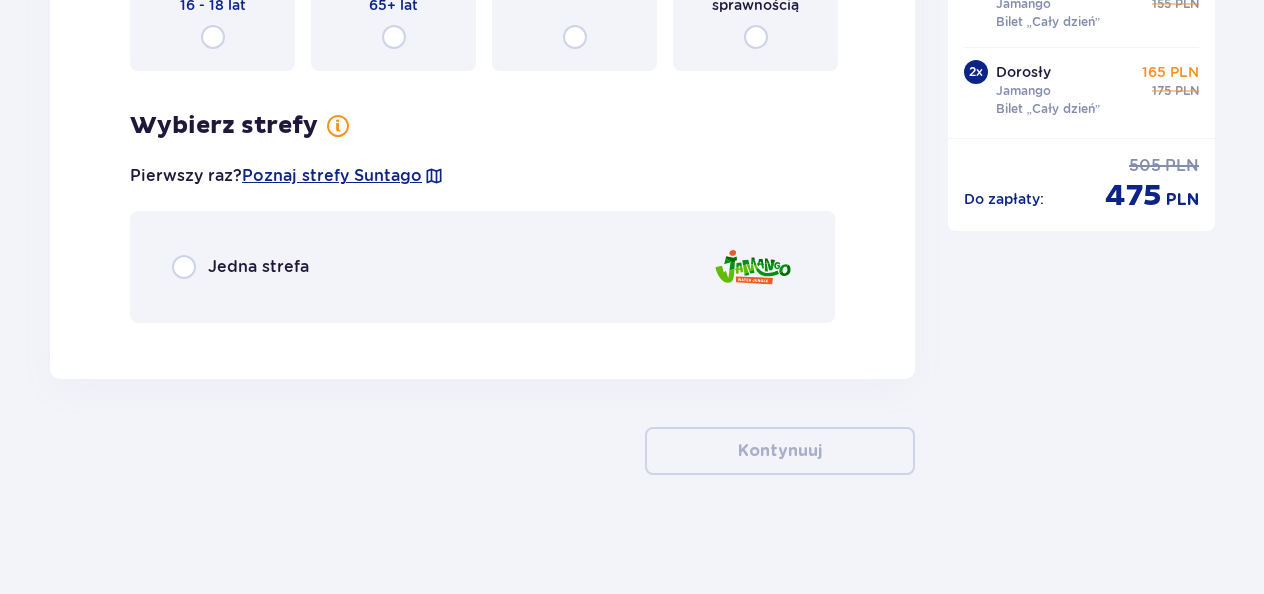 scroll, scrollTop: 5889, scrollLeft: 0, axis: vertical 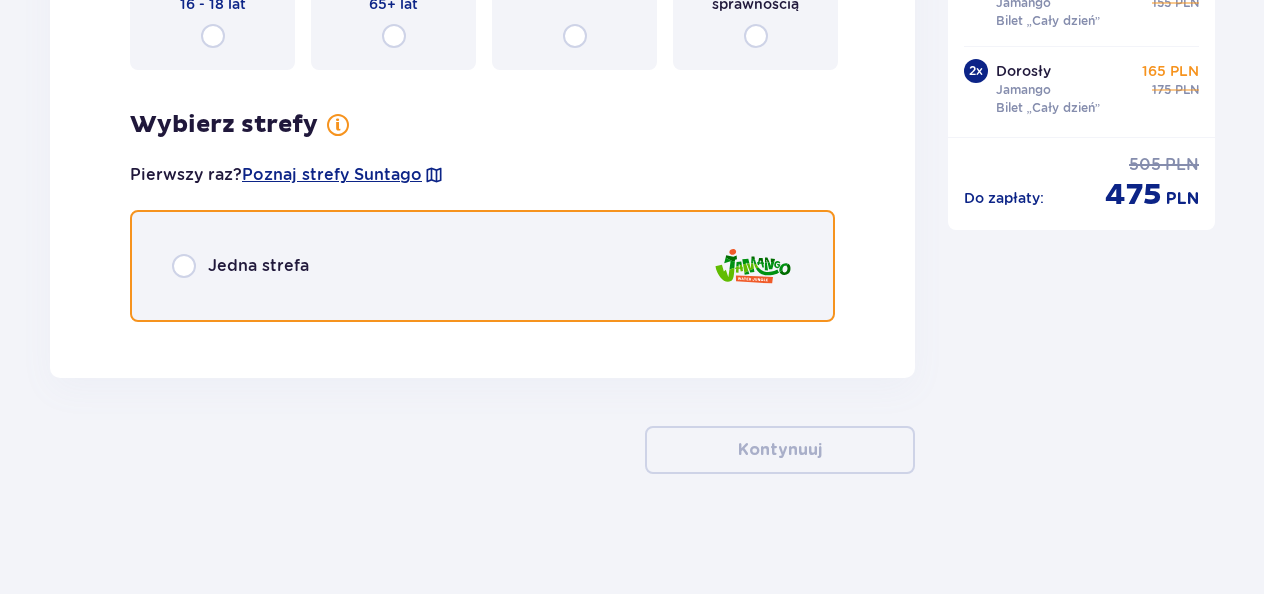 click at bounding box center [184, 266] 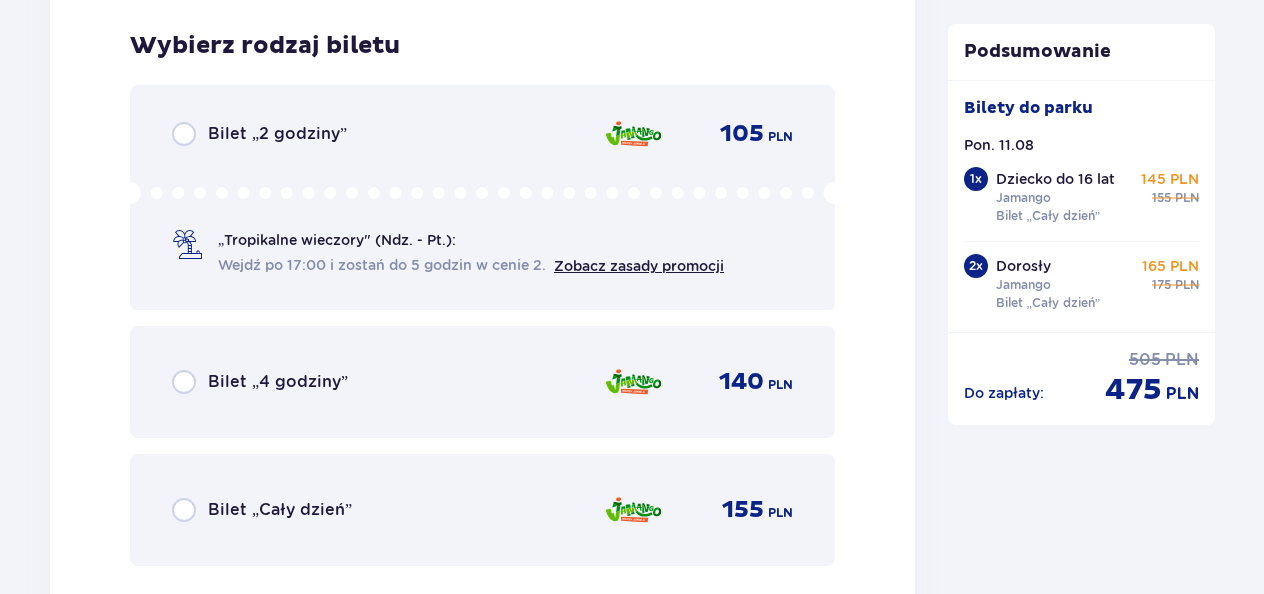 scroll, scrollTop: 6227, scrollLeft: 0, axis: vertical 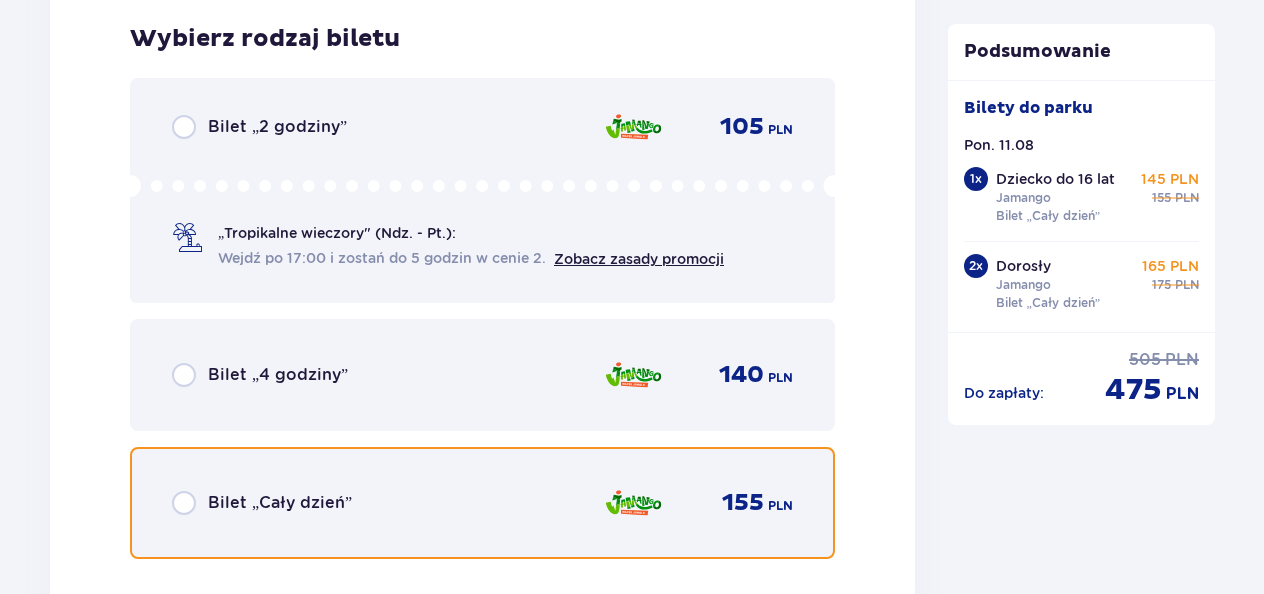 click at bounding box center [184, 503] 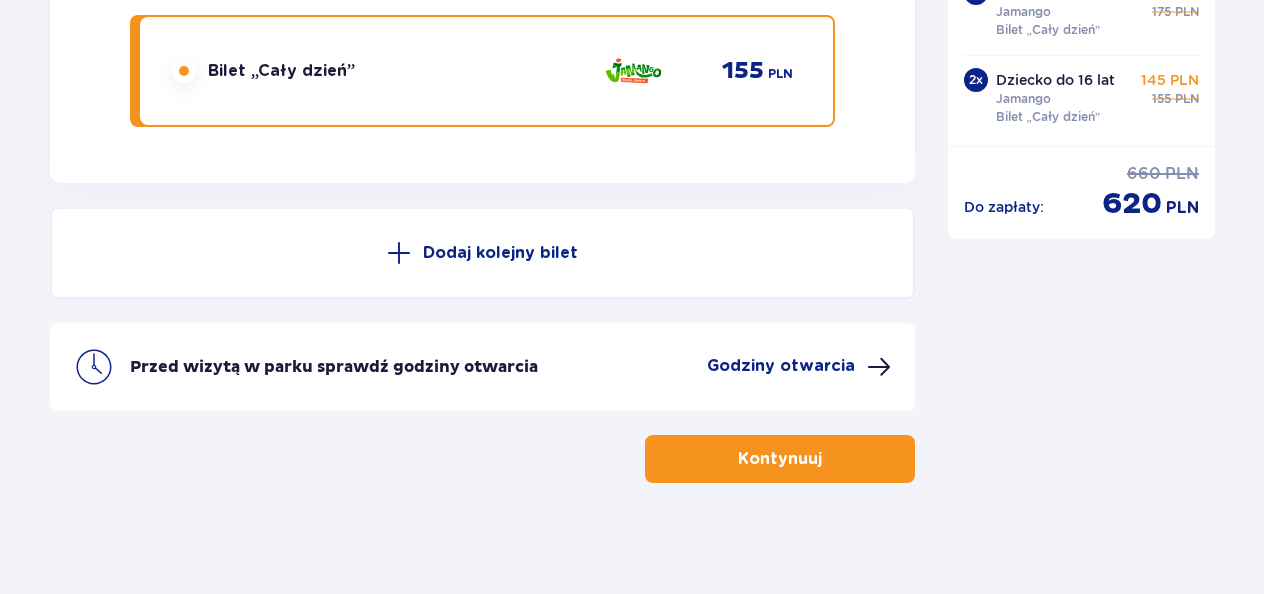 scroll, scrollTop: 6668, scrollLeft: 0, axis: vertical 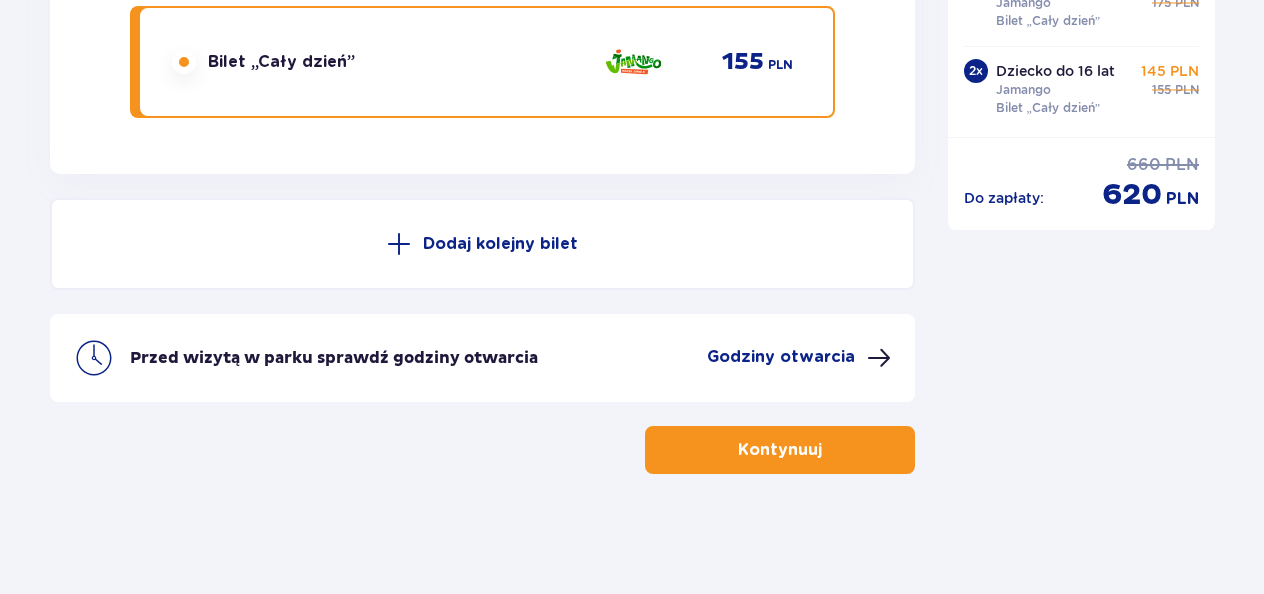 click at bounding box center [826, 450] 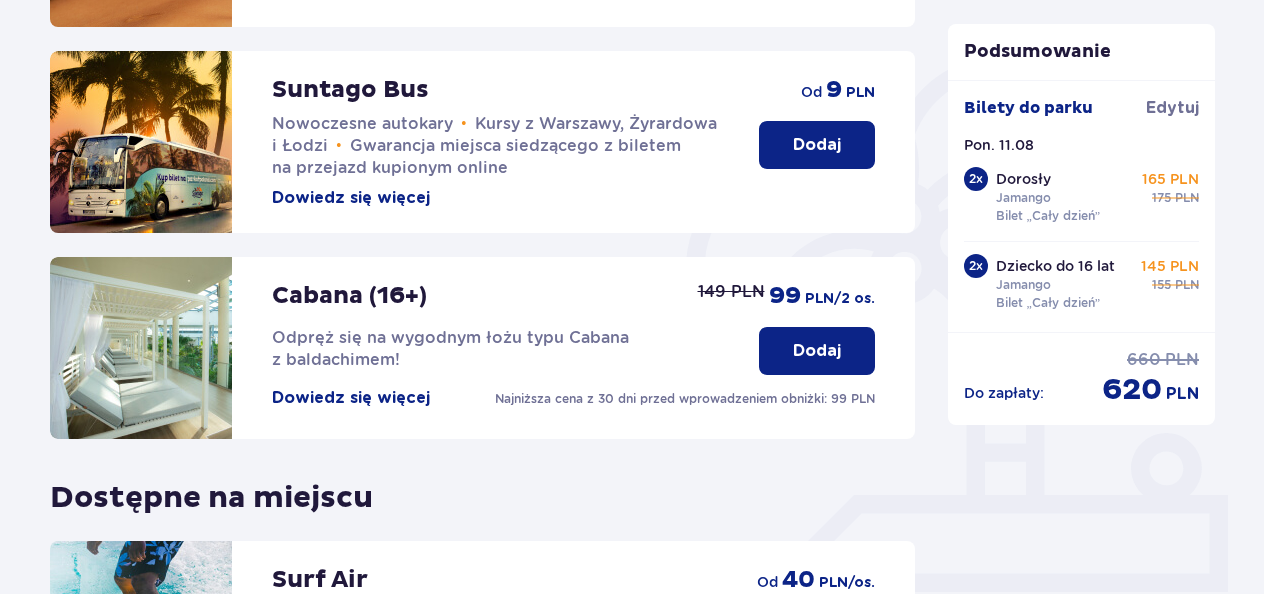 scroll, scrollTop: 438, scrollLeft: 0, axis: vertical 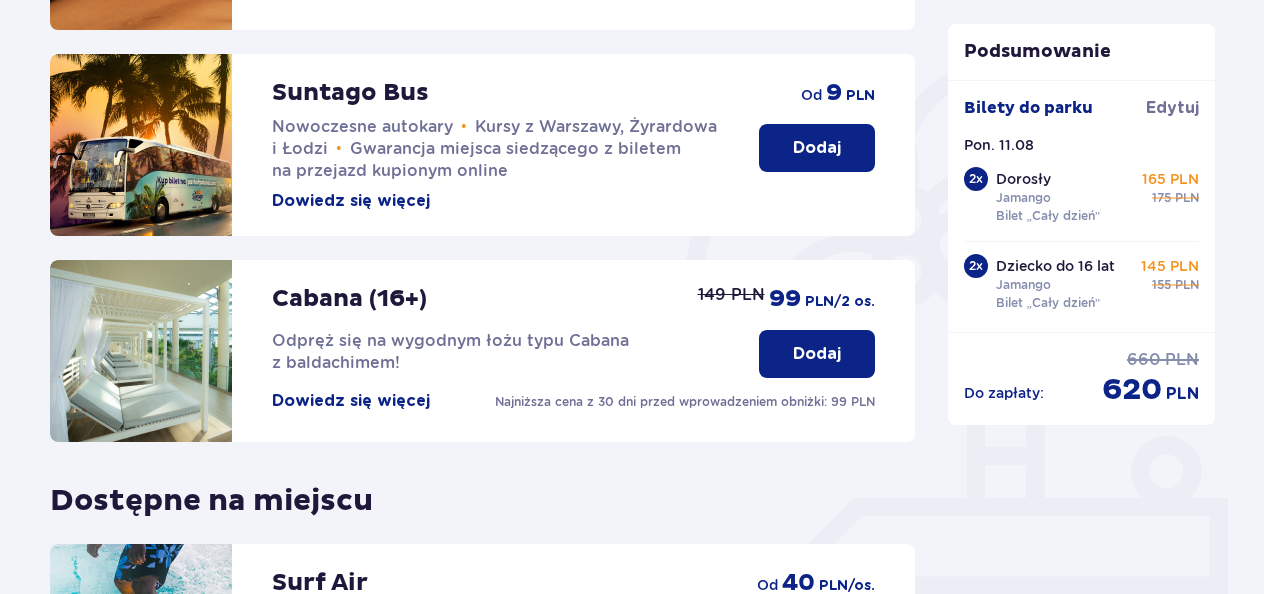 click on "Dodaj" at bounding box center (817, 148) 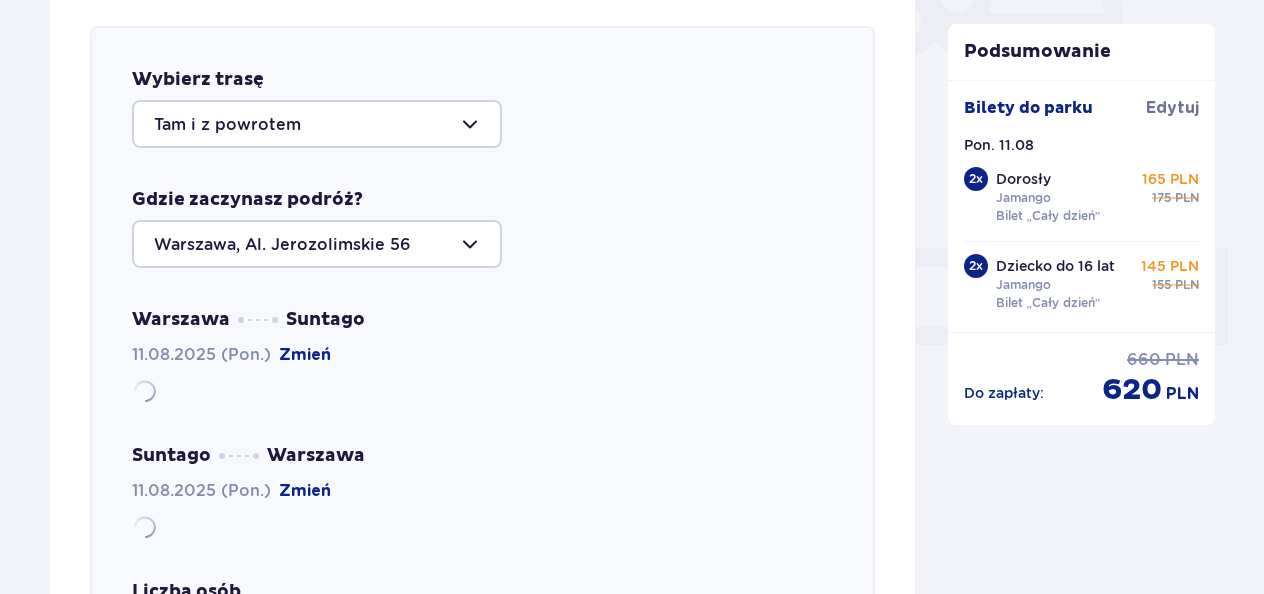 scroll, scrollTop: 690, scrollLeft: 0, axis: vertical 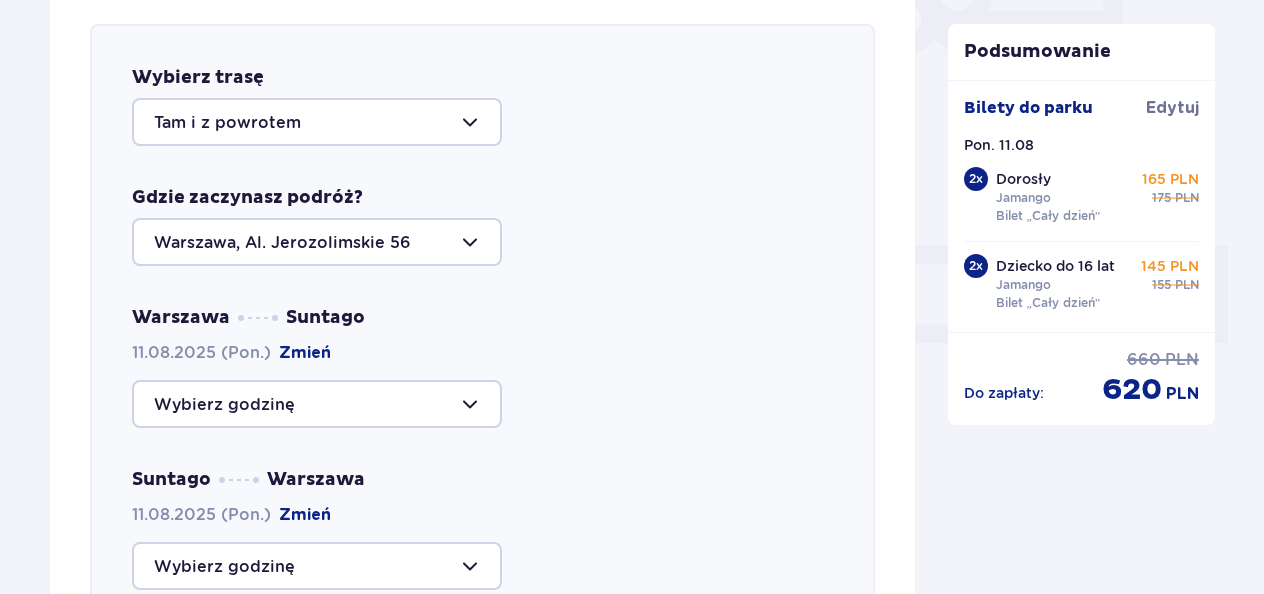 click at bounding box center [317, 122] 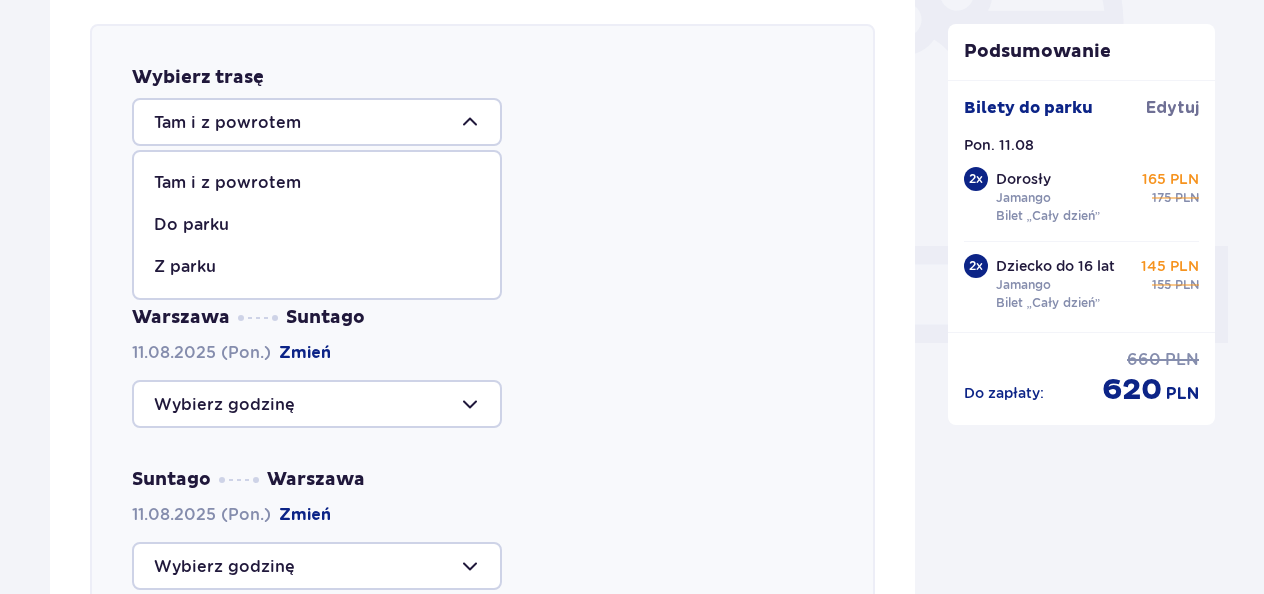 click on "Tam i z powrotem" at bounding box center (227, 183) 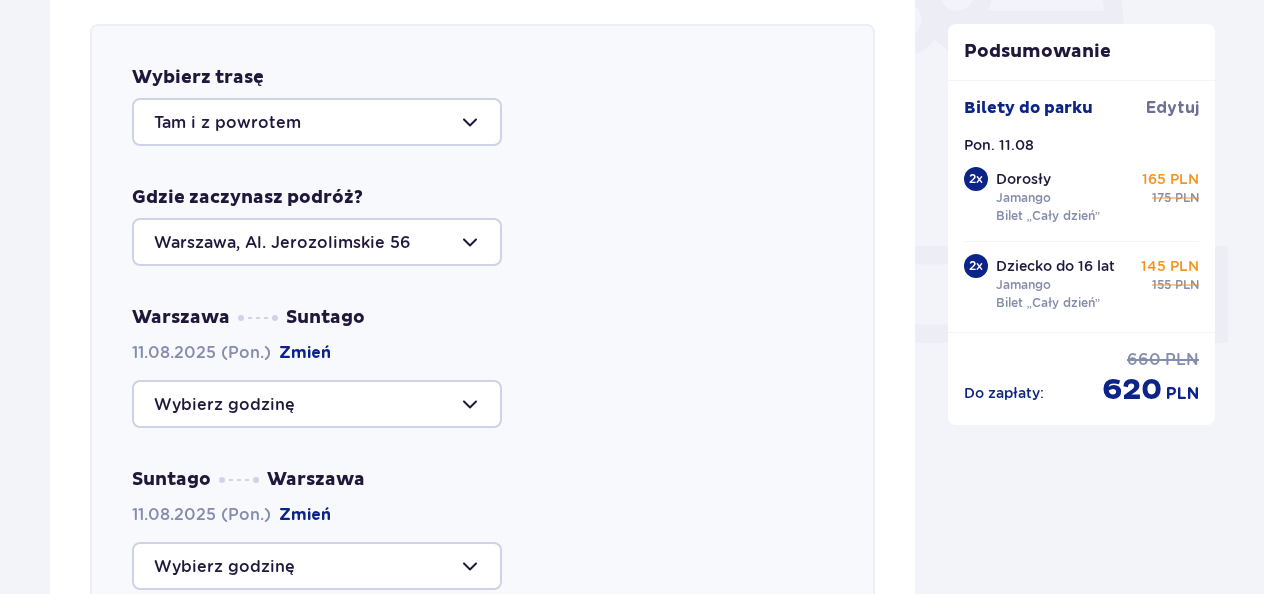 click at bounding box center [317, 404] 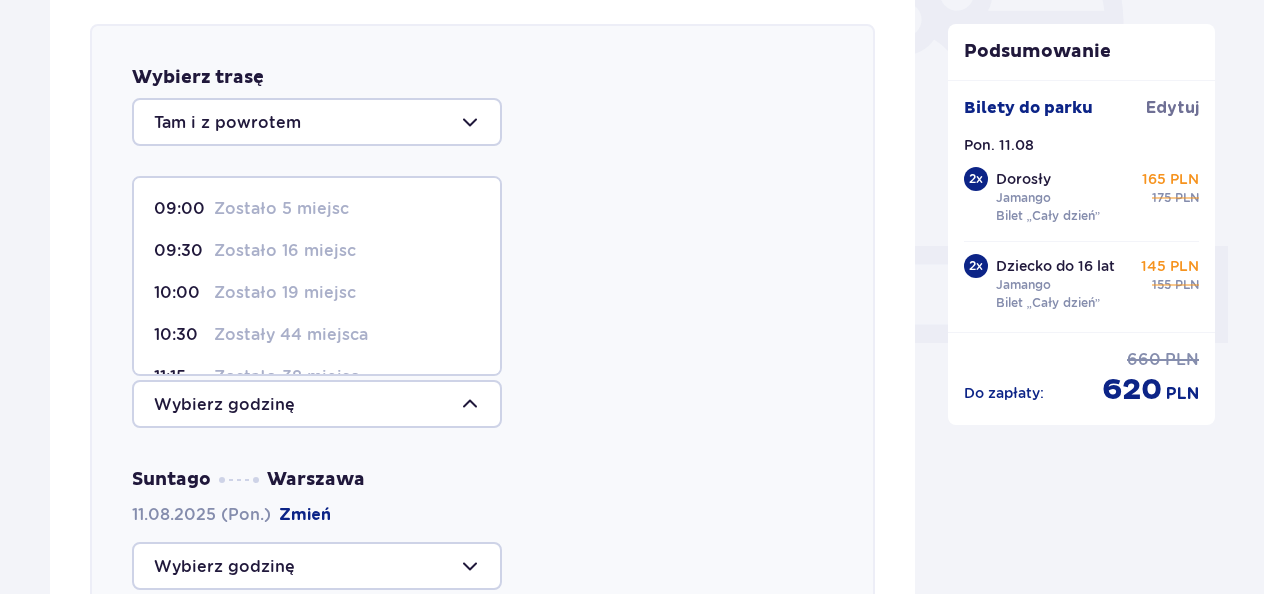 click on "Zostało 5 miejsc" at bounding box center (281, 209) 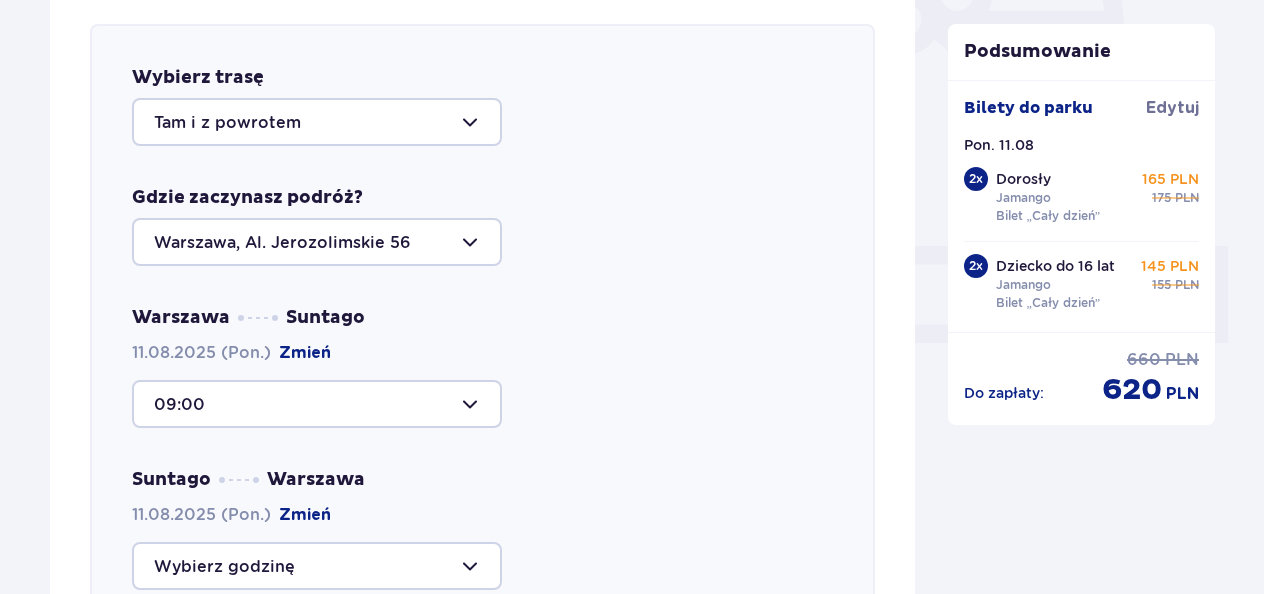 drag, startPoint x: 1262, startPoint y: 306, endPoint x: 1274, endPoint y: 338, distance: 34.176014 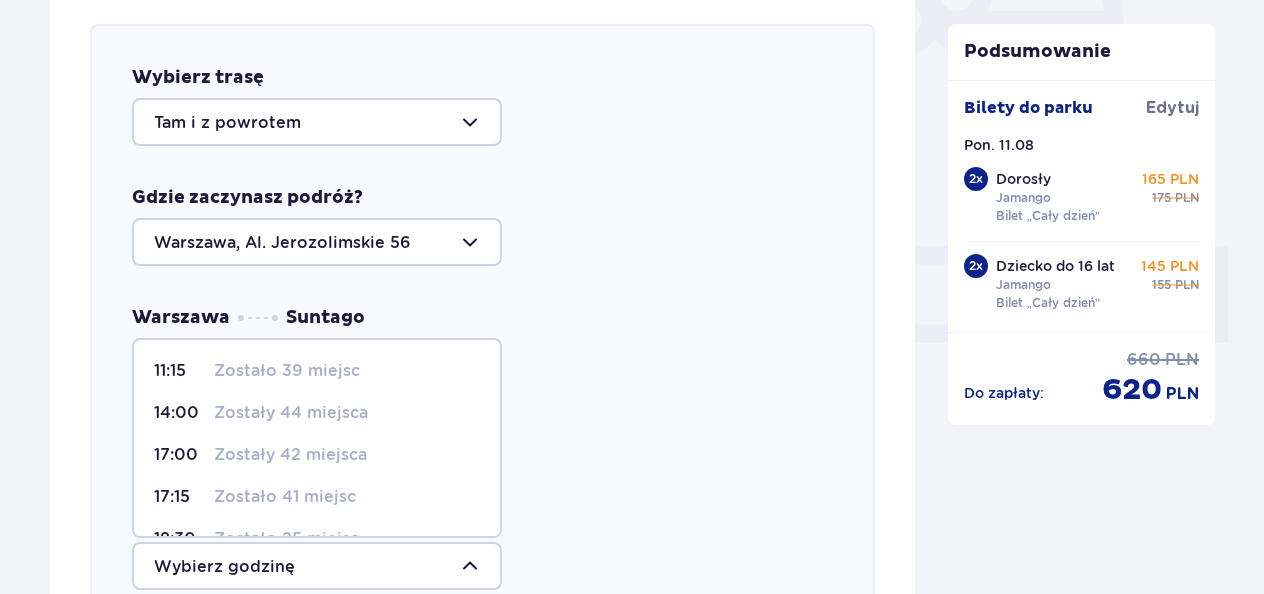 click on "Zostało 41 miejsc" at bounding box center (285, 497) 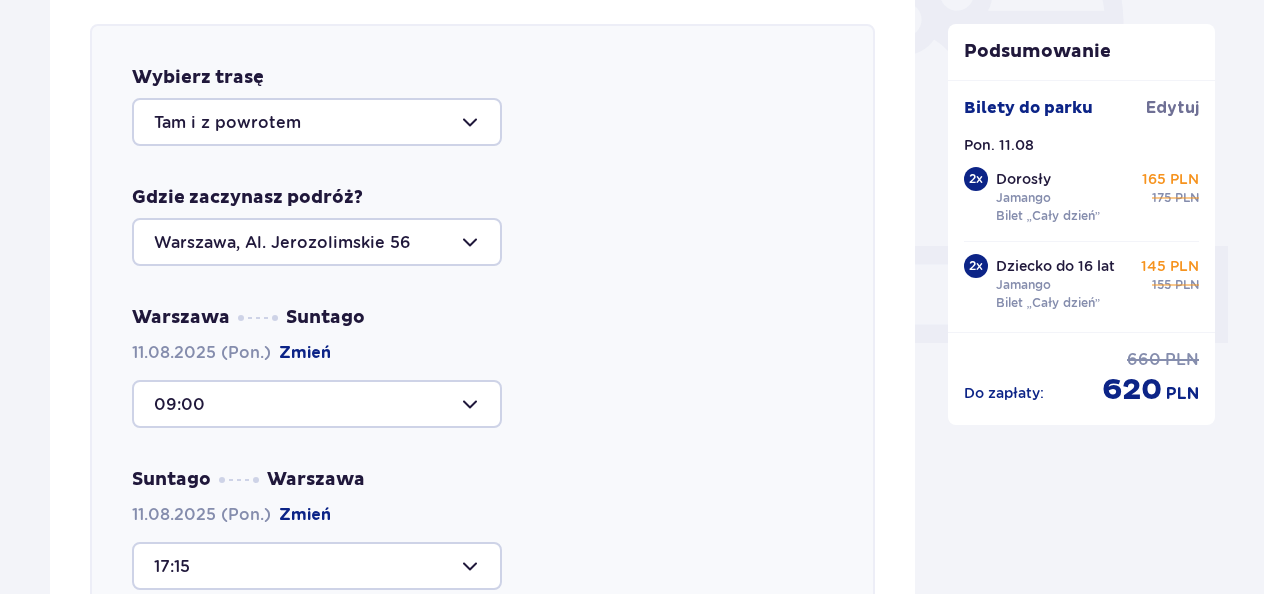 click on "Bilety 2 Udogodnienia i atrakcje 3 Nocleg 4 Zamówienie i płatność Udogodnienia i atrakcje Pomiń ten krok Promocja online Wellness & SPA (16+) Zrelaksuj się dzięki naszym wyjątkowym masażom i specjalnym zabiegom na całe ciało! Dowiedz się więcej Dodaj od 116,10 PLN -10% na zabiegi Suntago Bus Nowoczesne autokary • Kursy z Warszawy, Żyrardowa i Łodzi • Gwarancja miejsca siedzącego z biletem na przejazd kupionym online Dowiedz się więcej Anuluj od 9 PLN Wybierz trasę Tam i z powrotem Gdzie zaczynasz podróż? Warszawa, Al. Jerozolimskie 56 Warszawa Suntago 11.08.2025 (Pon.) Zmień 09:00 Suntago Warszawa 11.08.2025 (Pon.) Zmień 17:15 Liczba osób 1 Razem: 38 PLN Anuluj Dodaj do zamówienia Cabana (16+) Odpręż się na wygodnym łożu typu Cabana z baldachimem! Dowiedz się więcej Najniższa cena z 30 dni przed wprowadzeniem obniżki:   99 PLN Dodaj 149 PLN 99 PLN /2 os. Dostępne na miejscu Surf Air Poczuj się jak prawdziwy surfer na symulatorze sztucznej fali w centrum Polski!" at bounding box center (632, -393) 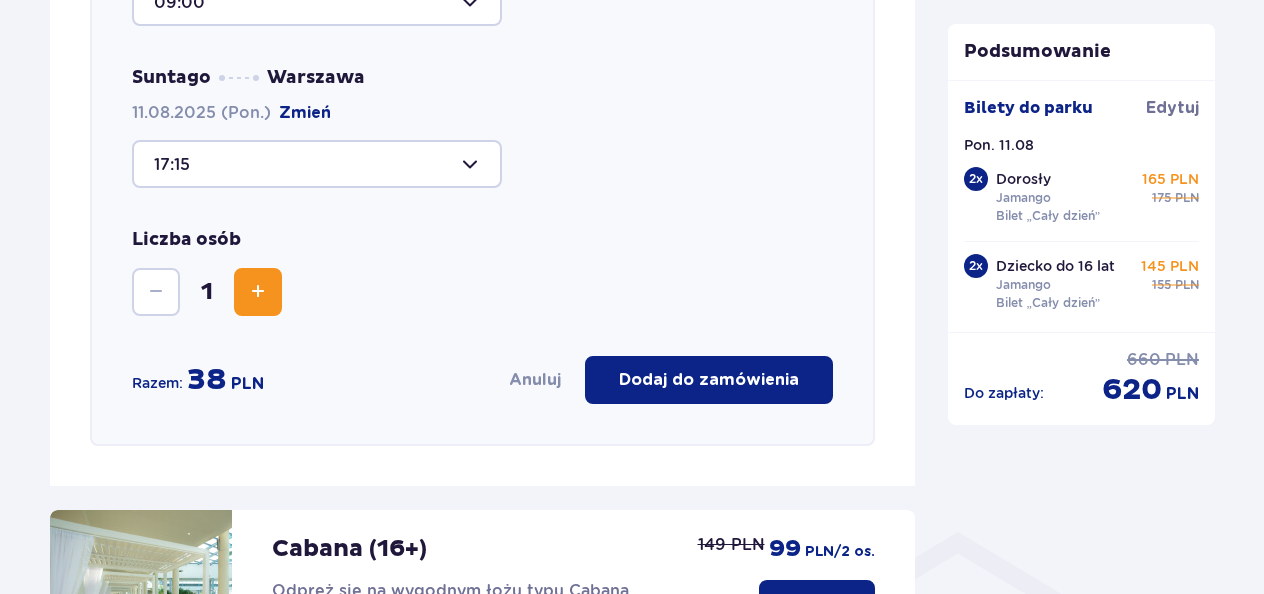 scroll, scrollTop: 1098, scrollLeft: 0, axis: vertical 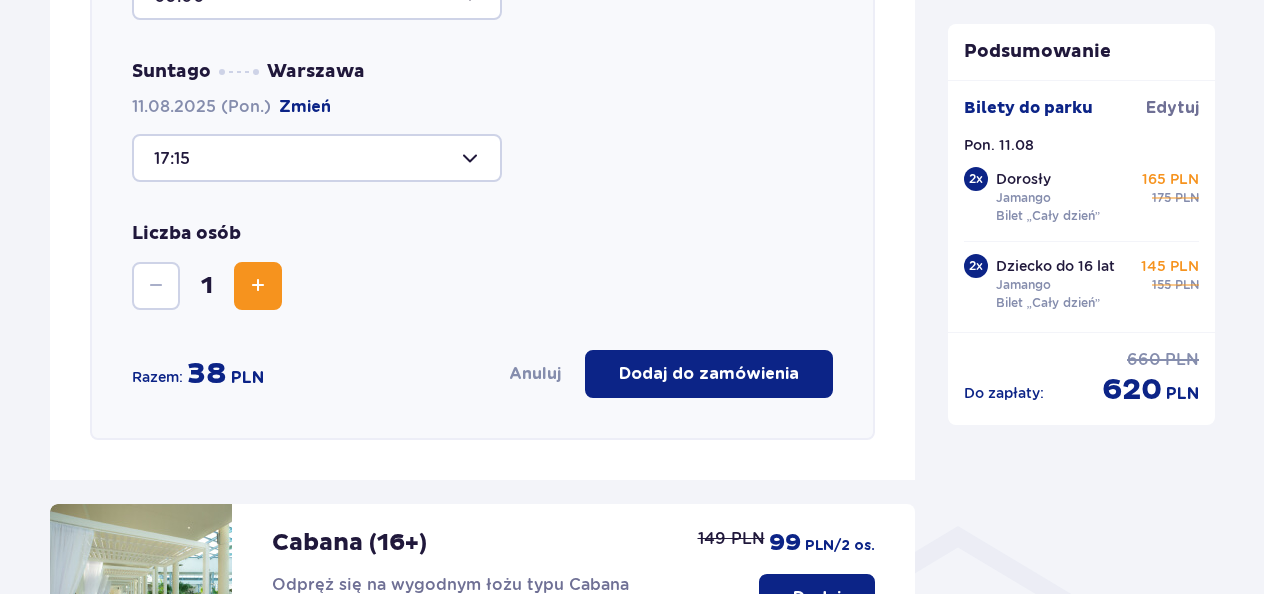 click at bounding box center [258, 286] 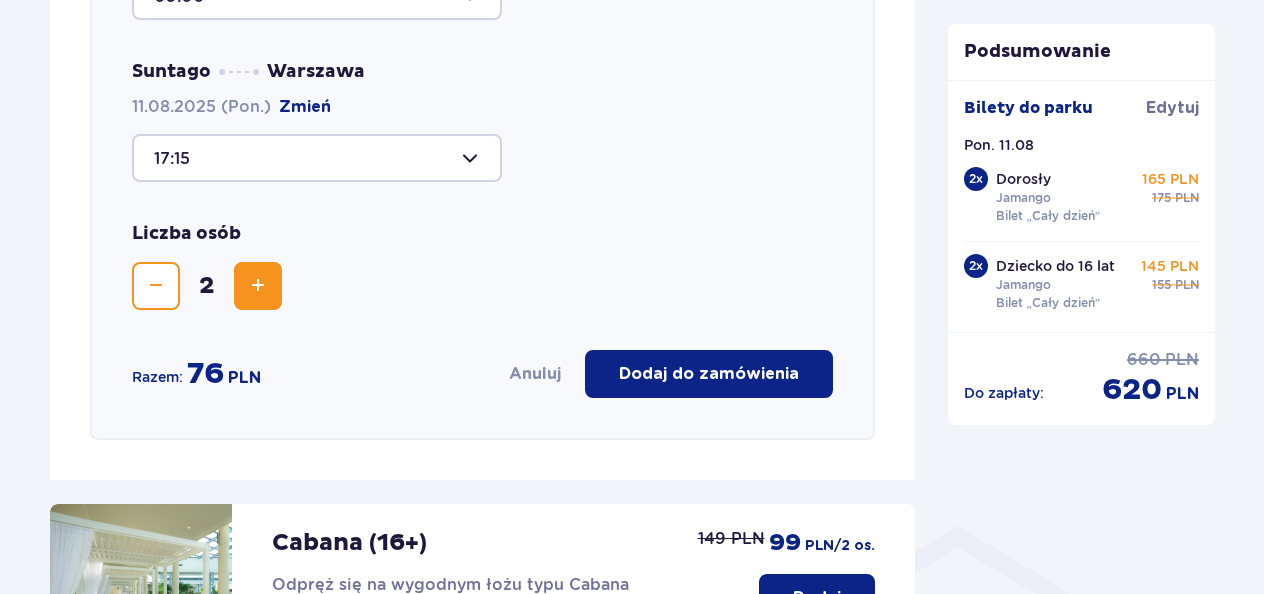click at bounding box center [258, 286] 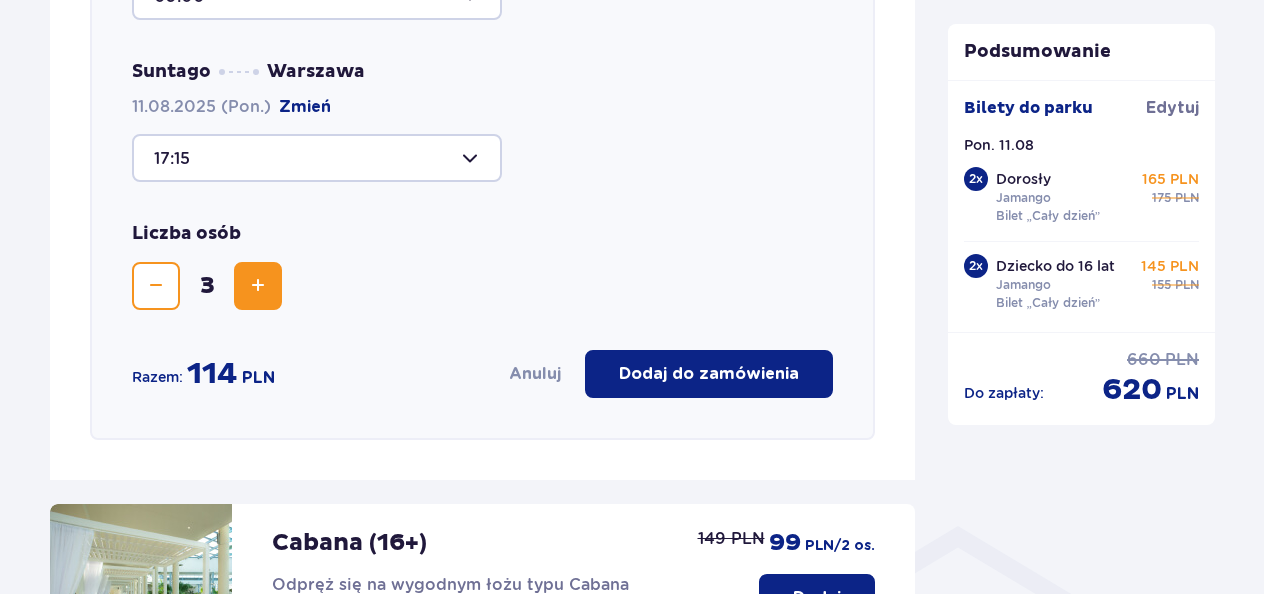 click at bounding box center [258, 286] 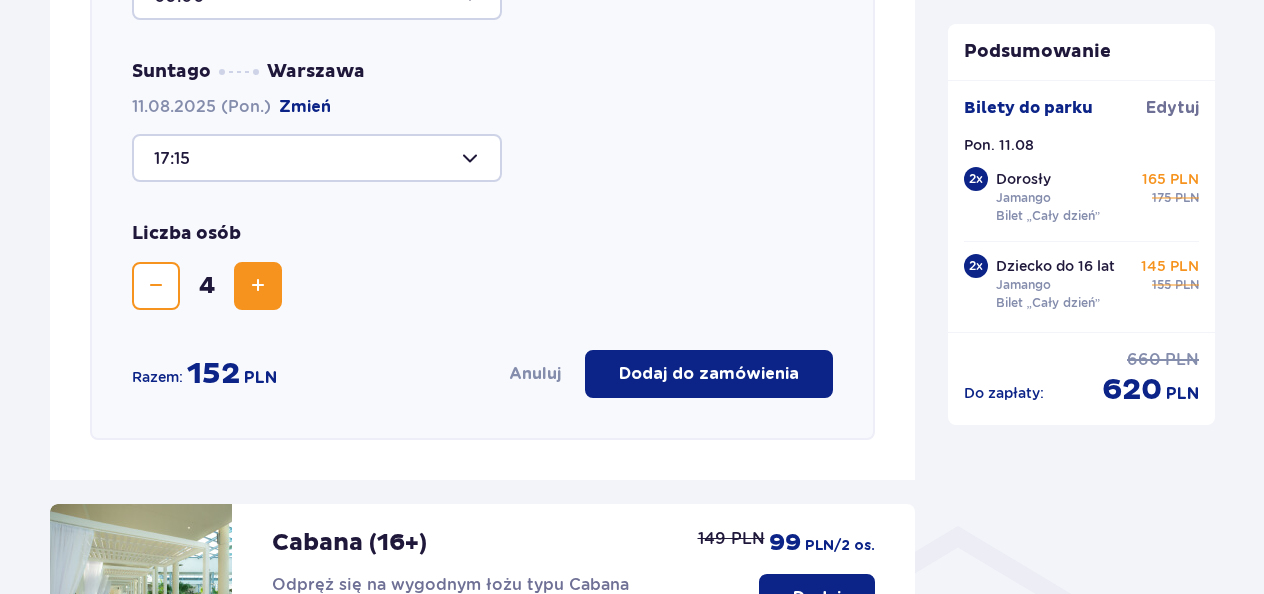 click on "Dodaj do zamówienia" at bounding box center (709, 374) 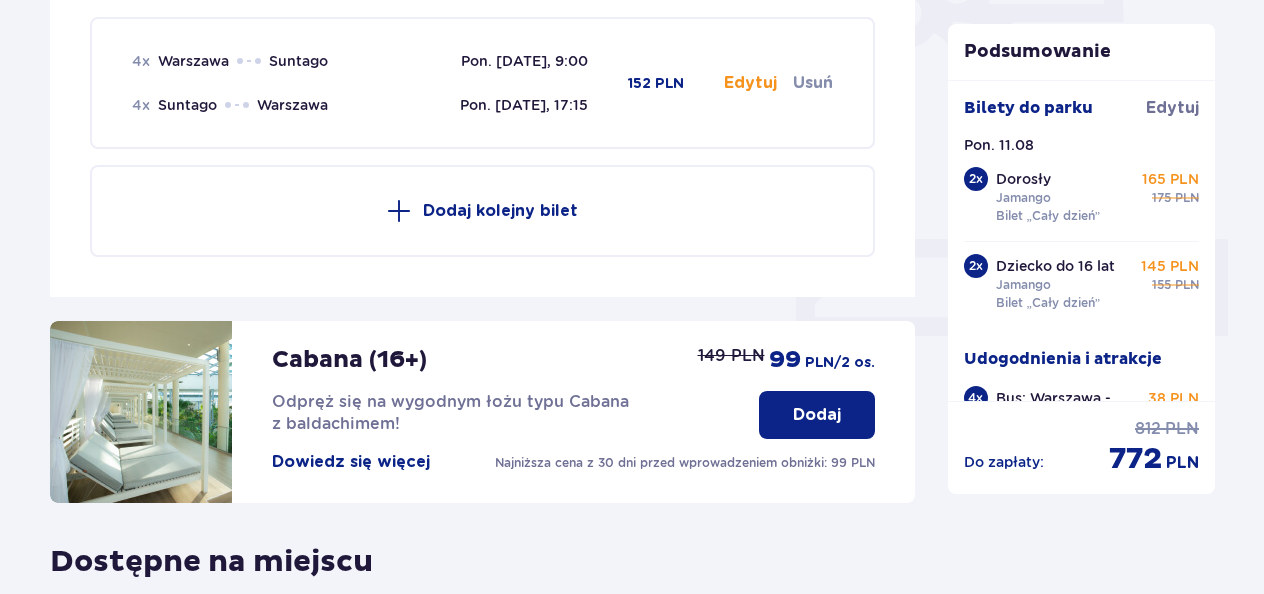 scroll, scrollTop: 690, scrollLeft: 0, axis: vertical 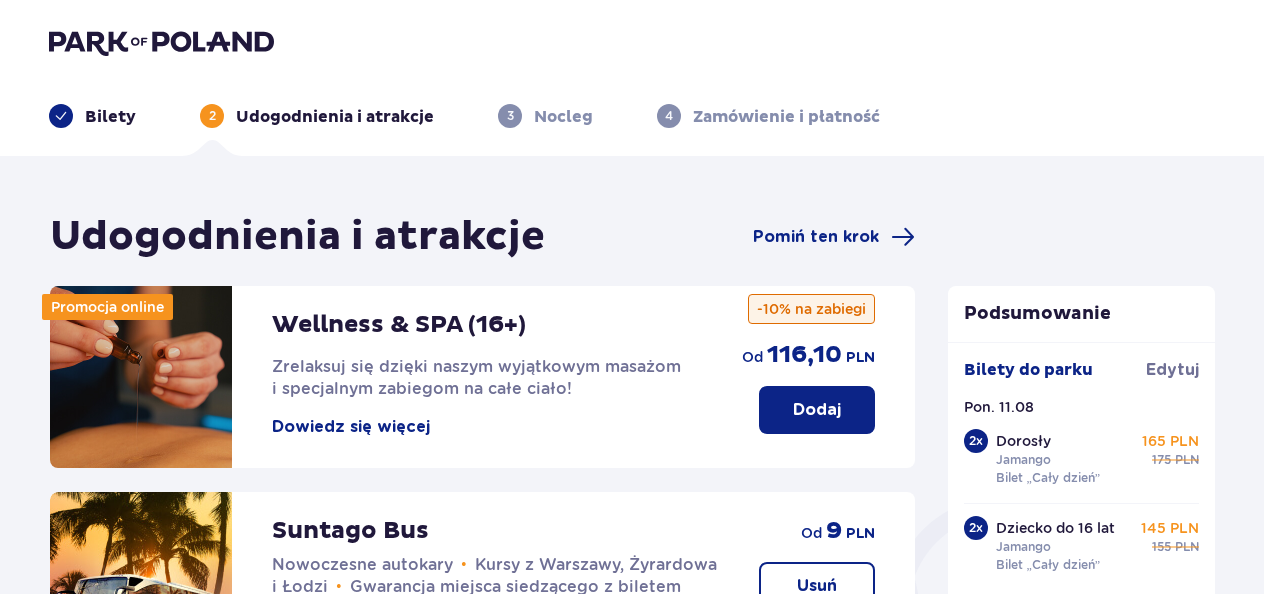 click on "Bilety" at bounding box center (110, 117) 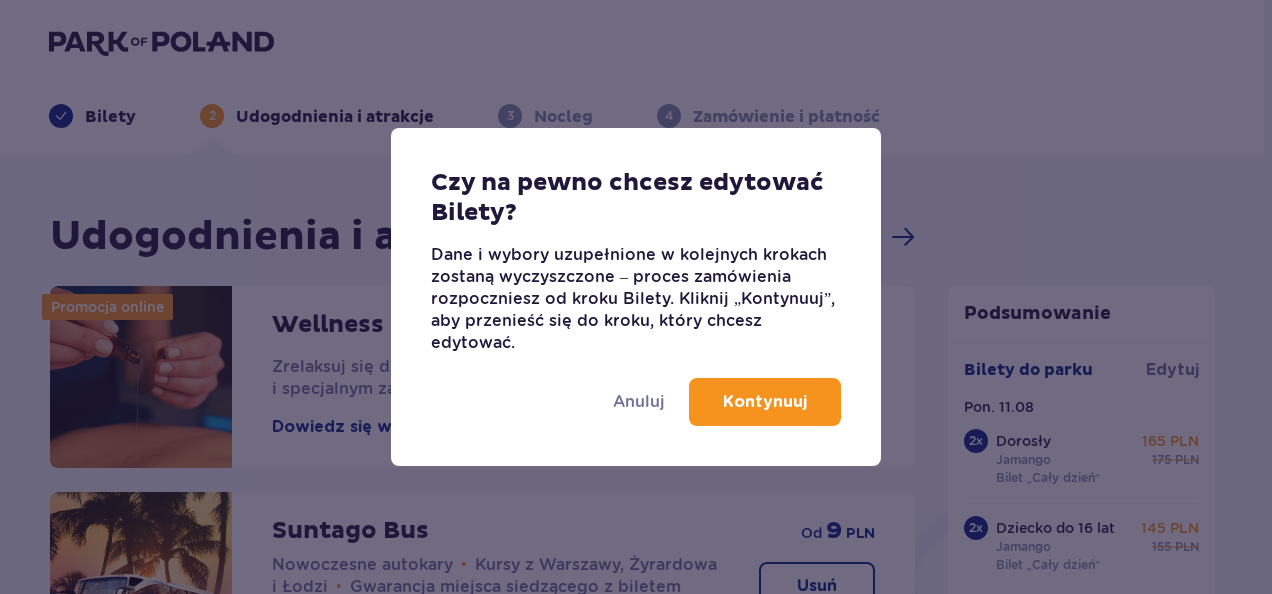 click on "Kontynuuj" at bounding box center (765, 402) 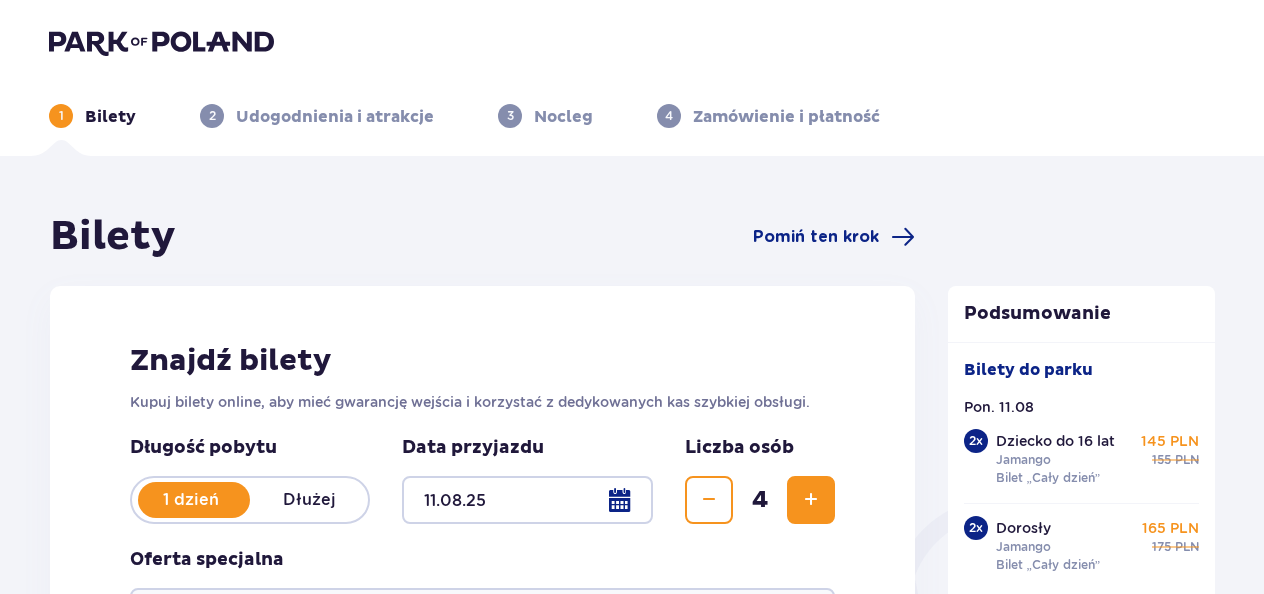 scroll, scrollTop: 440, scrollLeft: 0, axis: vertical 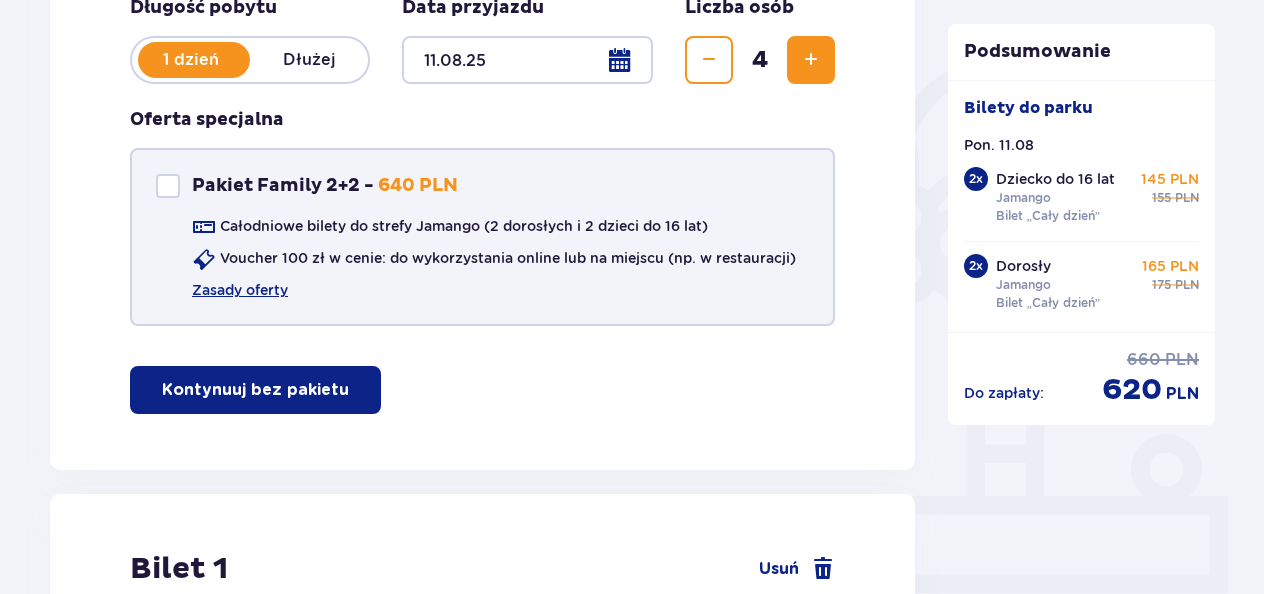 drag, startPoint x: 167, startPoint y: 188, endPoint x: 182, endPoint y: 188, distance: 15 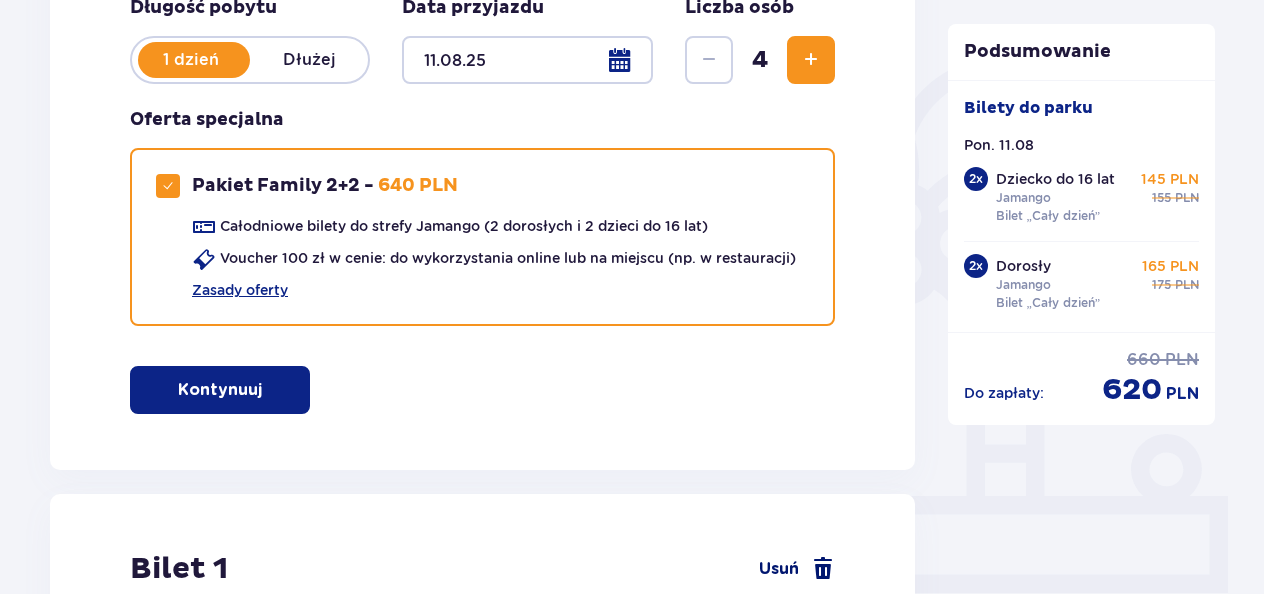 click on "Usuń" at bounding box center [779, 569] 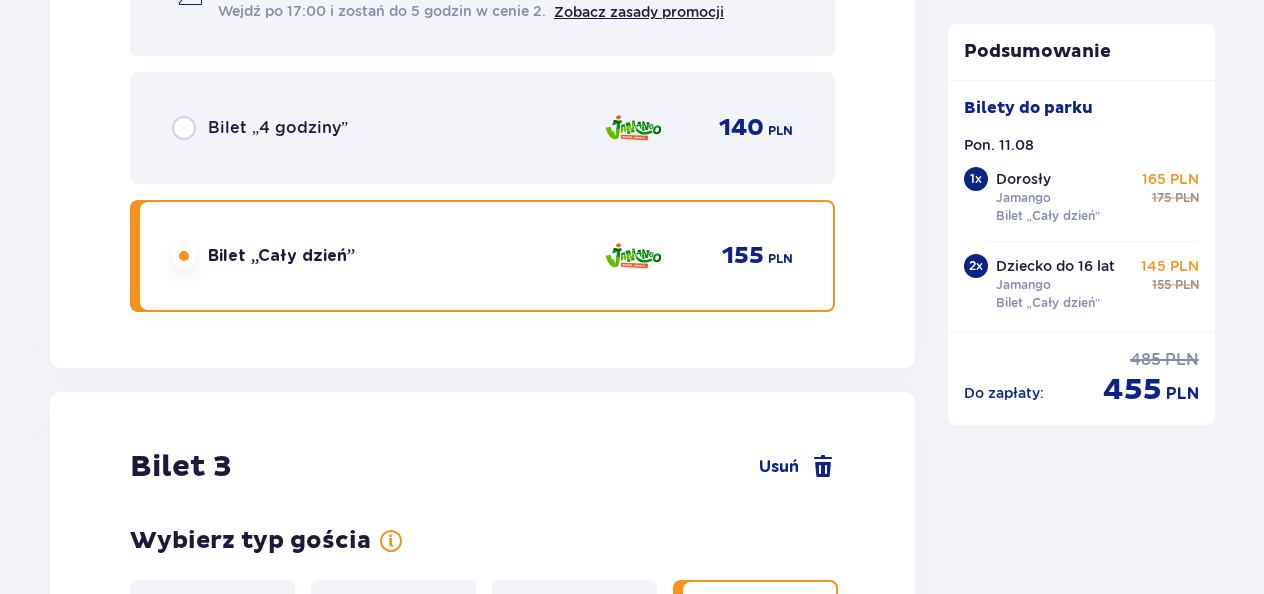 scroll, scrollTop: 3464, scrollLeft: 0, axis: vertical 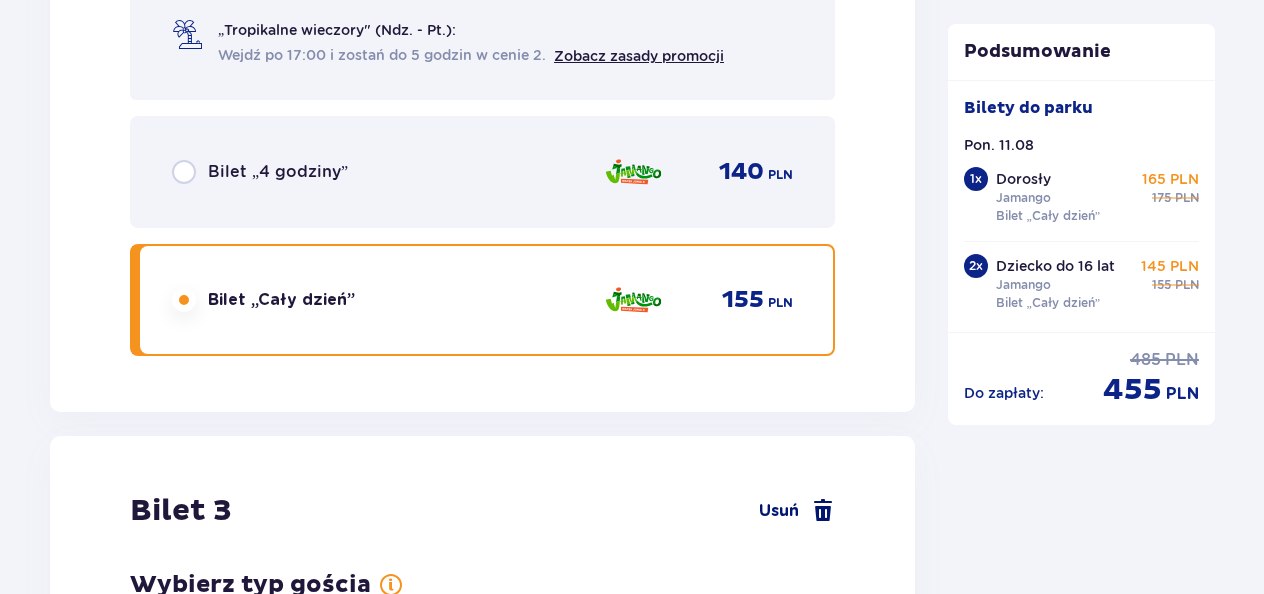 click on "Usuń" at bounding box center (779, 511) 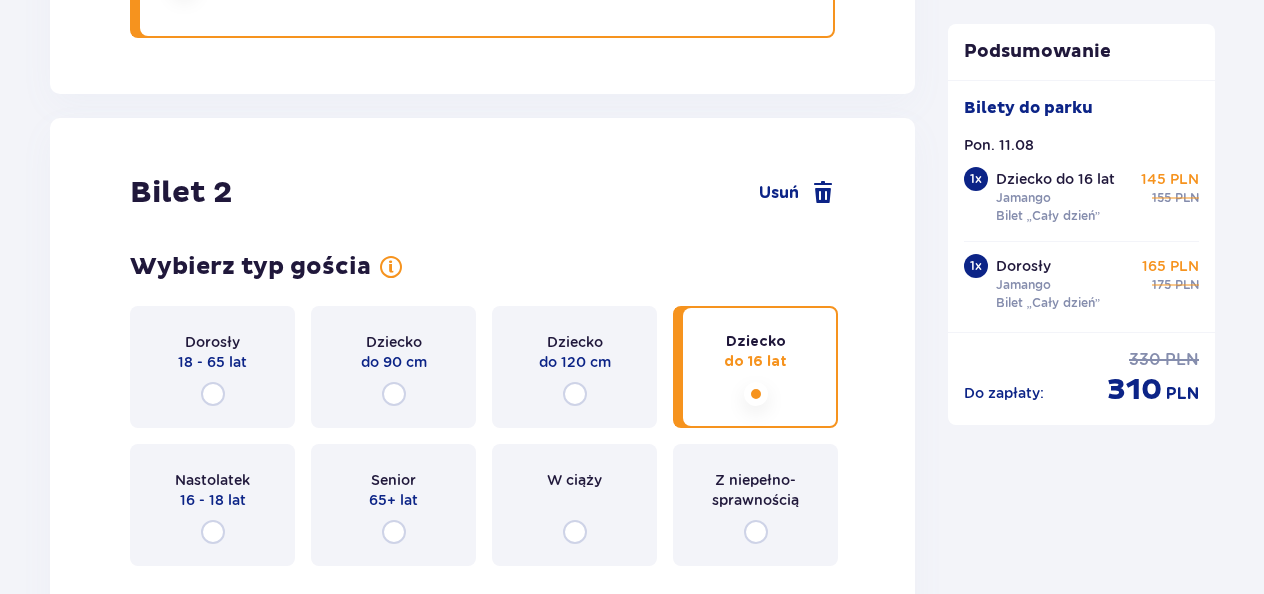 scroll, scrollTop: 2012, scrollLeft: 0, axis: vertical 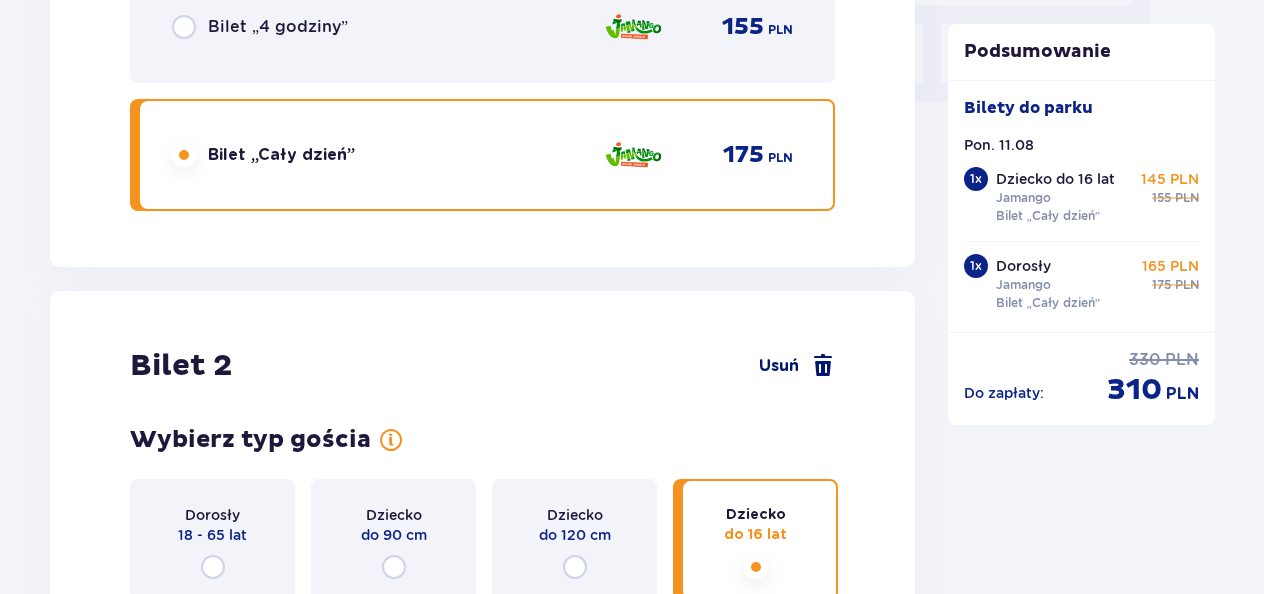 click on "Usuń" at bounding box center [779, 366] 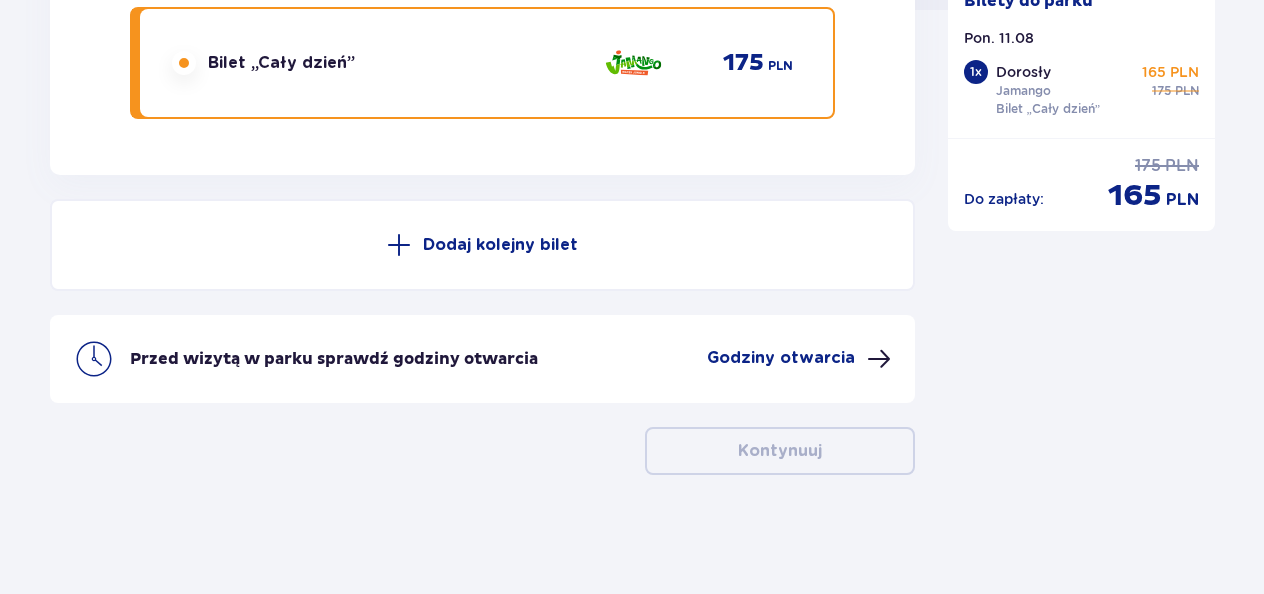 scroll, scrollTop: 2105, scrollLeft: 0, axis: vertical 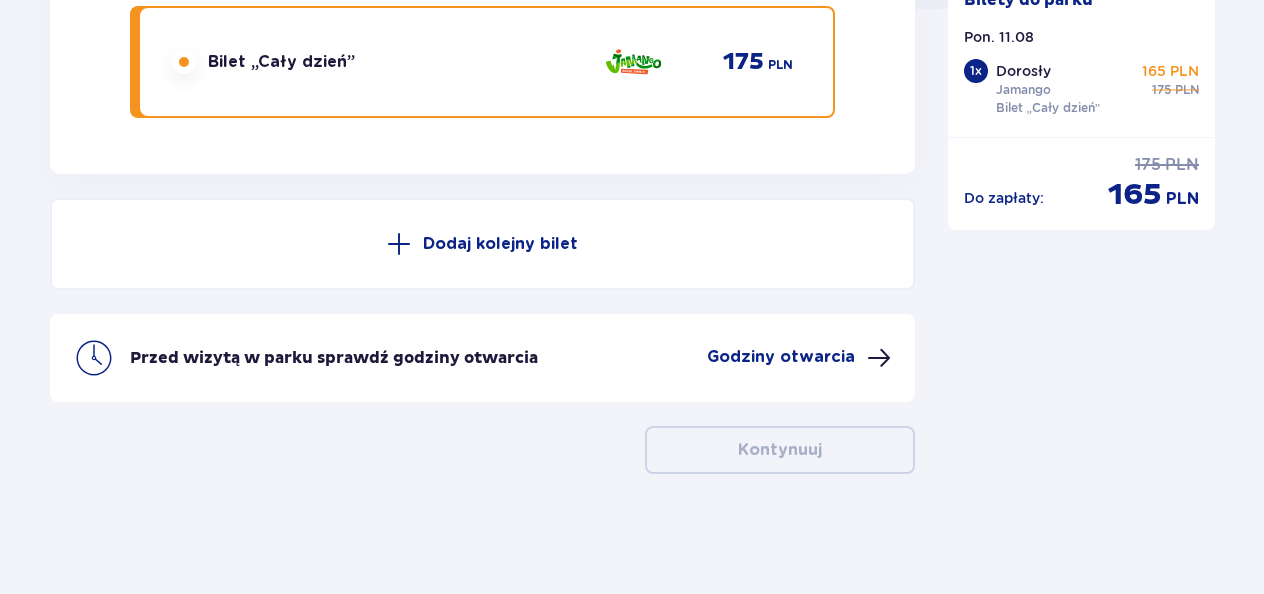 drag, startPoint x: 1262, startPoint y: 520, endPoint x: 1287, endPoint y: 389, distance: 133.36417 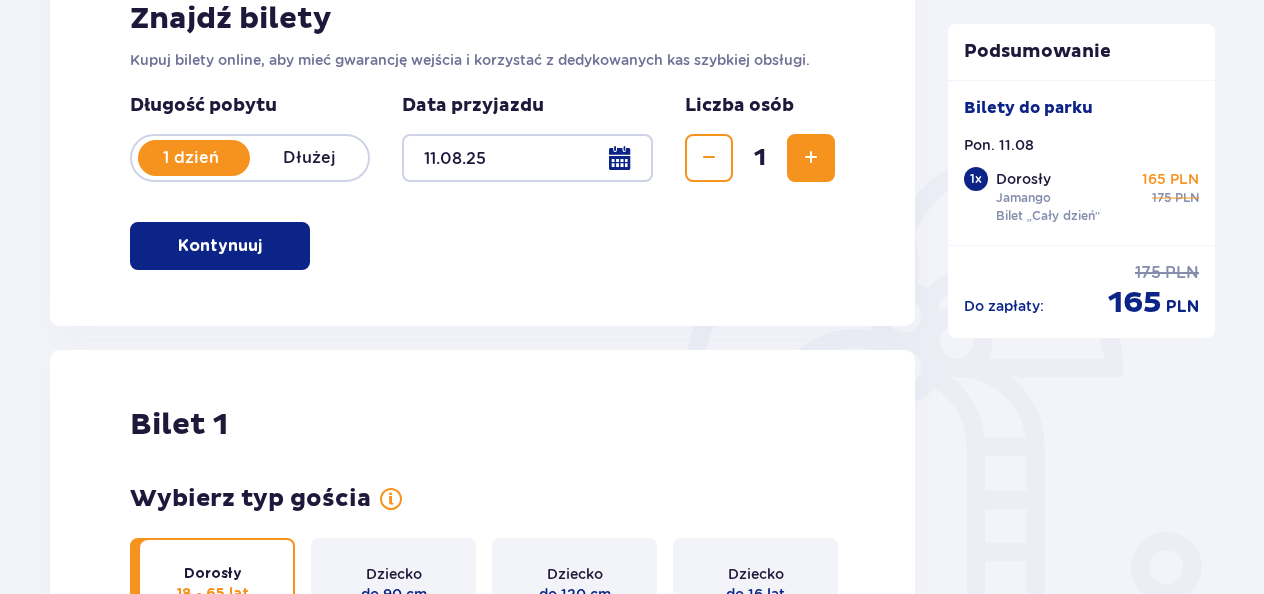 scroll, scrollTop: 296, scrollLeft: 0, axis: vertical 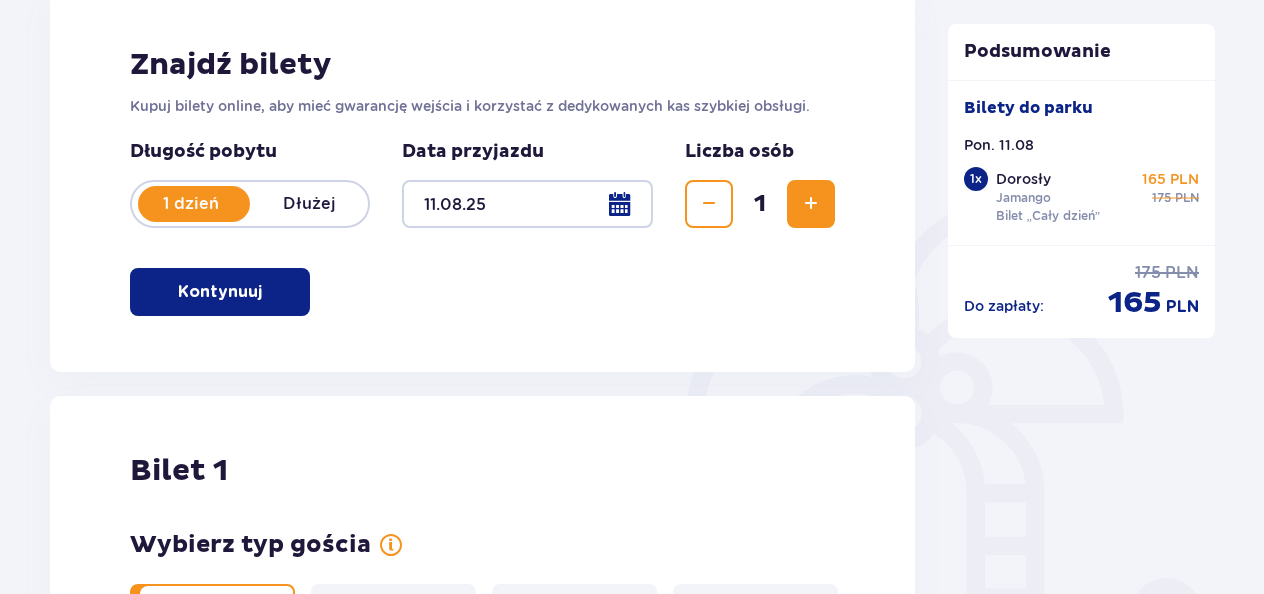 click at bounding box center [811, 204] 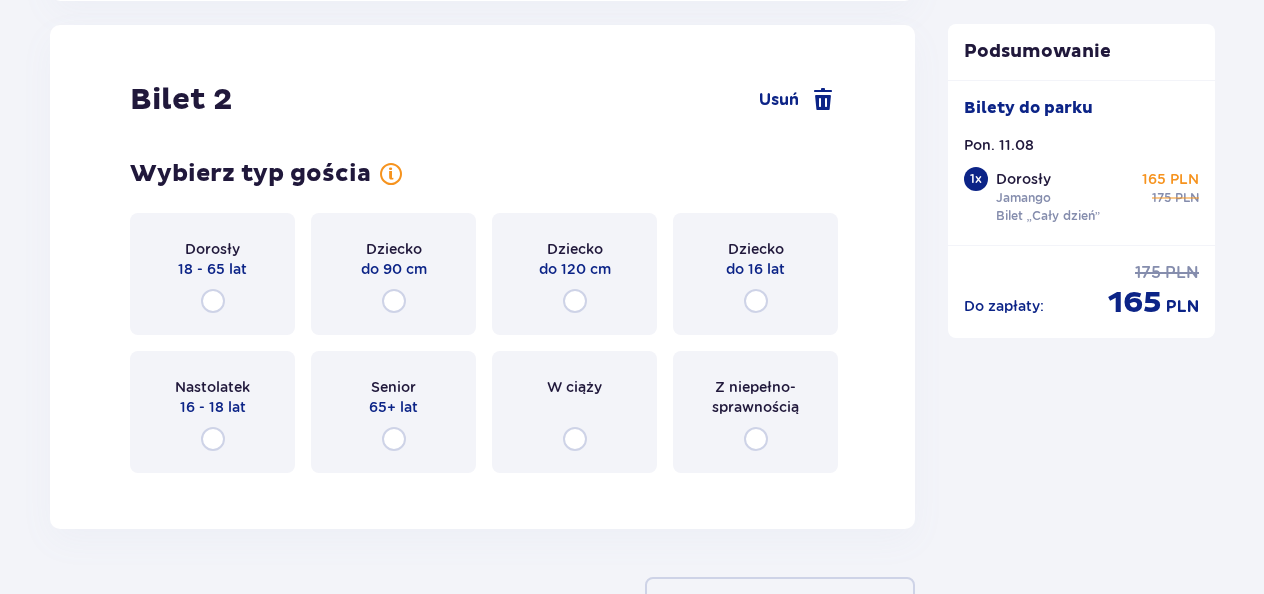 scroll, scrollTop: 2279, scrollLeft: 0, axis: vertical 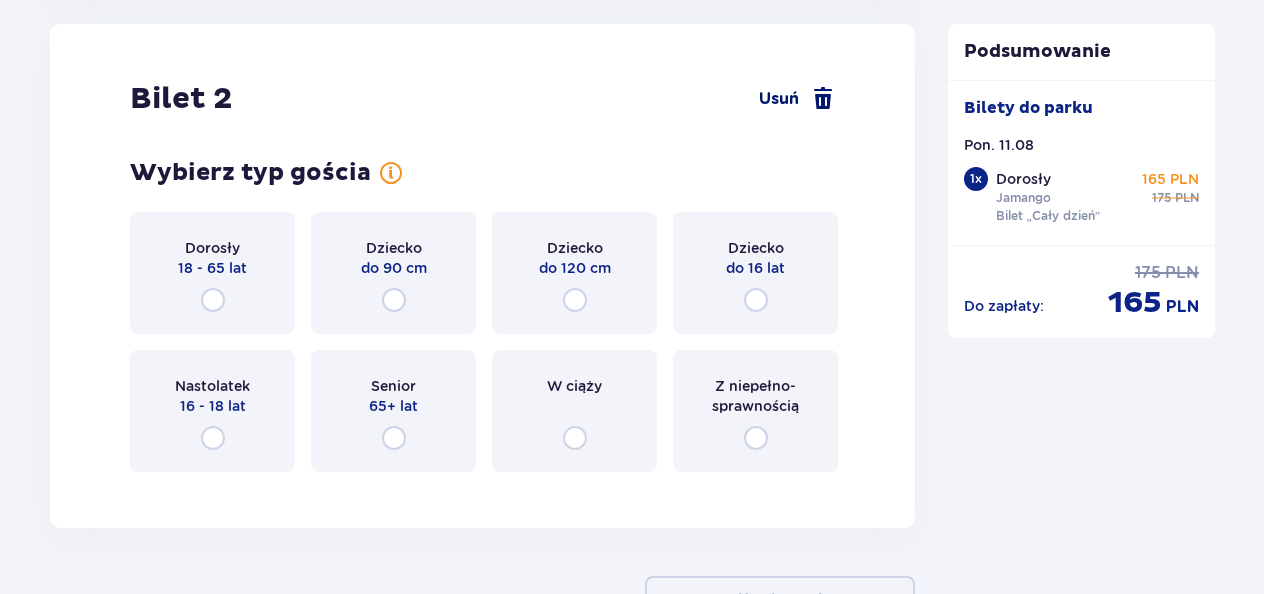 click at bounding box center [823, 99] 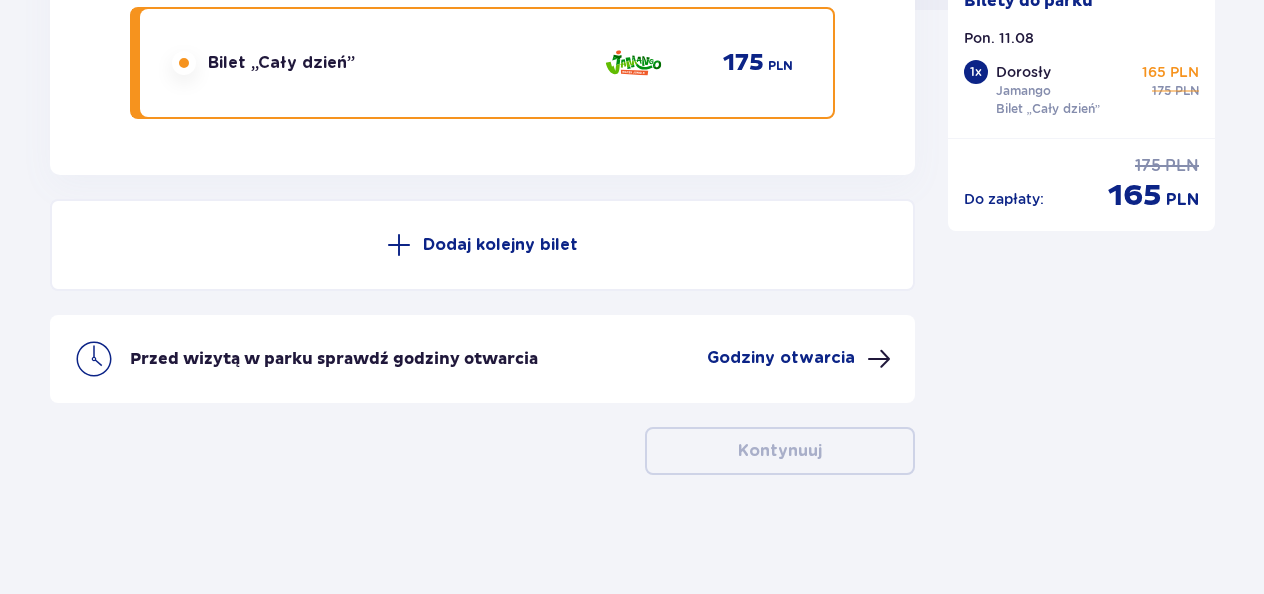 scroll, scrollTop: 2105, scrollLeft: 0, axis: vertical 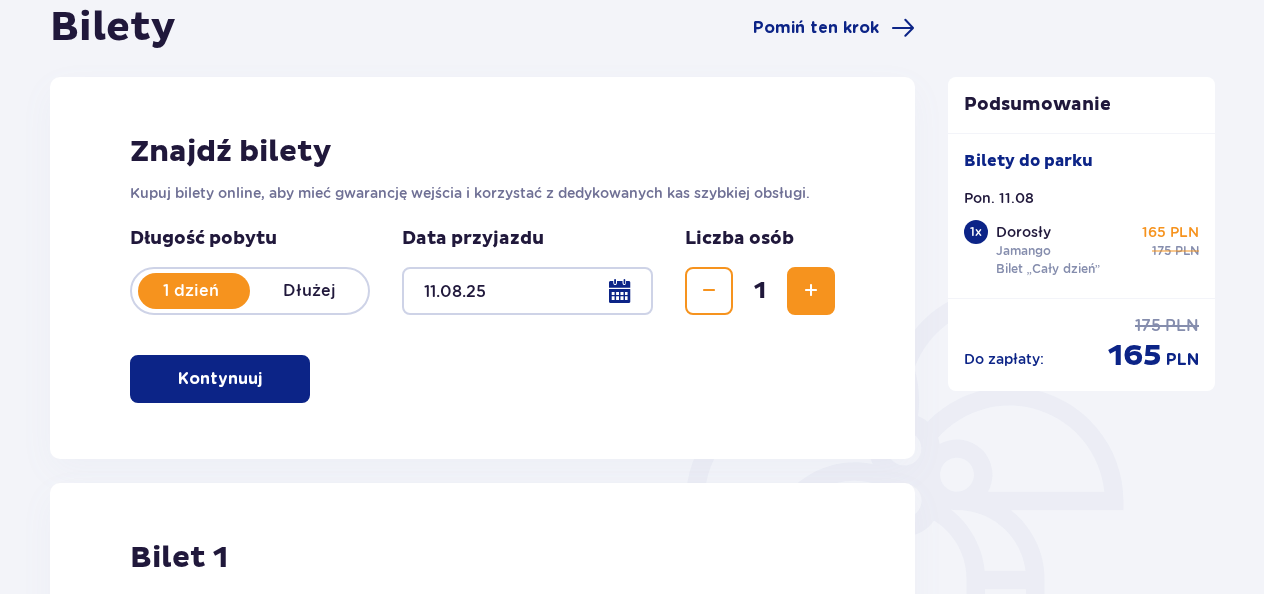 click at bounding box center (811, 291) 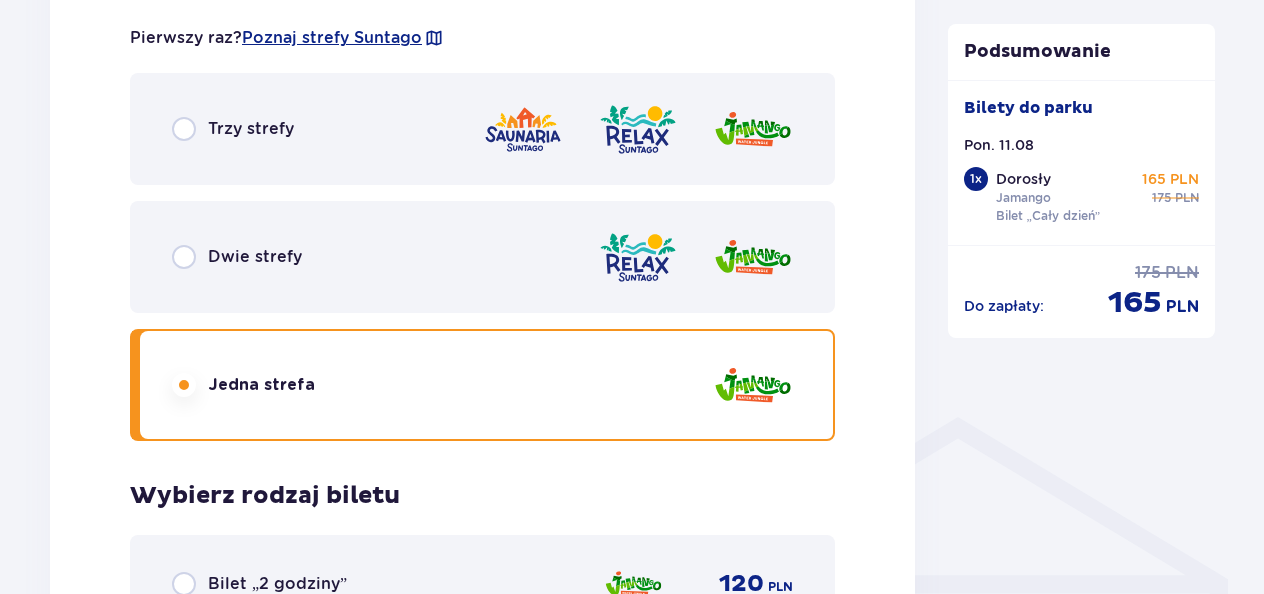 click on "Bilety Pomiń ten krok Znajdź bilety Kupuj bilety online, aby mieć gwarancję wejścia i korzystać z dedykowanych kas szybkiej obsługi. Długość pobytu 1 dzień Dłużej Data przyjazdu 11.08.25 Liczba osób 2 Kontynuuj Bilet   1 Usuń Wybierz typ gościa Dorosły 18 - 65 lat Dziecko do 90 cm Dziecko do 120 cm Dziecko do 16 lat Nastolatek 16 - 18 lat Senior 65+ lat W ciąży Z niepełno­sprawnością Wybierz strefy Pierwszy raz?  Poznaj strefy Suntago Trzy strefy Dwie strefy Jedna strefa Wybierz rodzaj biletu Bilet „2 godziny”   120 PLN „Tropikalne wieczory" (Ndz. - Pt.): Wejdź po 17:00 i zostań do 5 godzin w cenie 2. Zobacz zasady promocji Bilet „4 godziny”   155 PLN Bilet „Cały dzień”   175 PLN Bilet   2 Usuń Wybierz typ gościa Dorosły 18 - 65 lat Dziecko do 90 cm Dziecko do 120 cm Dziecko do 16 lat Nastolatek 16 - 18 lat Senior 65+ lat W ciąży Z niepełno­sprawnością Kontynuuj" at bounding box center [482, 350] 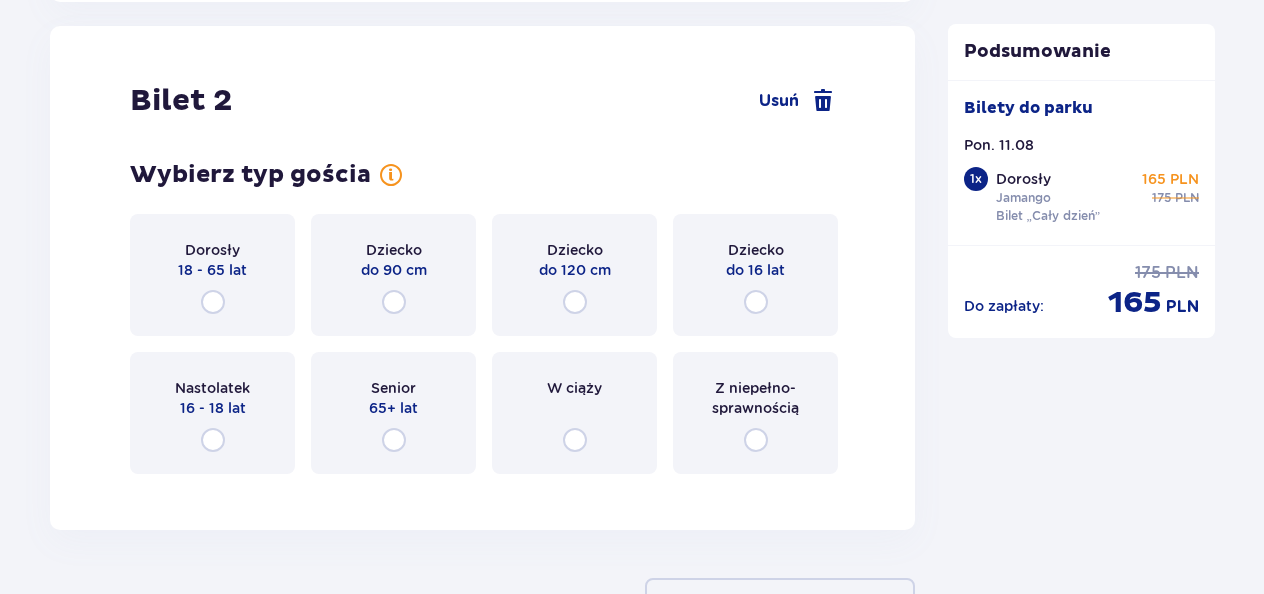 scroll, scrollTop: 2279, scrollLeft: 0, axis: vertical 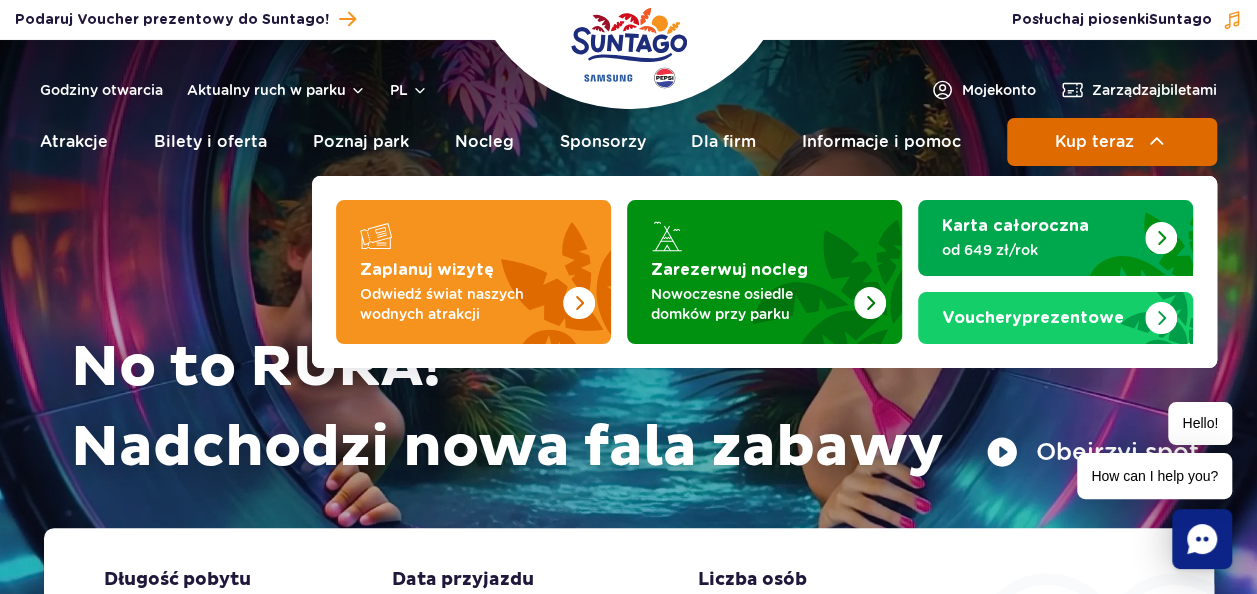 click on "Kup teraz" at bounding box center [1093, 142] 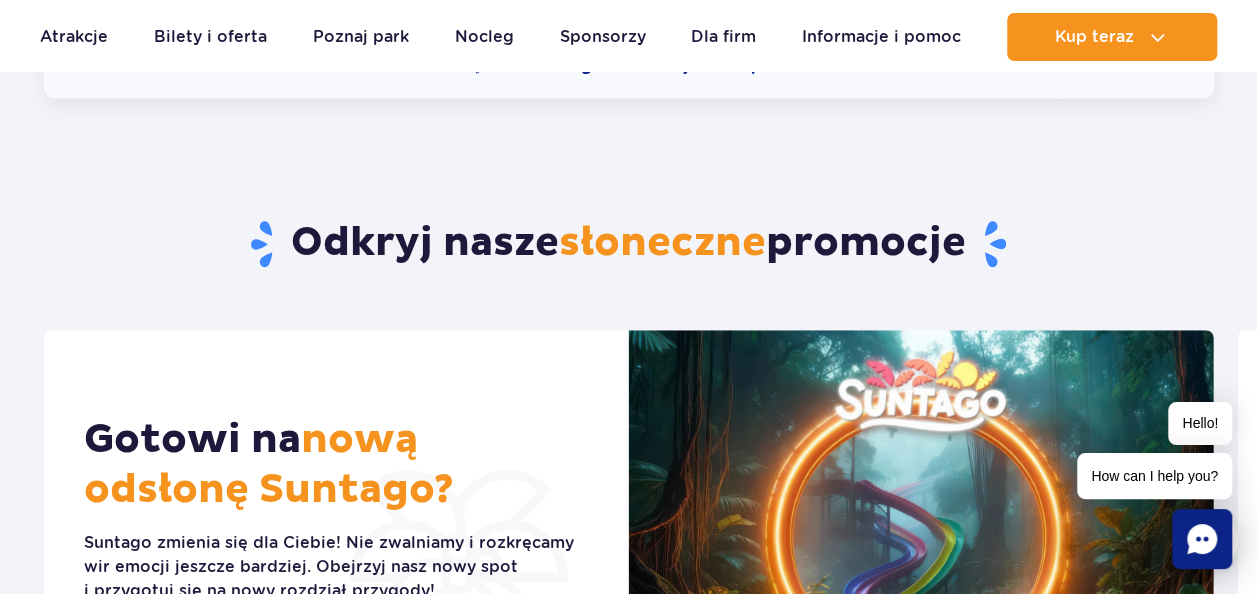 scroll, scrollTop: 434, scrollLeft: 0, axis: vertical 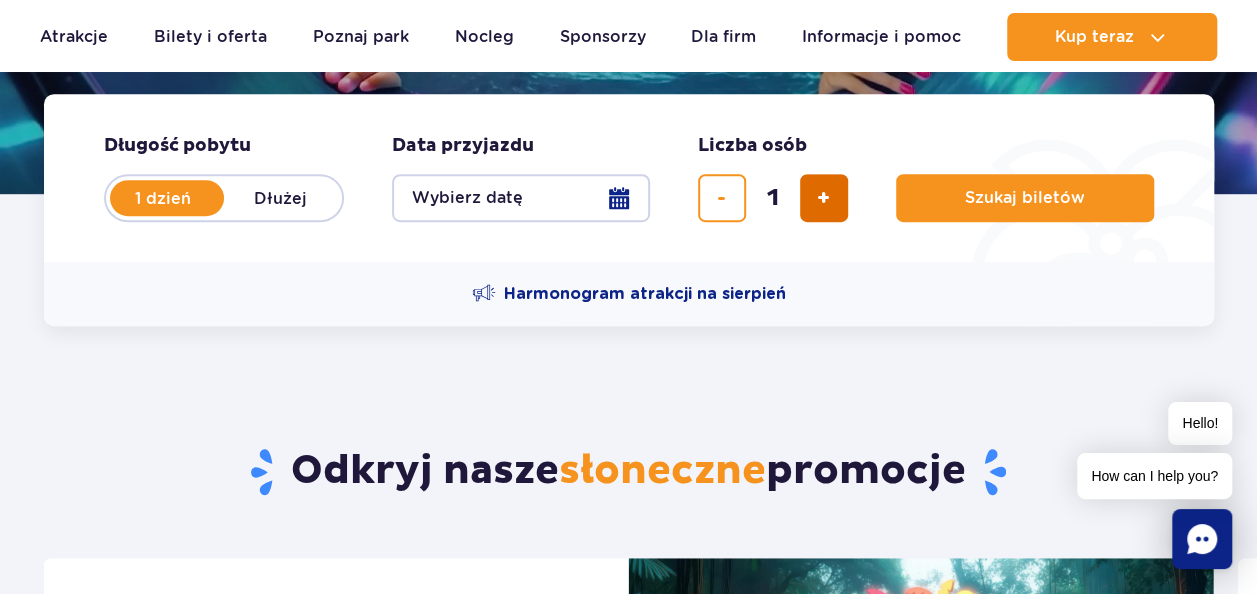 click at bounding box center [823, 198] 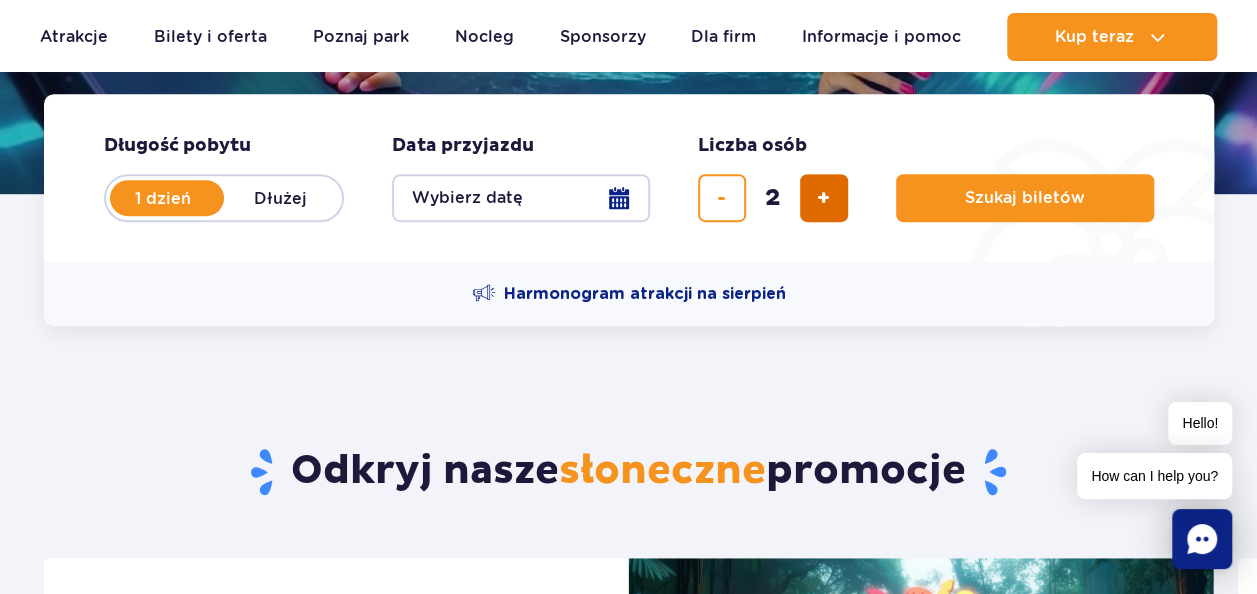 click at bounding box center [823, 198] 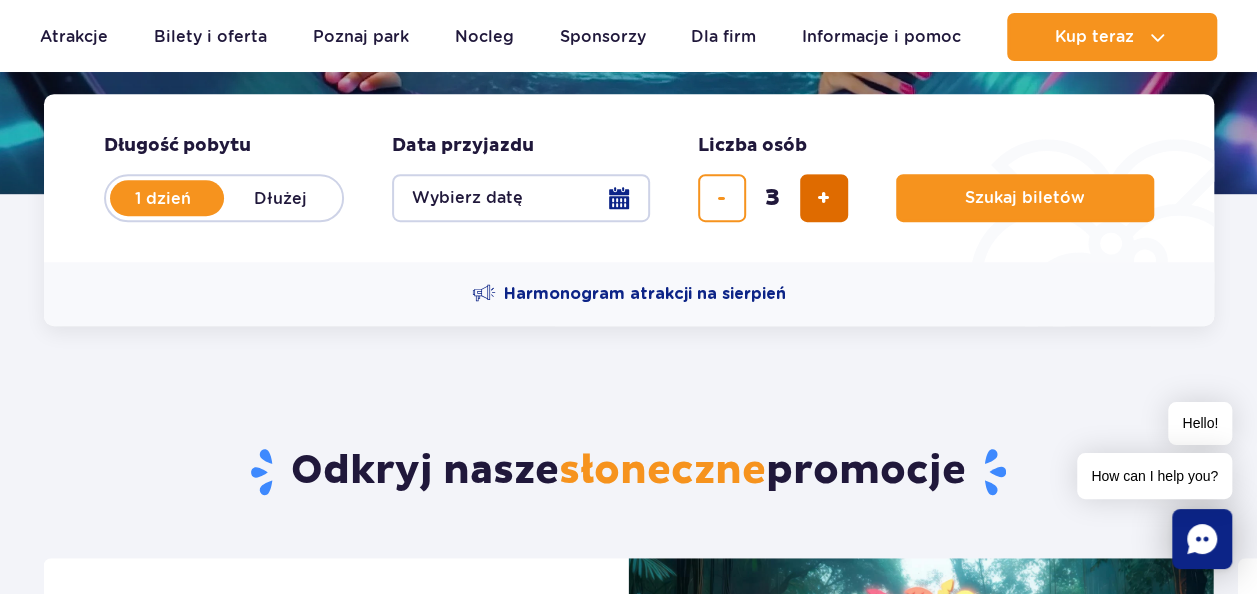 click at bounding box center (823, 198) 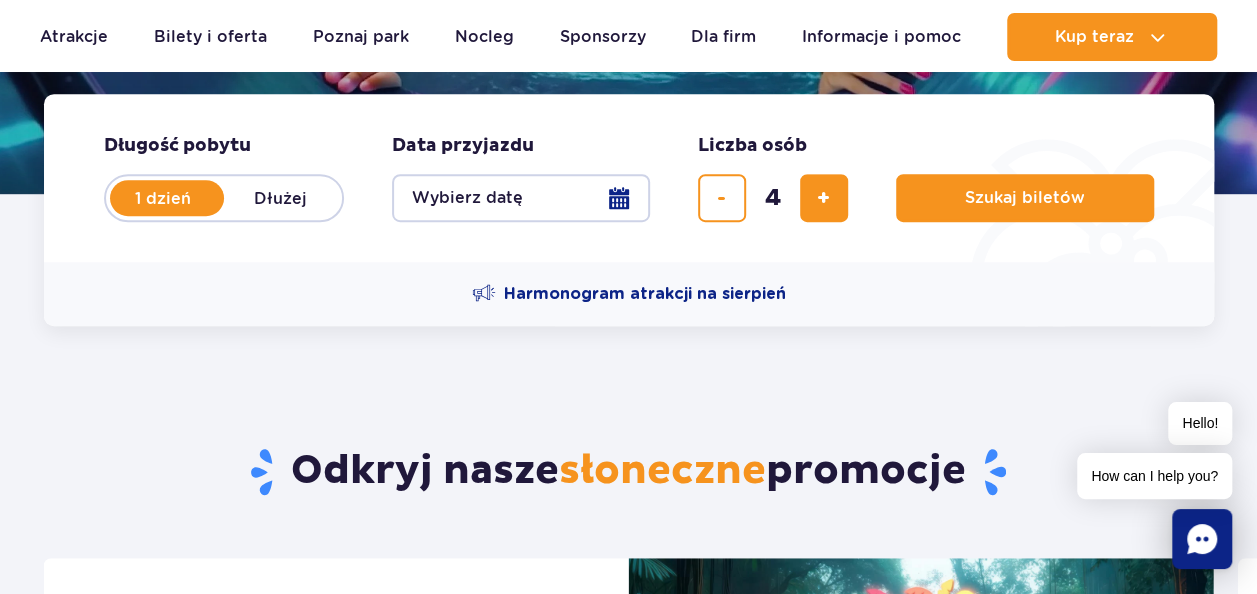 click on "Wybierz datę" at bounding box center (521, 198) 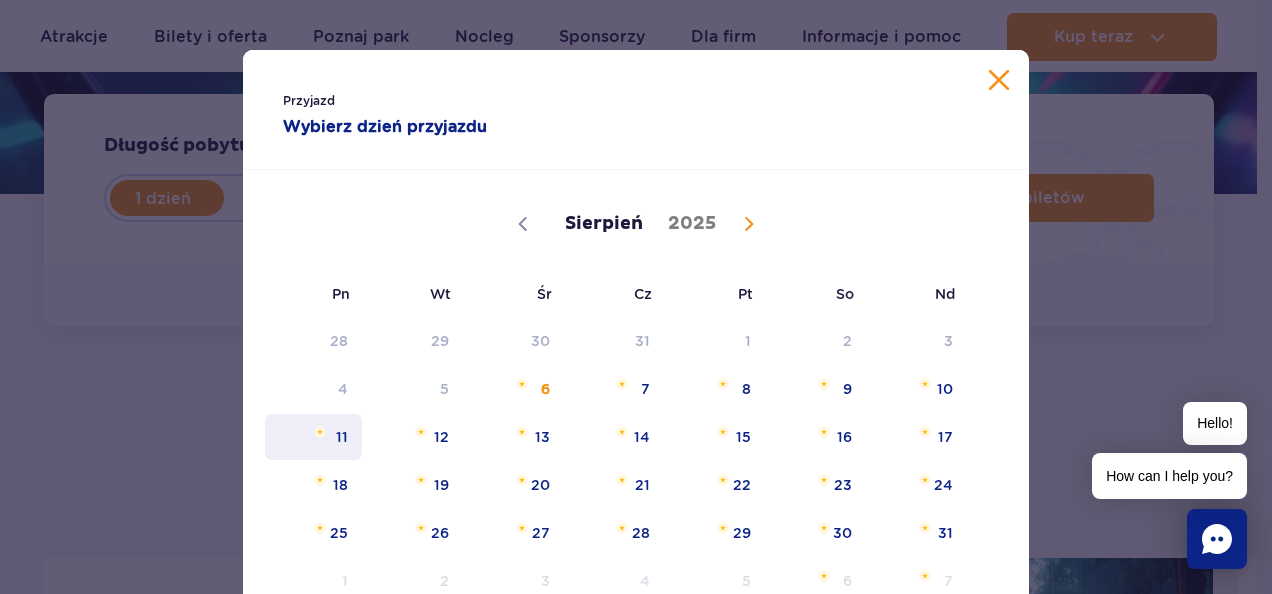 click on "11" at bounding box center [313, 437] 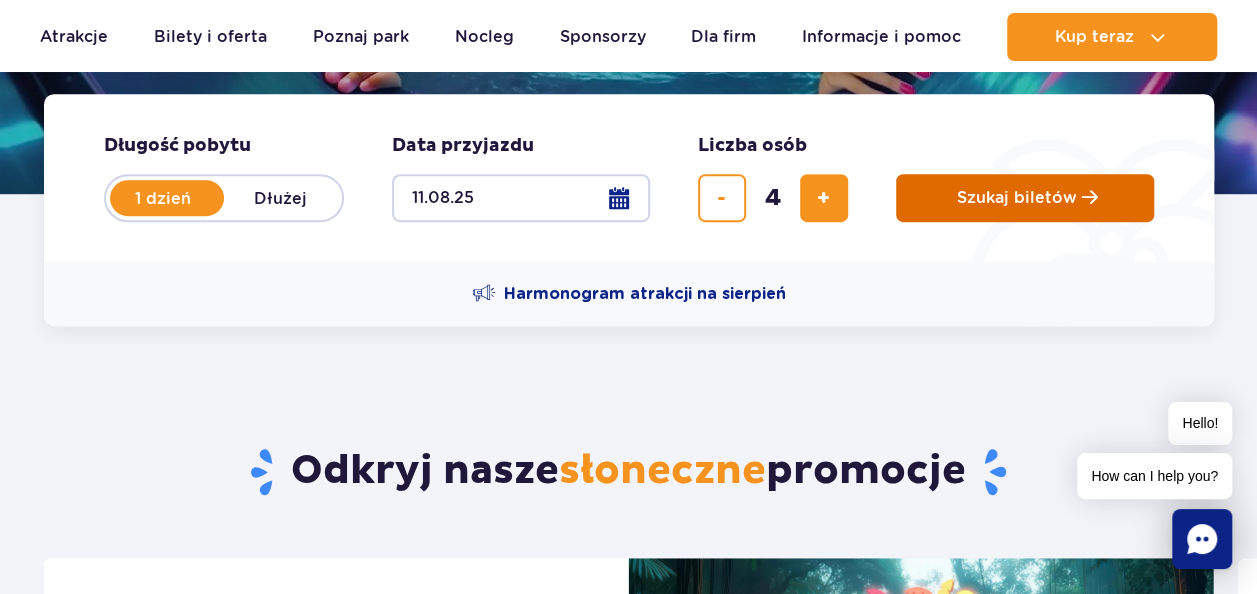click on "Szukaj biletów" at bounding box center (1025, 198) 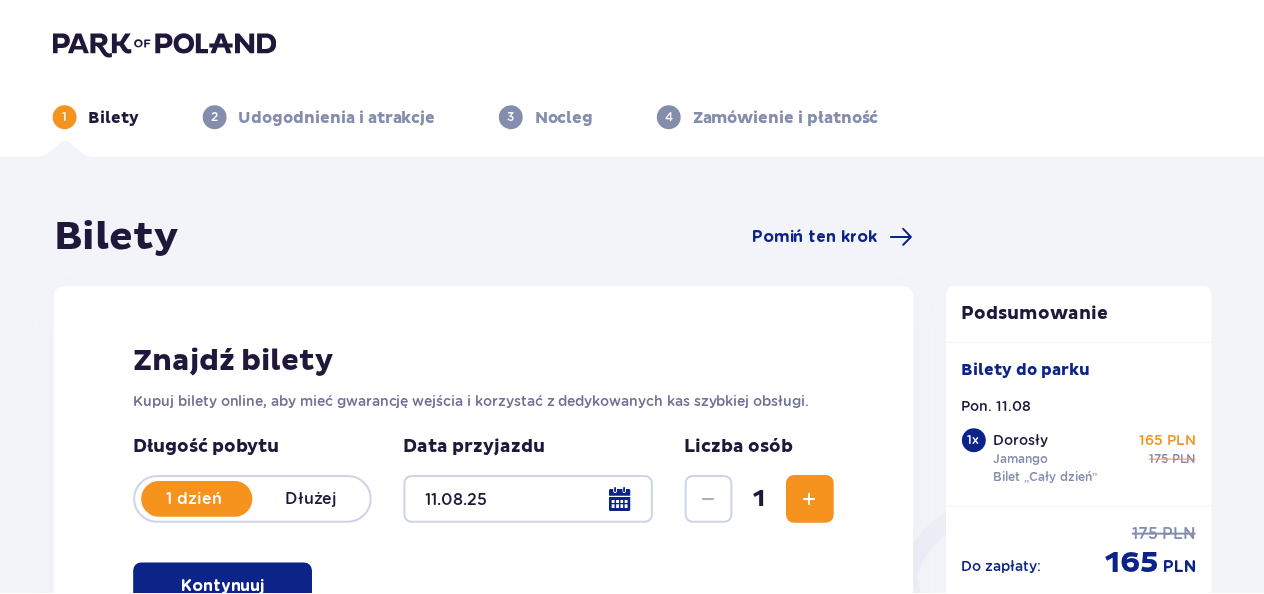 scroll, scrollTop: 0, scrollLeft: 0, axis: both 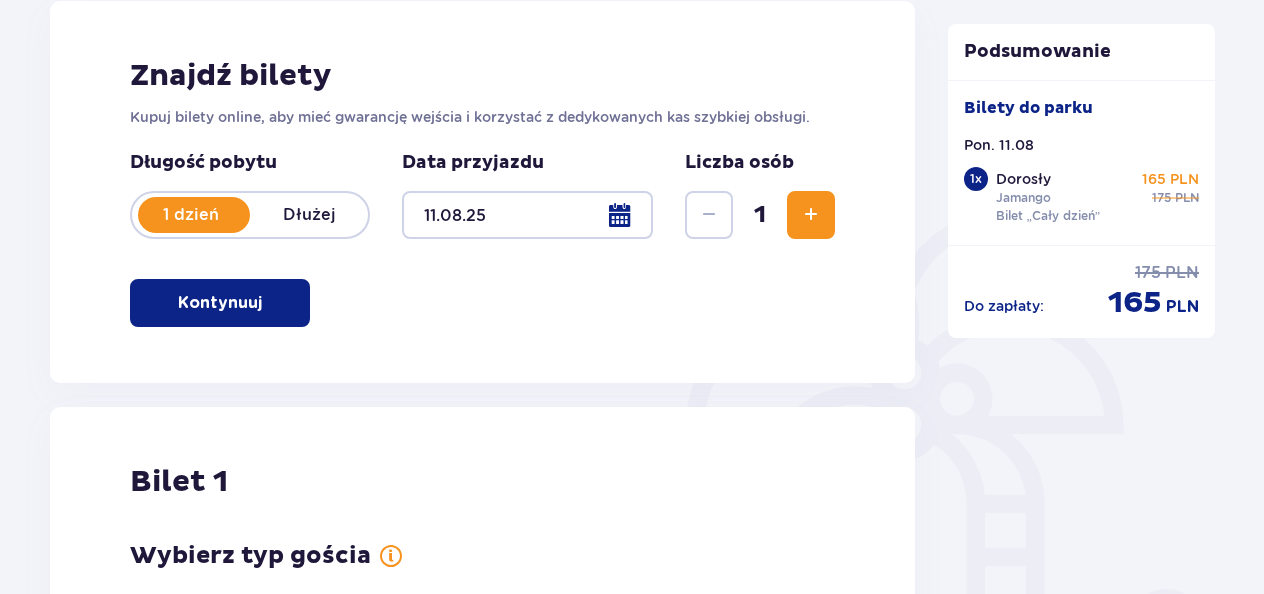 click at bounding box center (811, 215) 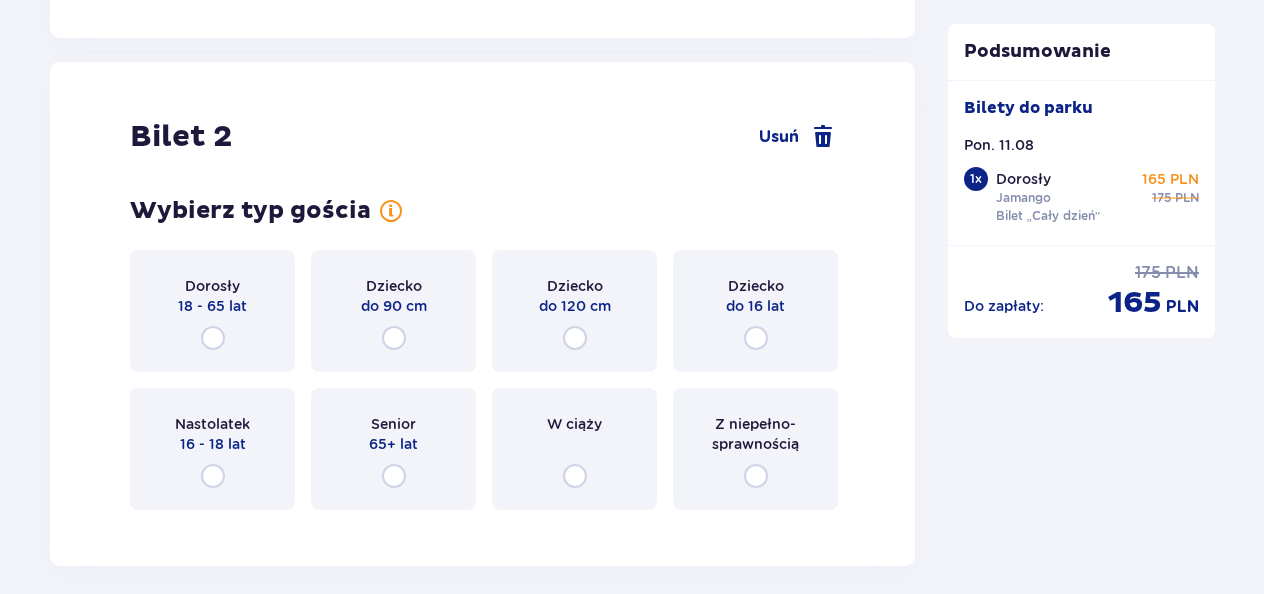 scroll, scrollTop: 2279, scrollLeft: 0, axis: vertical 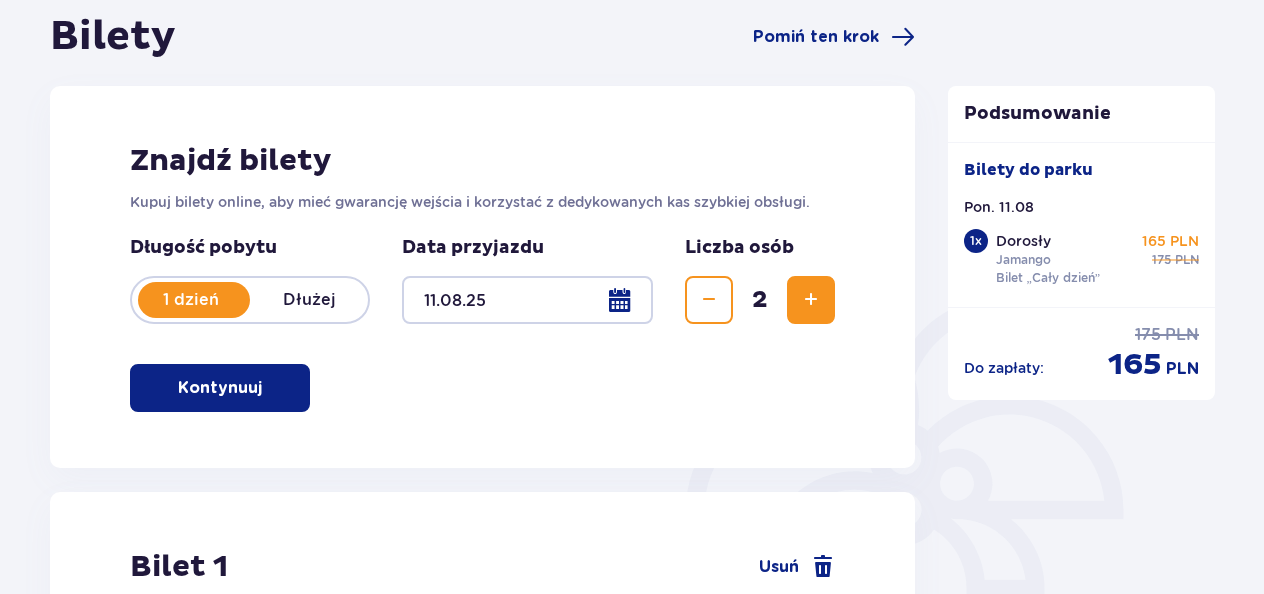 click at bounding box center (811, 300) 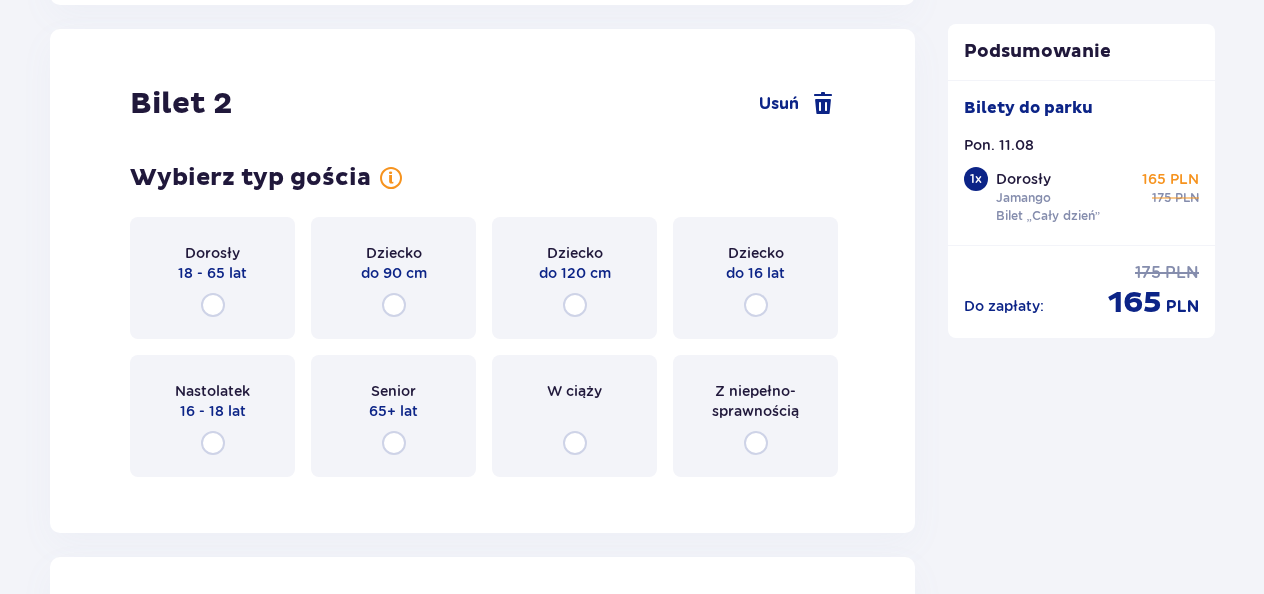 scroll, scrollTop: 2519, scrollLeft: 0, axis: vertical 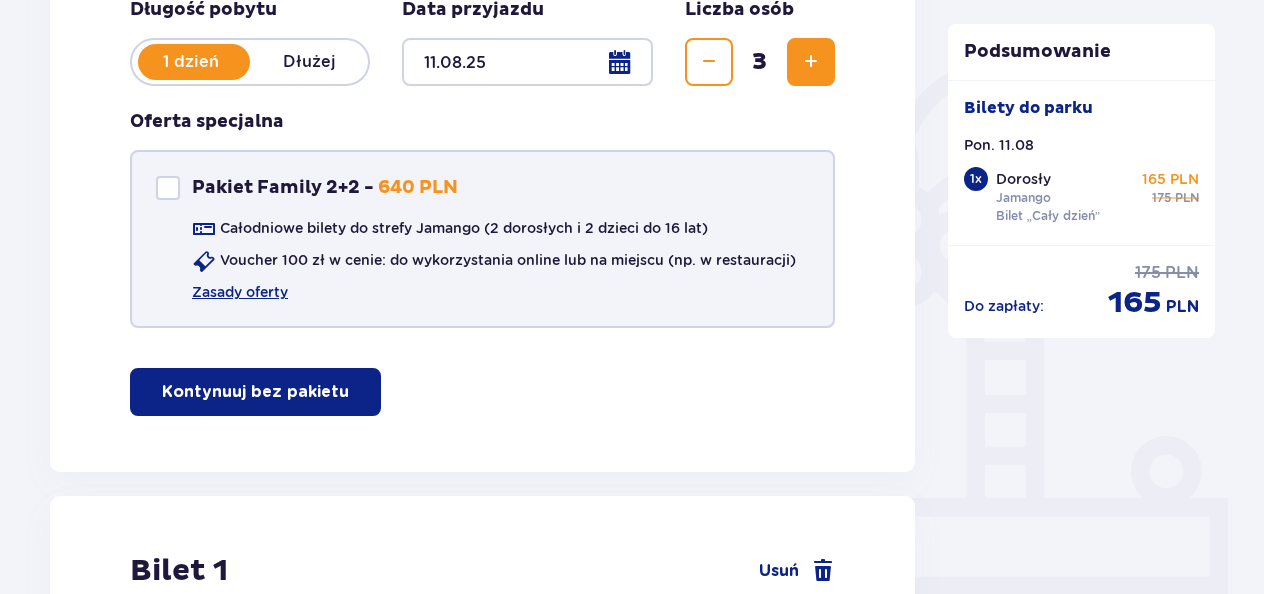 click at bounding box center [168, 188] 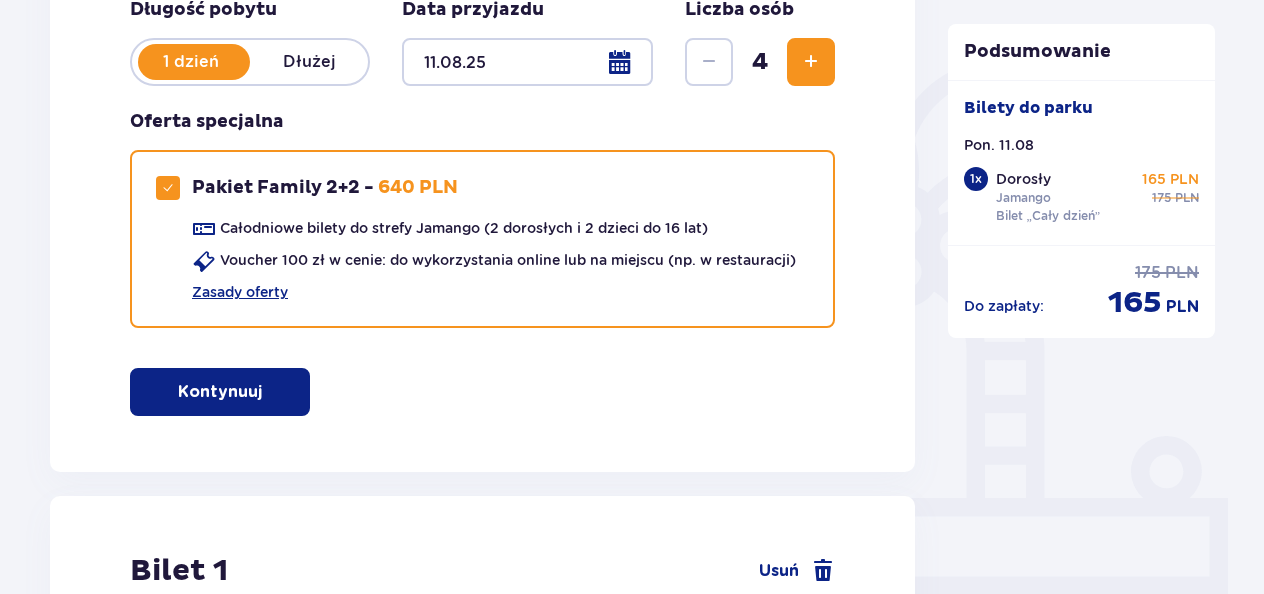 click on "Kontynuuj" at bounding box center (220, 392) 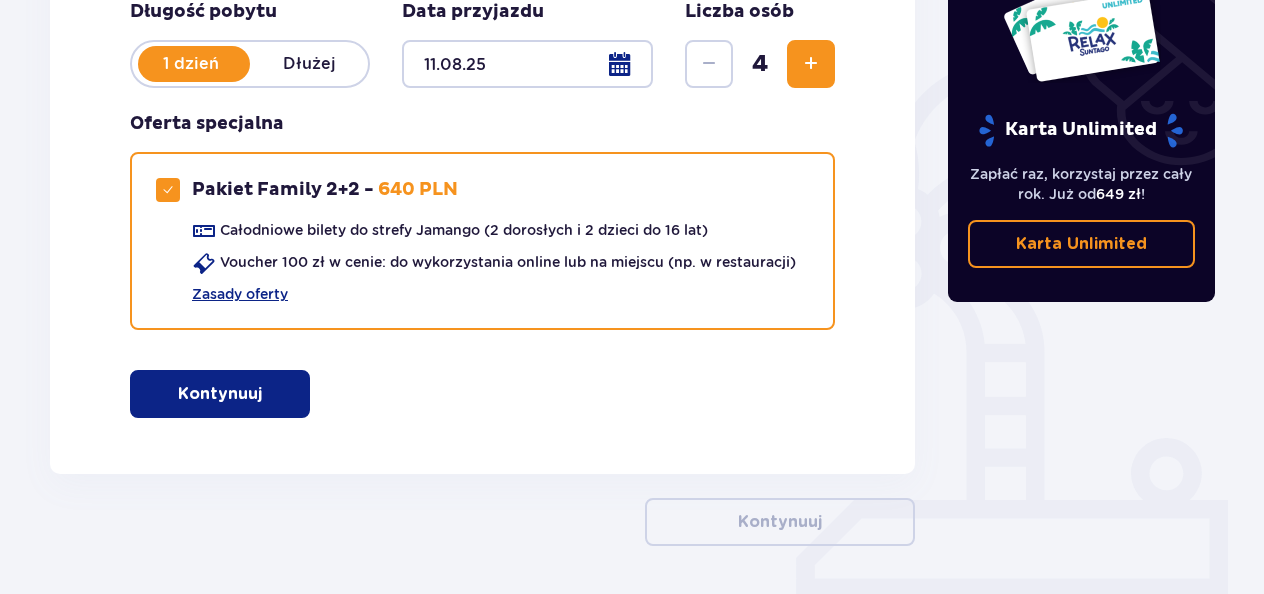 scroll, scrollTop: 438, scrollLeft: 0, axis: vertical 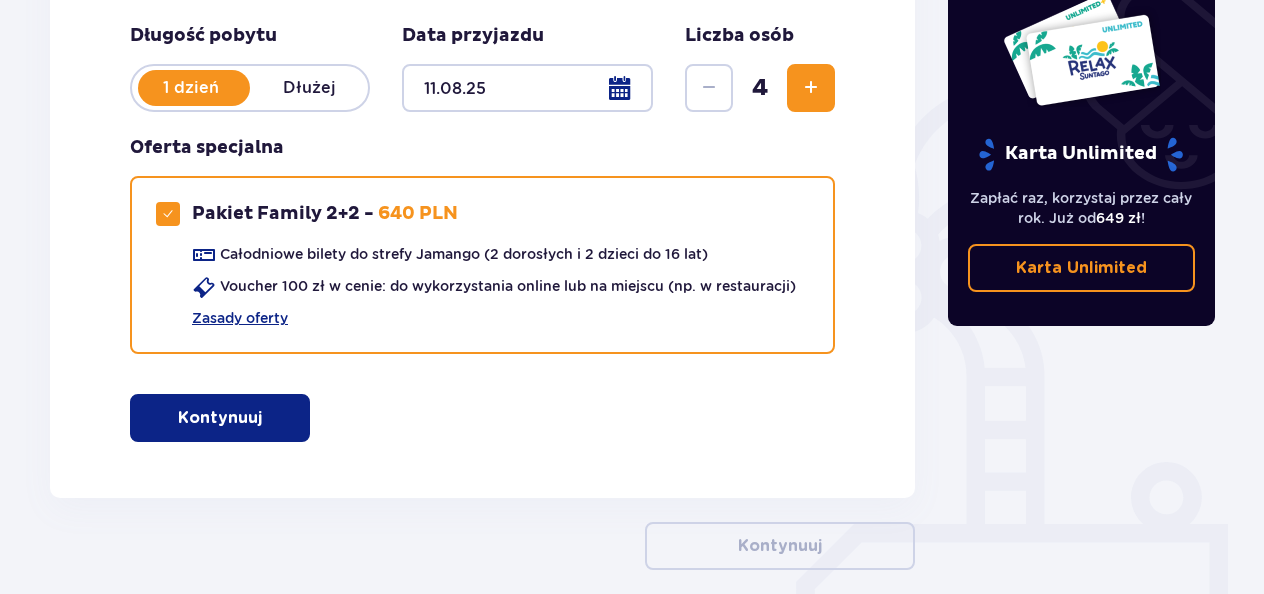 click on "Kontynuuj" at bounding box center (220, 418) 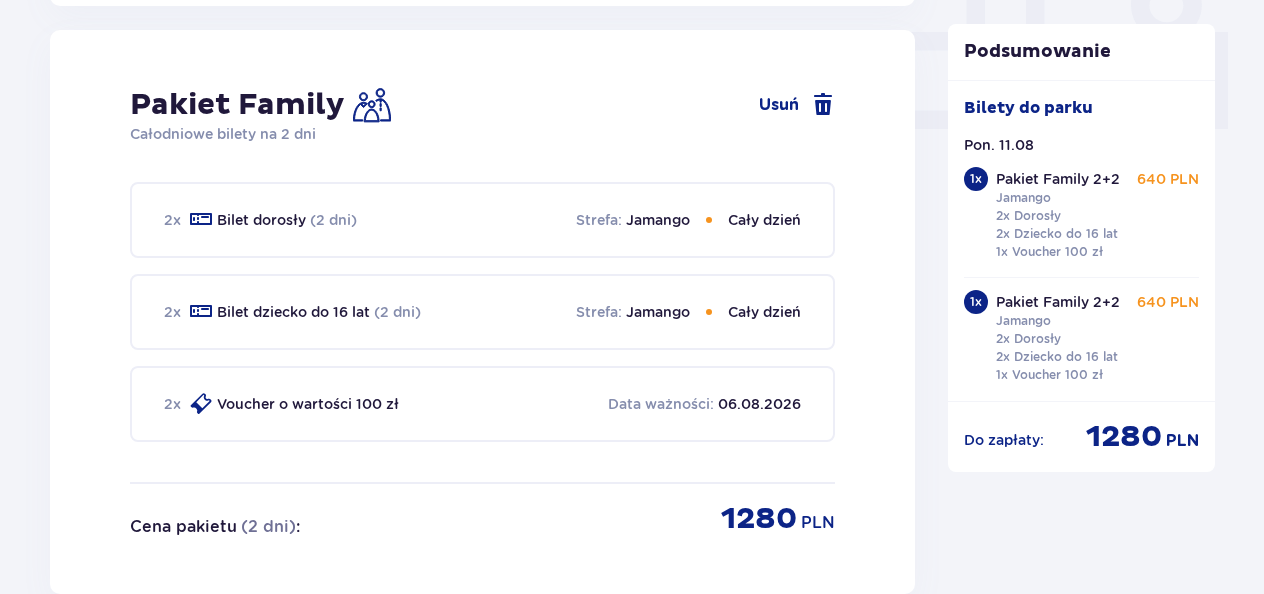 scroll, scrollTop: 910, scrollLeft: 0, axis: vertical 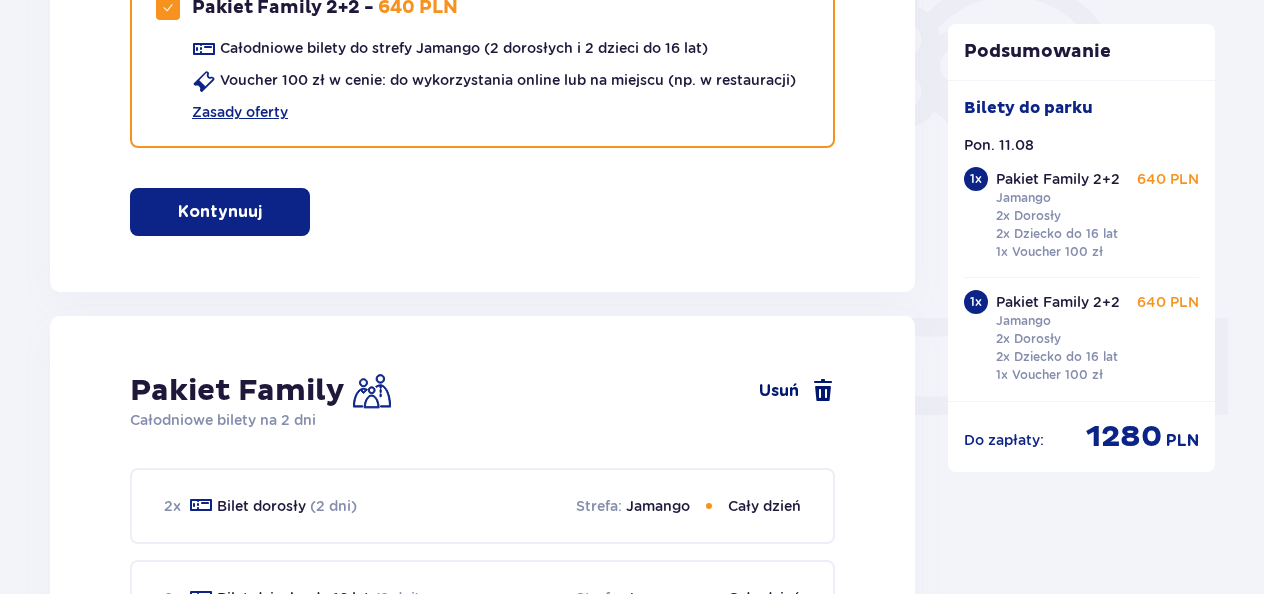 click on "Usuń" at bounding box center (797, 391) 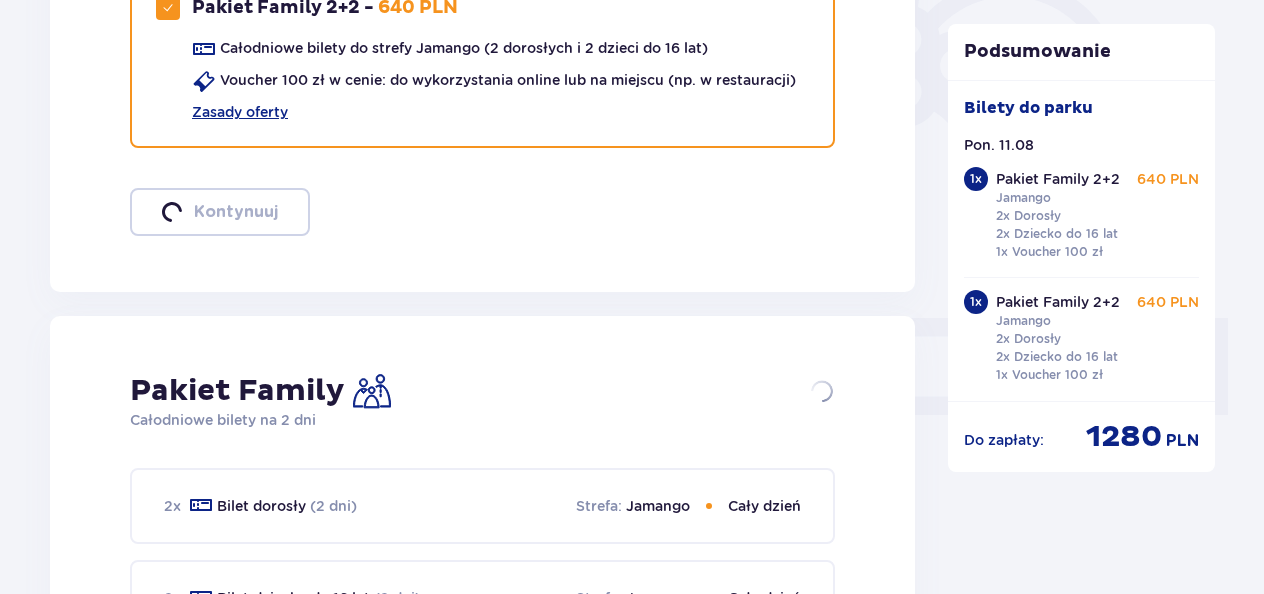 checkbox on "false" 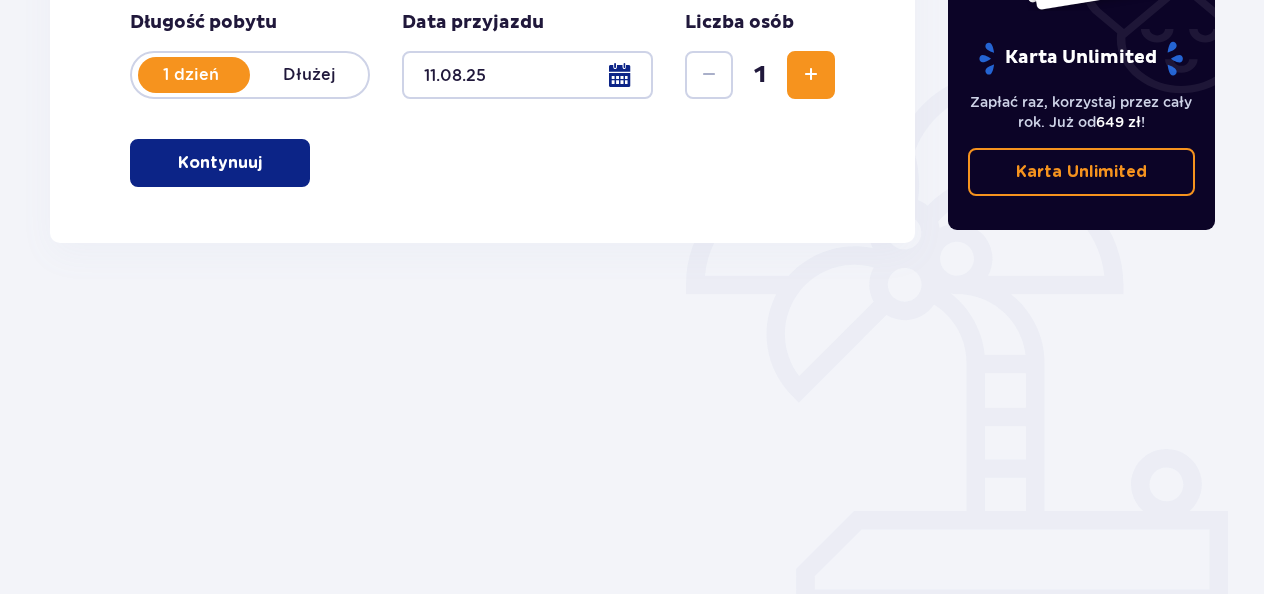 scroll, scrollTop: 425, scrollLeft: 0, axis: vertical 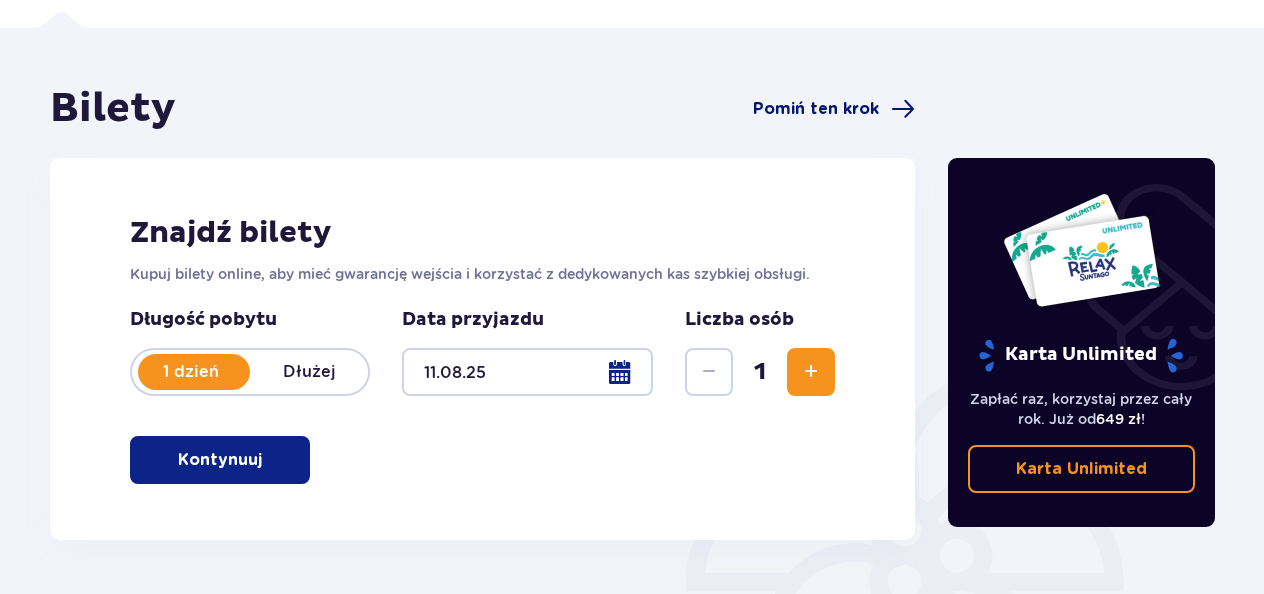 click on "Pomiń ten krok" at bounding box center [816, 109] 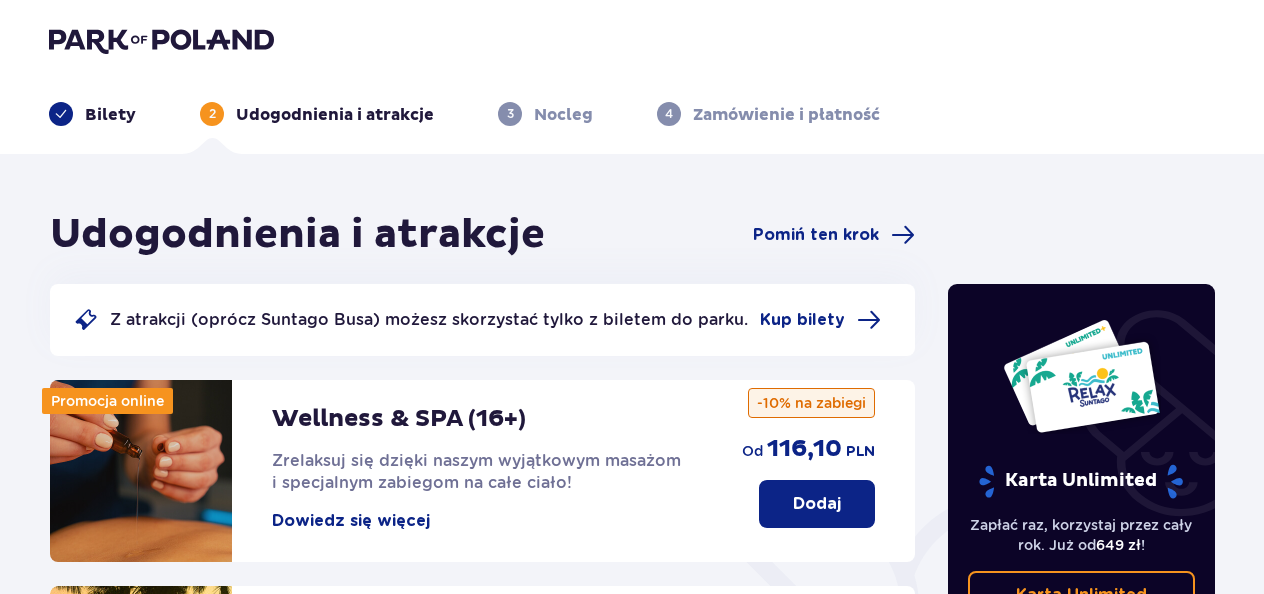 scroll, scrollTop: 0, scrollLeft: 0, axis: both 